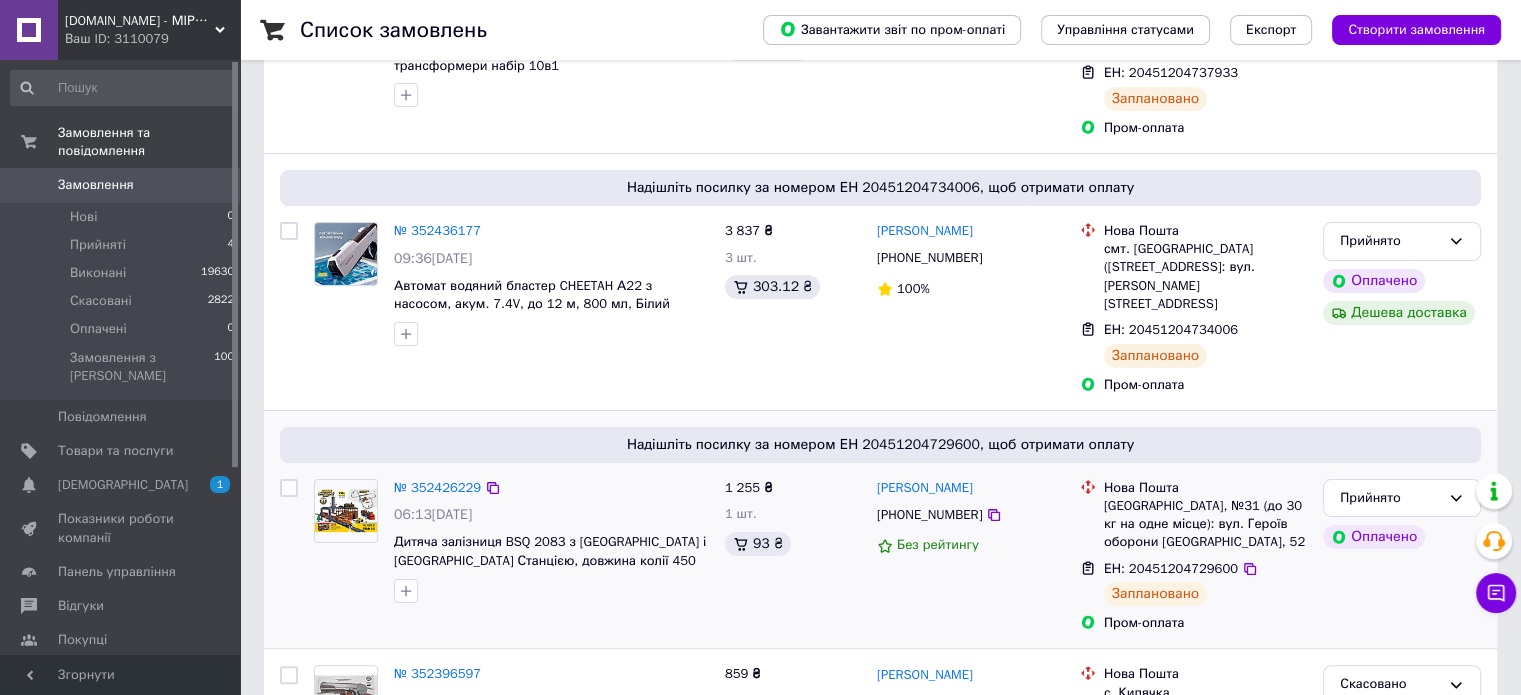 scroll, scrollTop: 300, scrollLeft: 0, axis: vertical 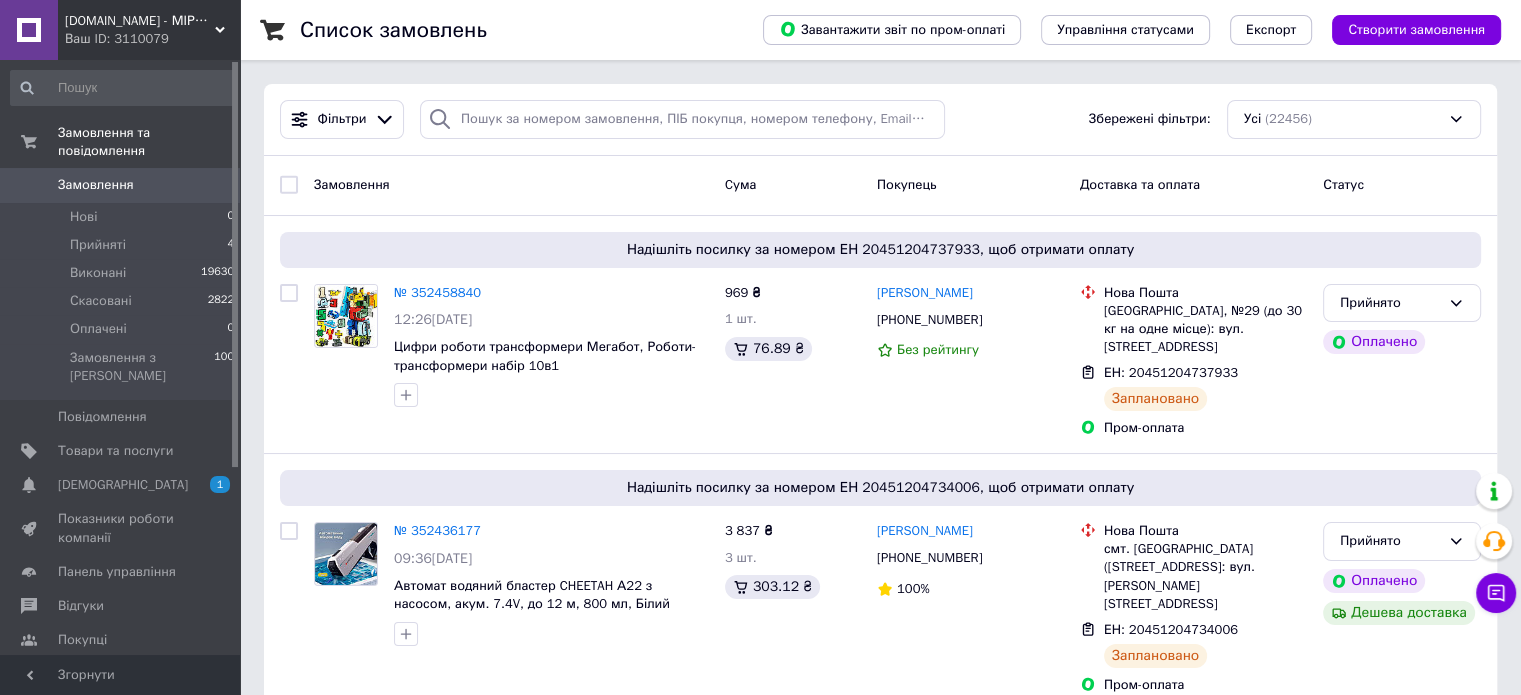 click on "Замовлення 0" at bounding box center (123, 185) 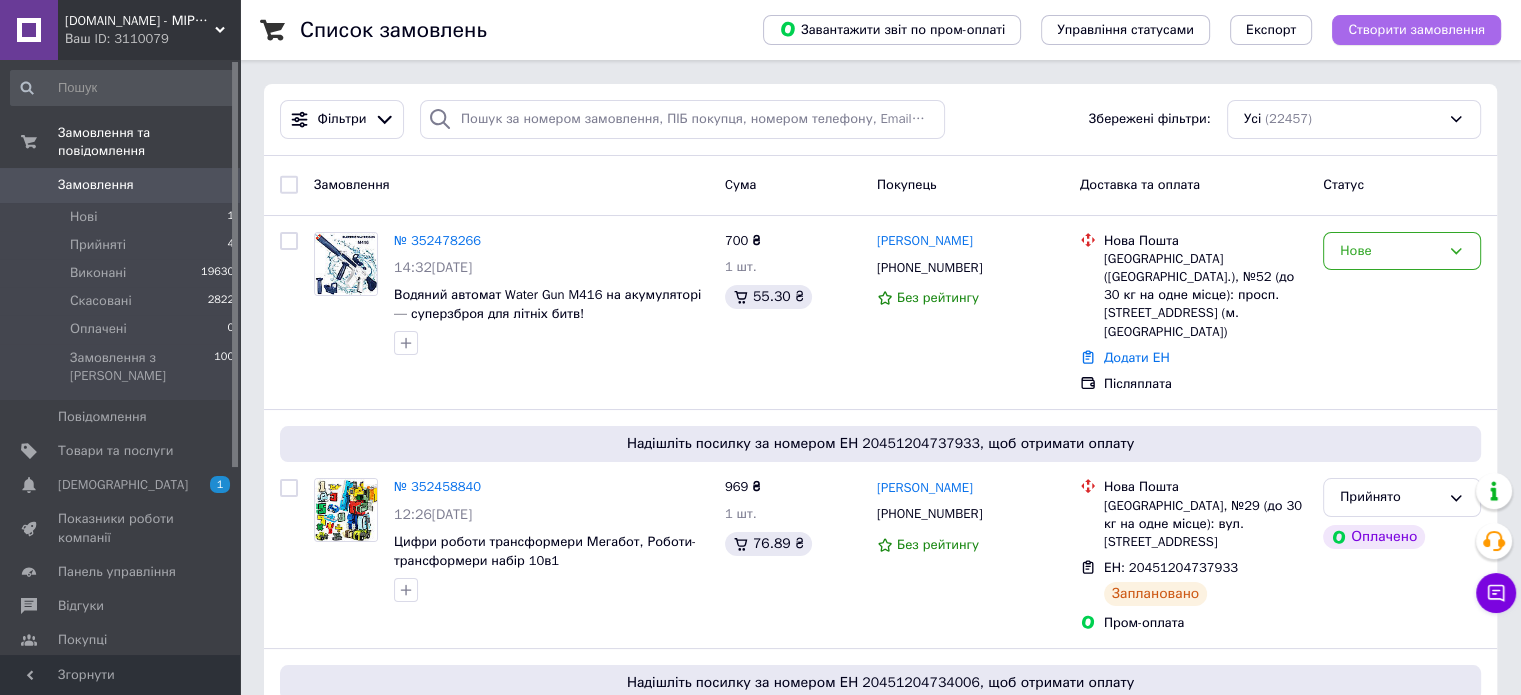 click on "Створити замовлення" at bounding box center [1416, 30] 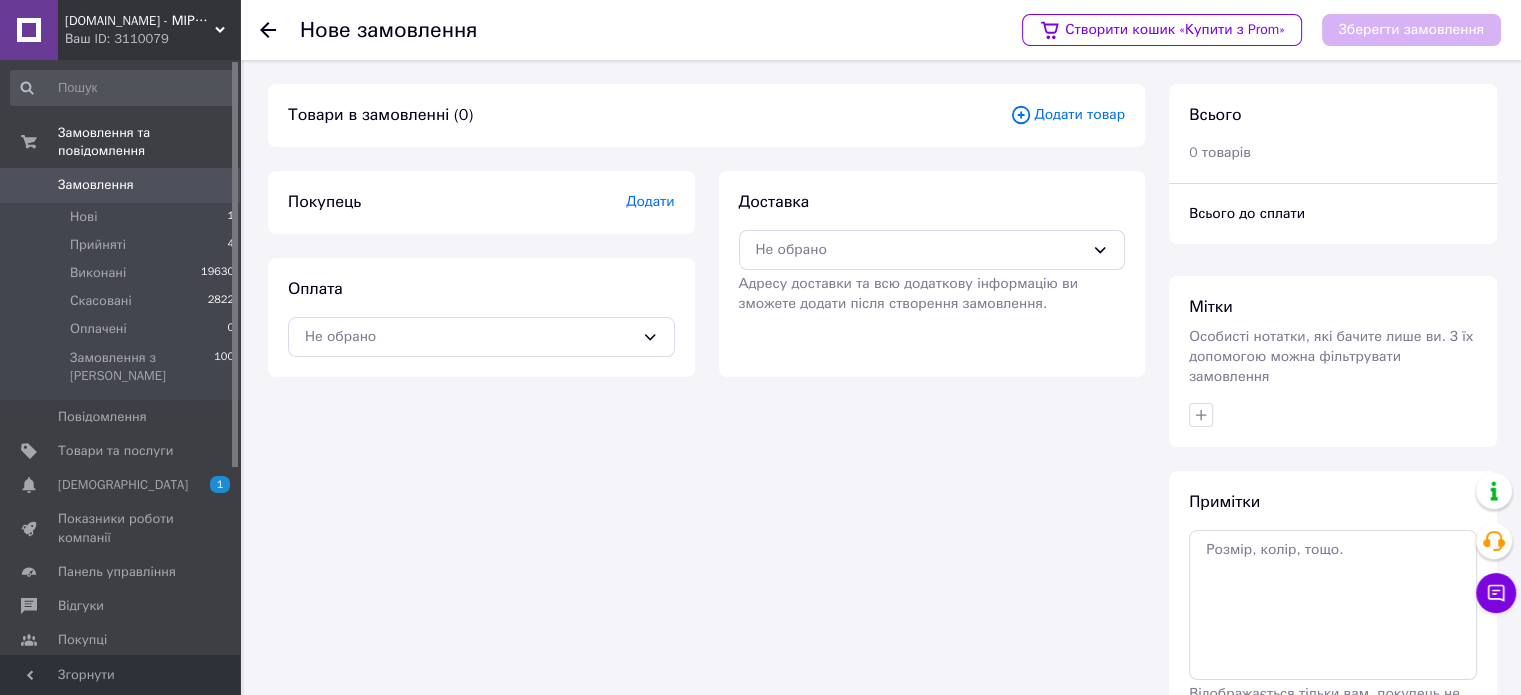 click on "Додати товар" at bounding box center (1067, 115) 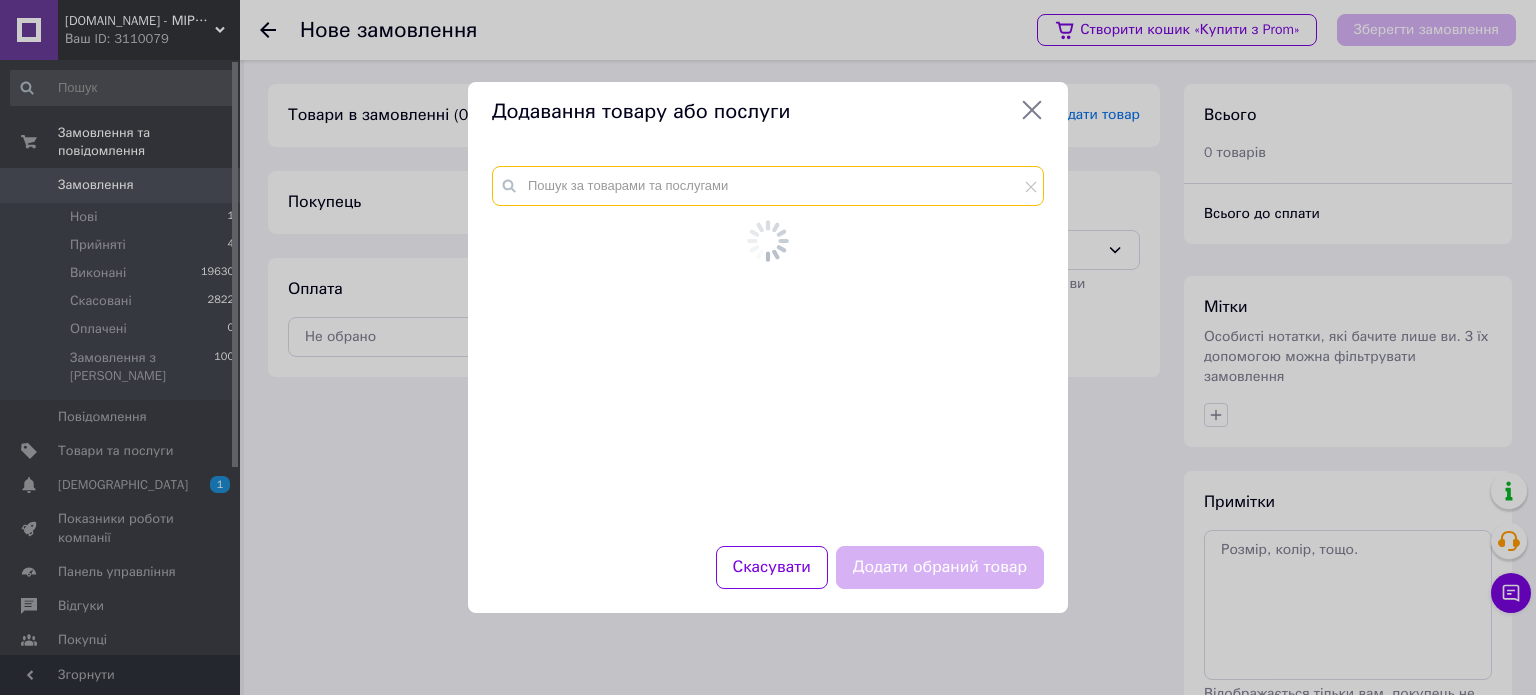 click at bounding box center [768, 186] 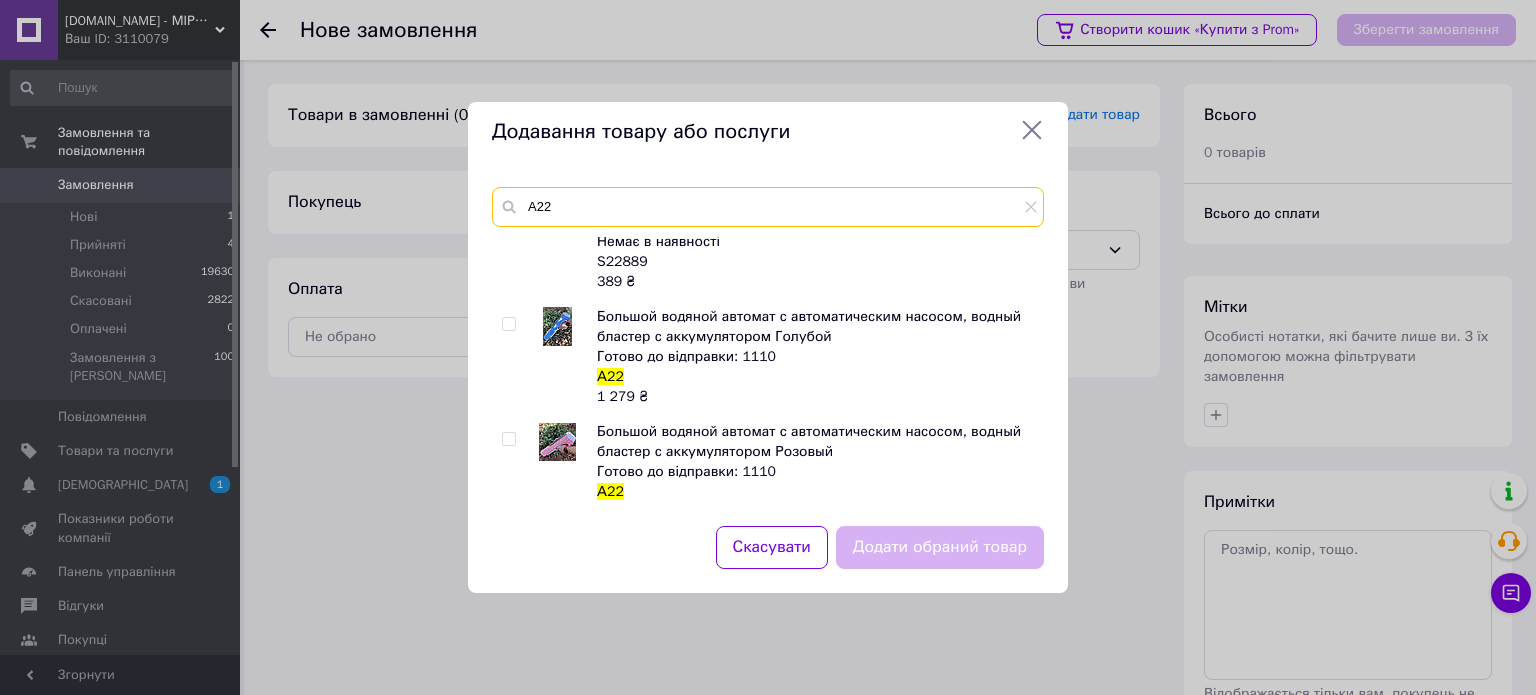 scroll, scrollTop: 800, scrollLeft: 0, axis: vertical 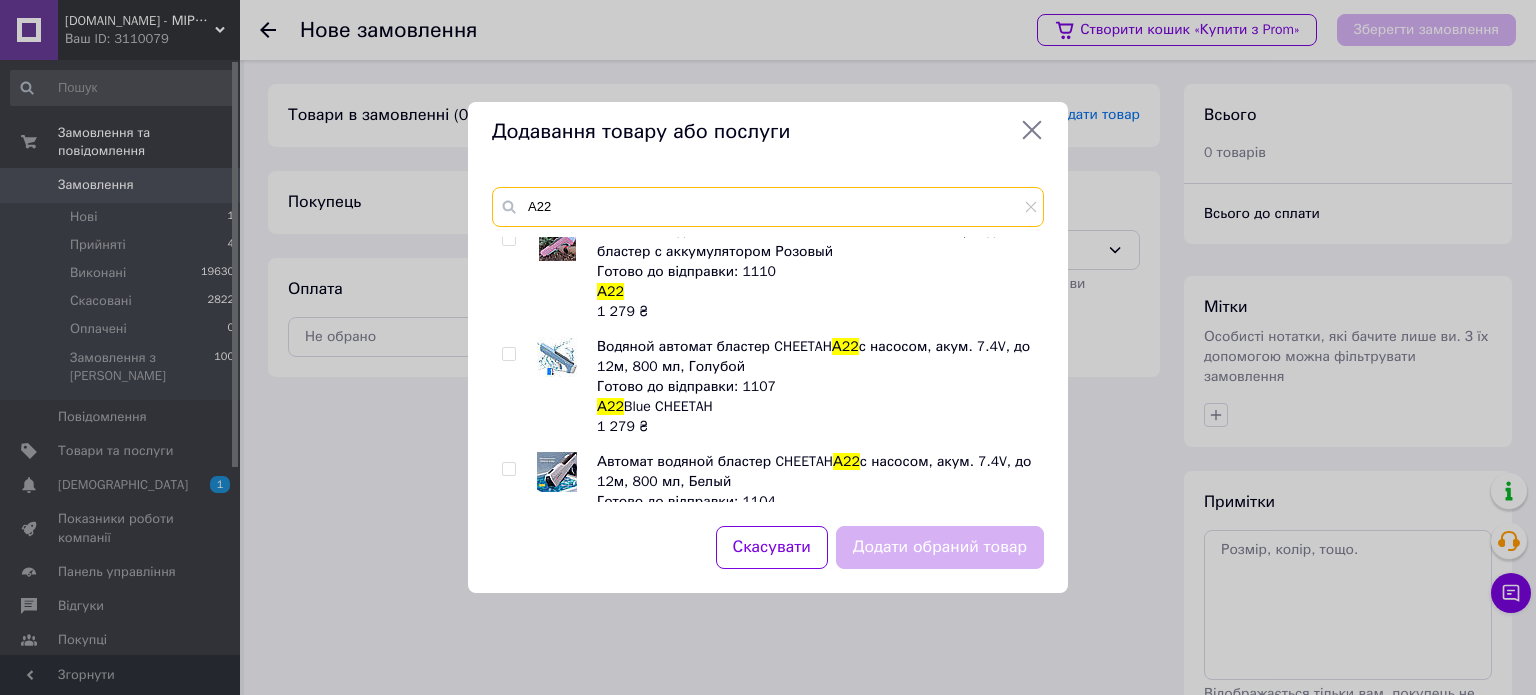 type on "А22" 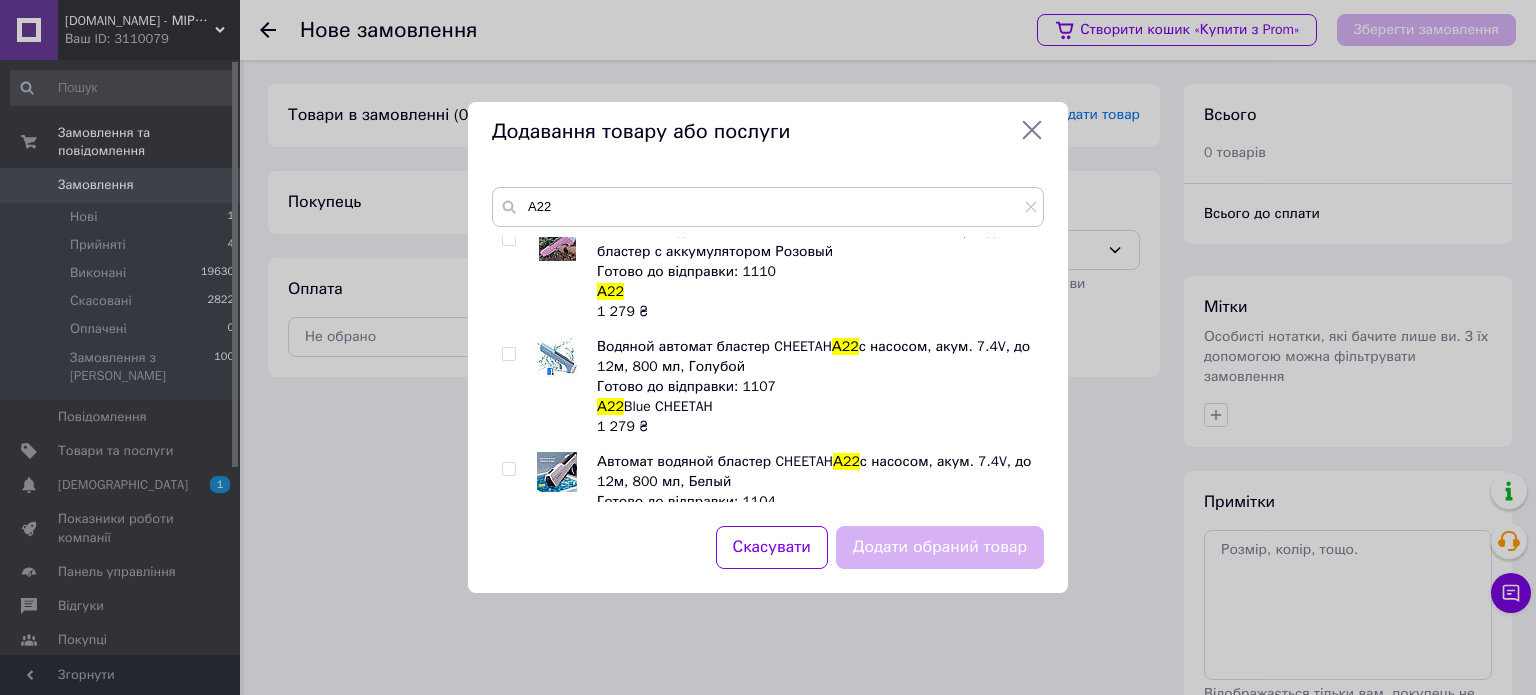 click at bounding box center [509, 469] 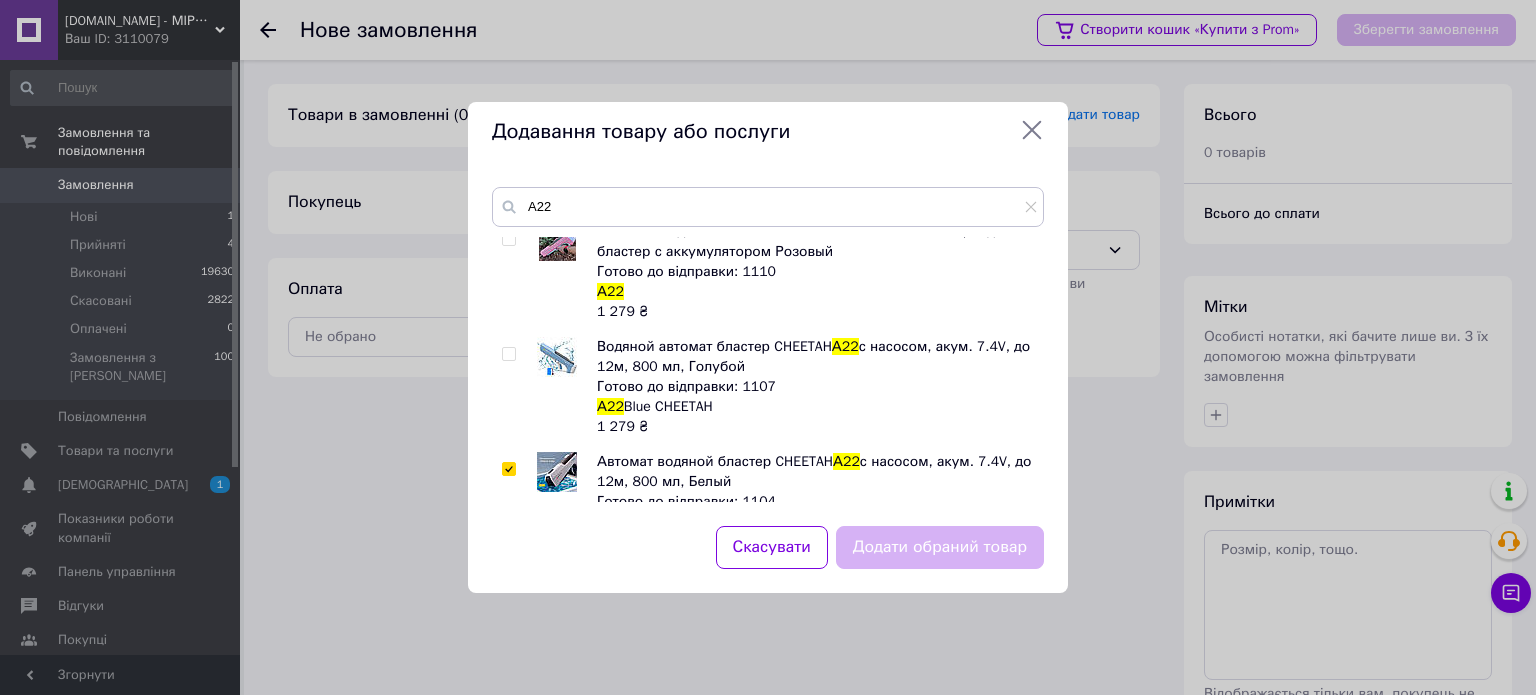 checkbox on "true" 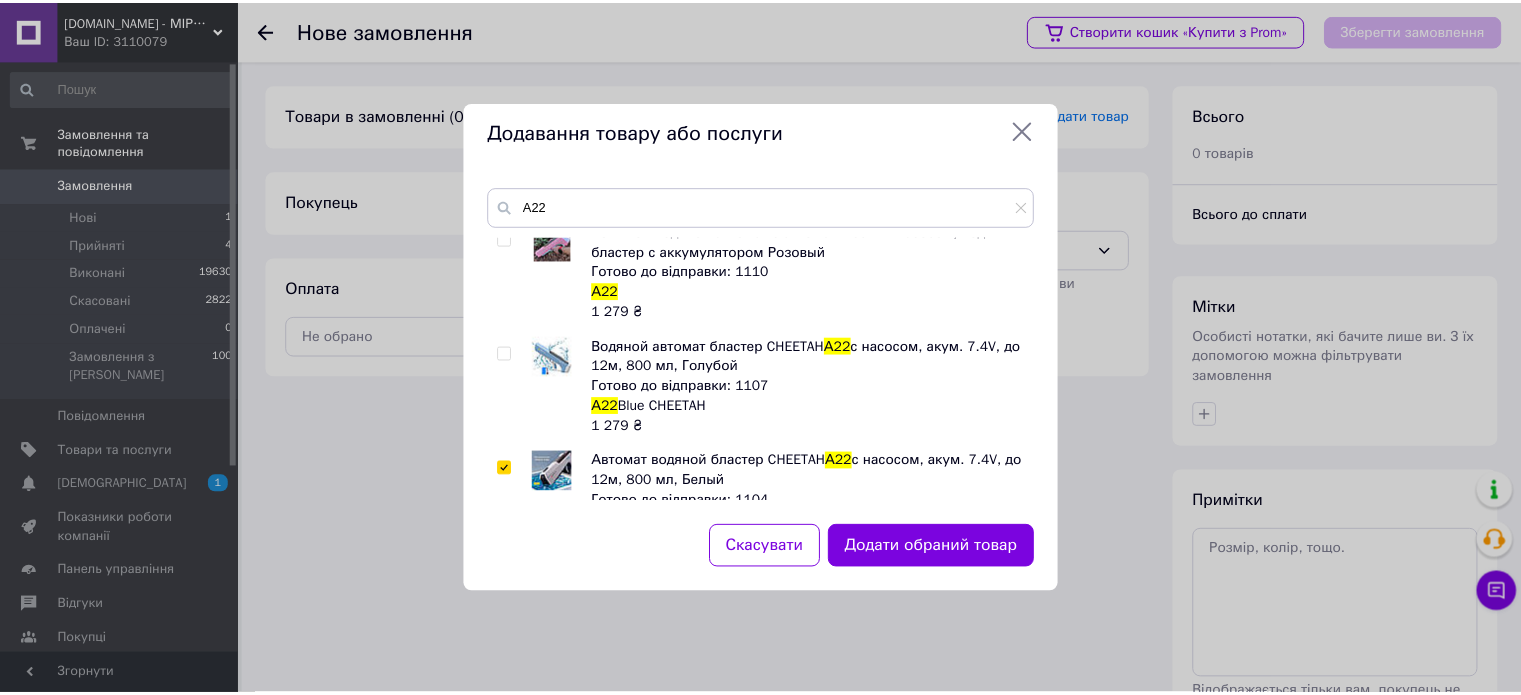 scroll, scrollTop: 900, scrollLeft: 0, axis: vertical 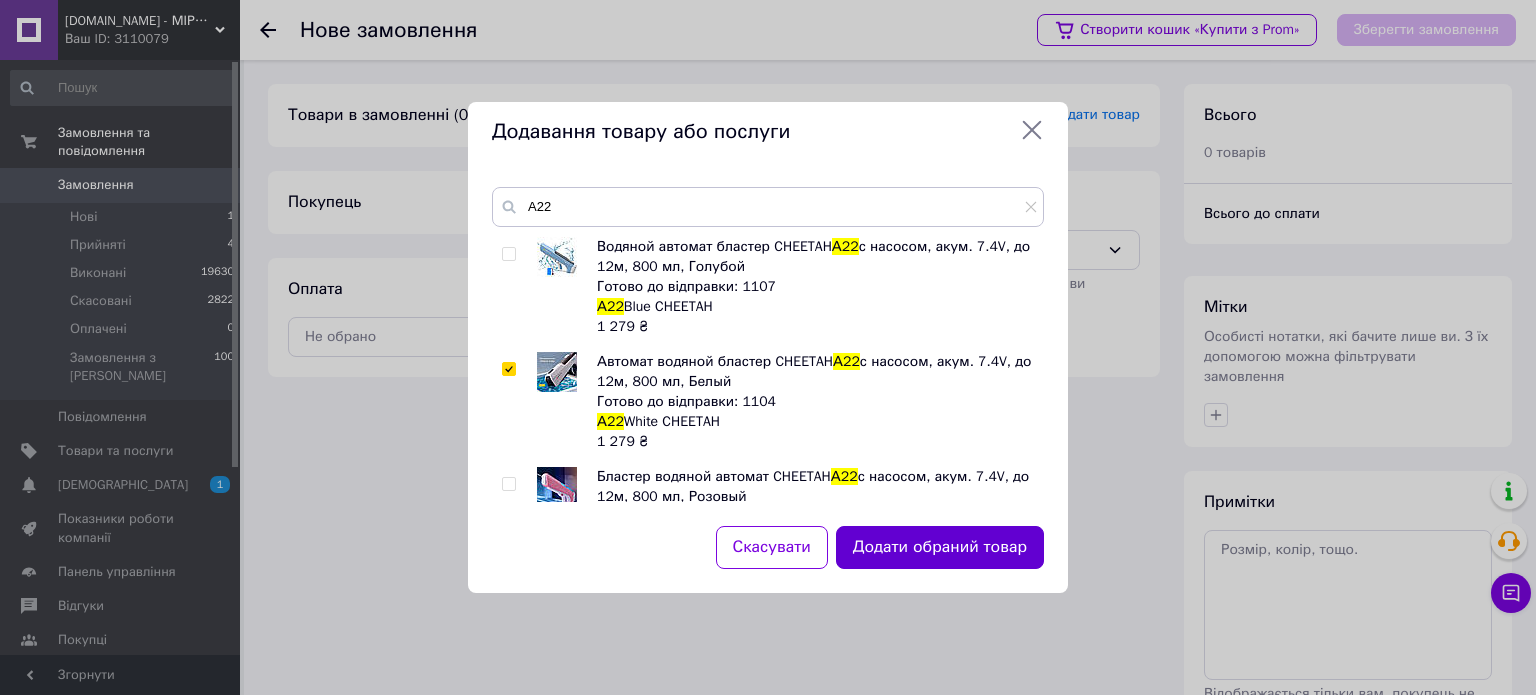 click on "Додати обраний товар" at bounding box center [940, 547] 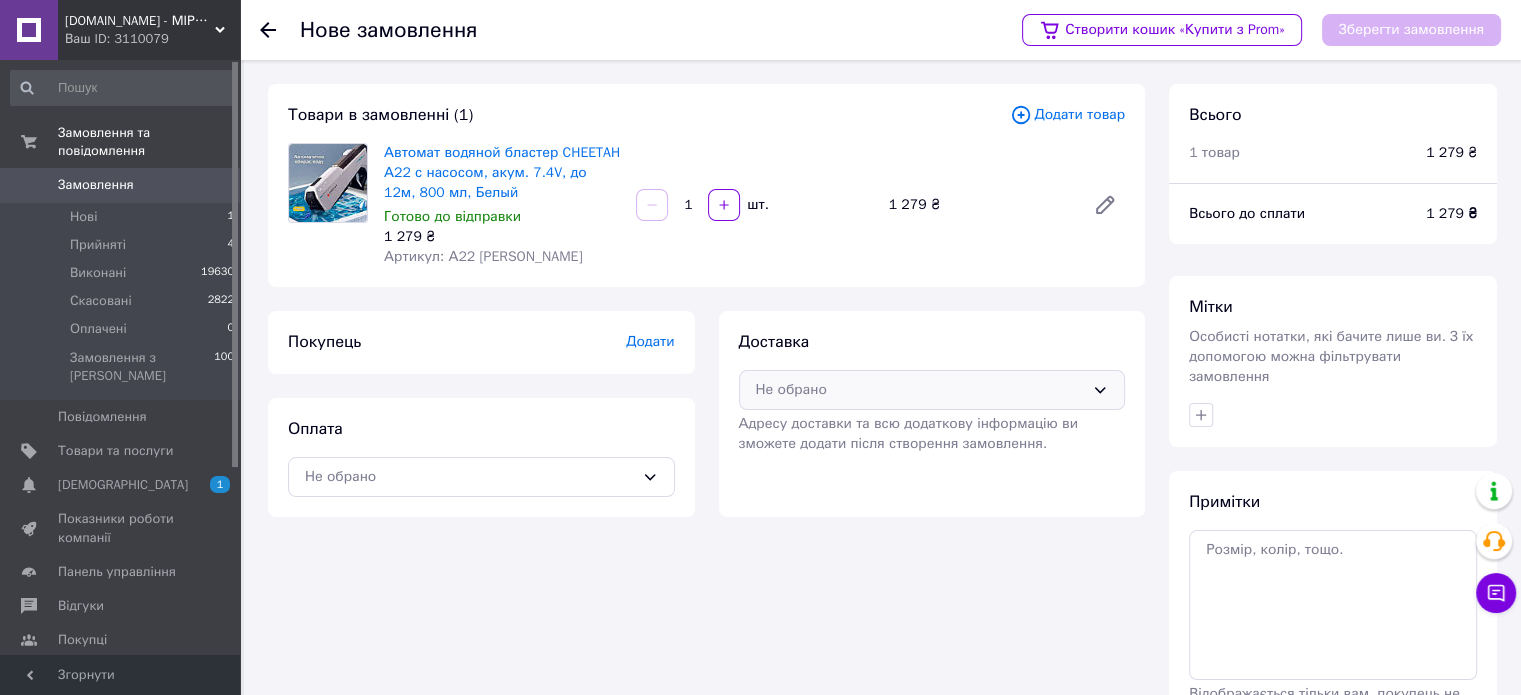 click on "Не обрано" at bounding box center [932, 390] 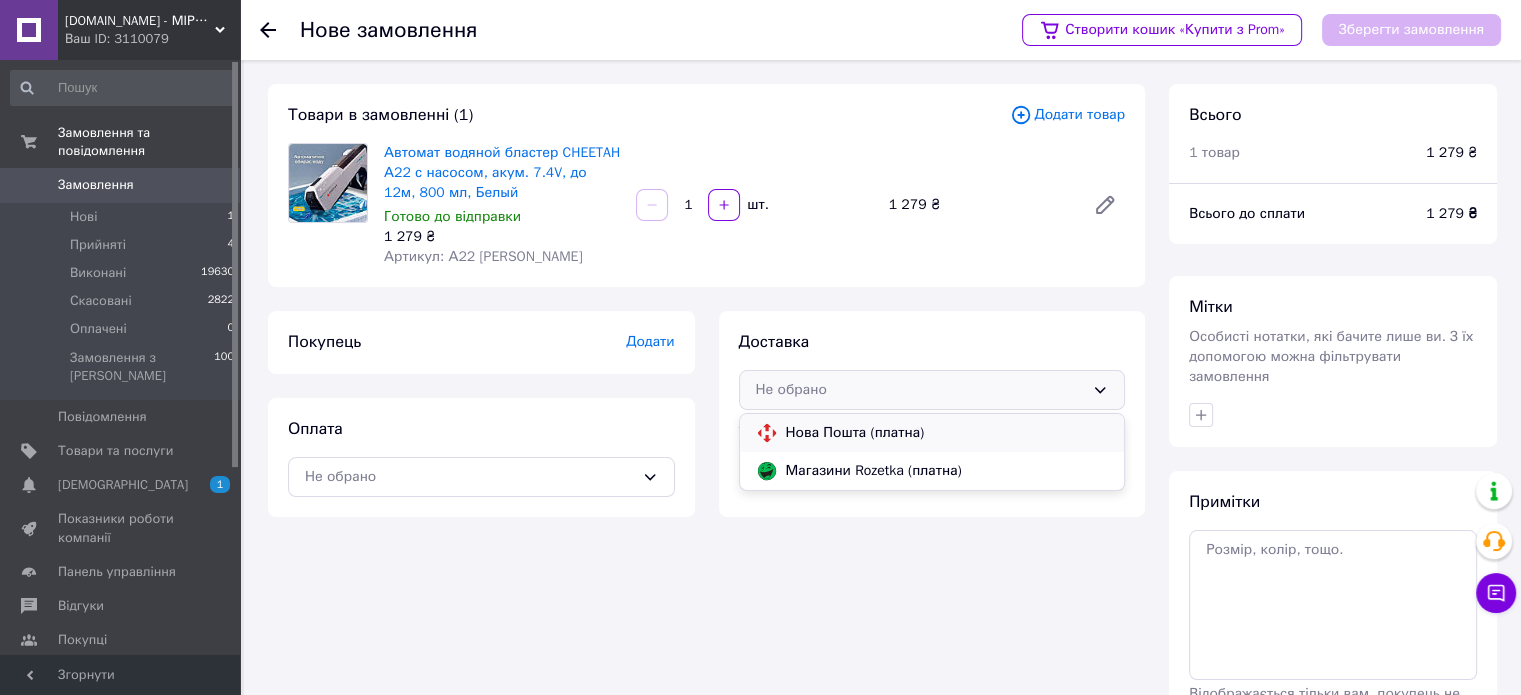 click on "Нова Пошта (платна)" at bounding box center [947, 433] 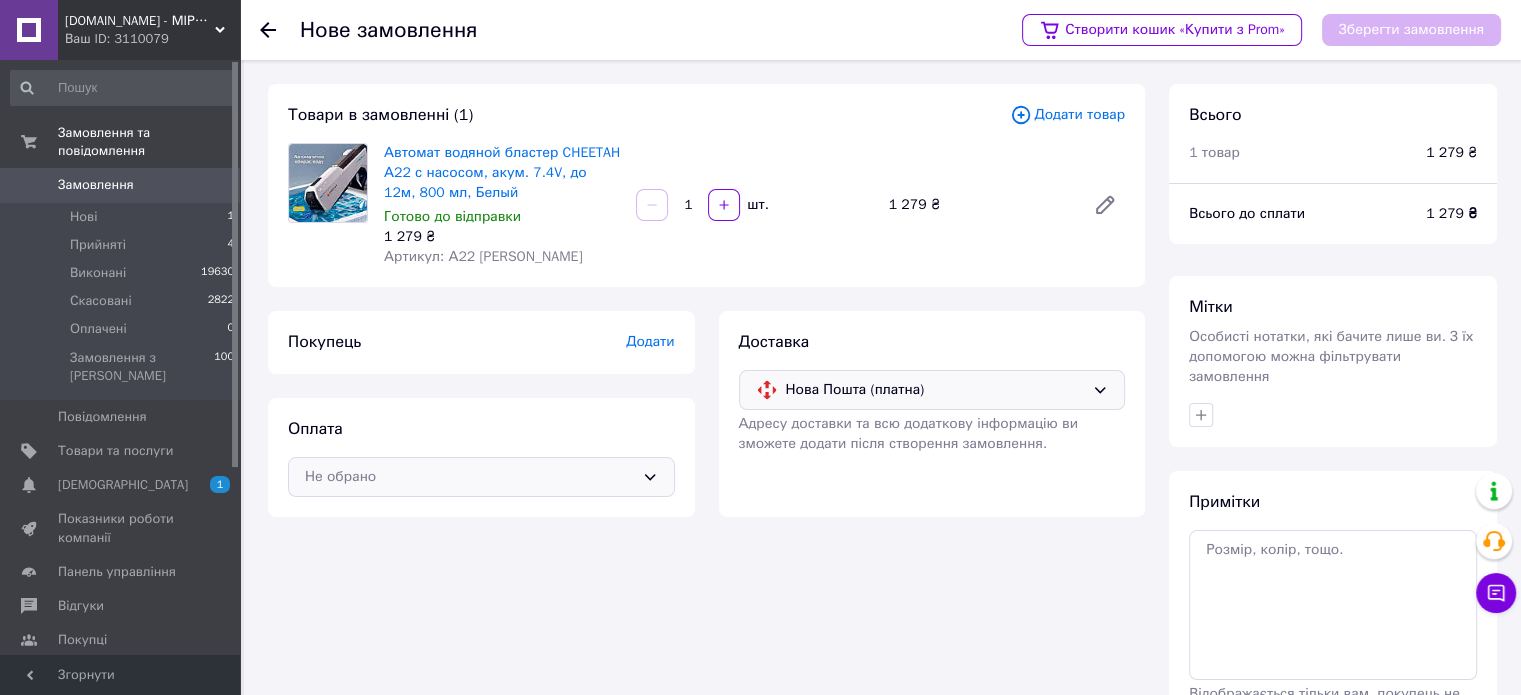 click on "Не обрано" at bounding box center [469, 477] 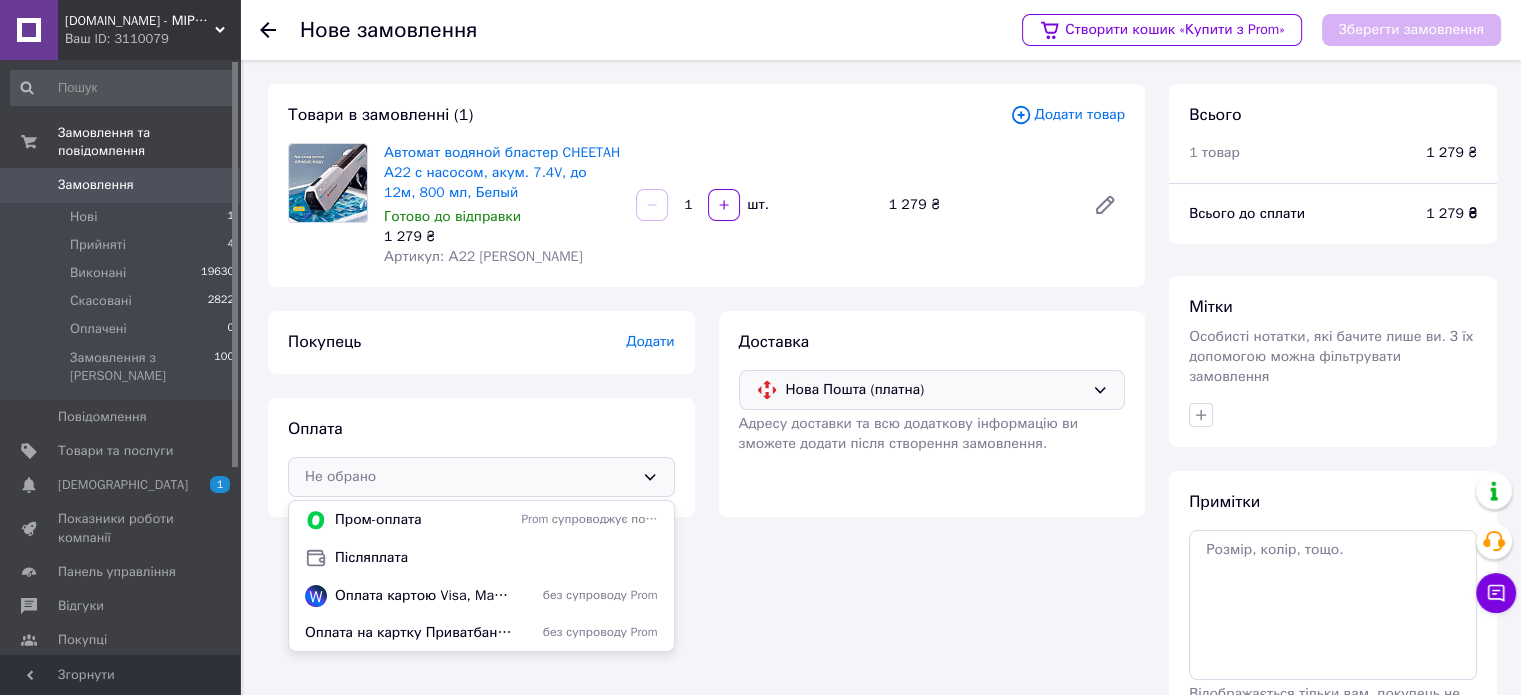 click on "Товари в замовленні (1) Додати товар Автомат водяной бластер CHEETAH А22 с насосом, акум. 7.4V, до 12м, 800 мл, Белый Готово до відправки 1 279 ₴ Артикул: А22 White CHEETAH 1   шт. 1 279 ₴ Покупець Додати Оплата Не обрано Пром-оплата Prom супроводжує покупку Післяплата Оплата картою Visa, Mastercard - WayForPay без супроводу Prom Оплата на картку Приватбанку чи р/р ФОП (Комісія 0%) без супроводу Prom Доставка Нова Пошта (платна) Адресу доставки та всю додаткову інформацію
ви зможете додати після створення замовлення." at bounding box center [706, 452] 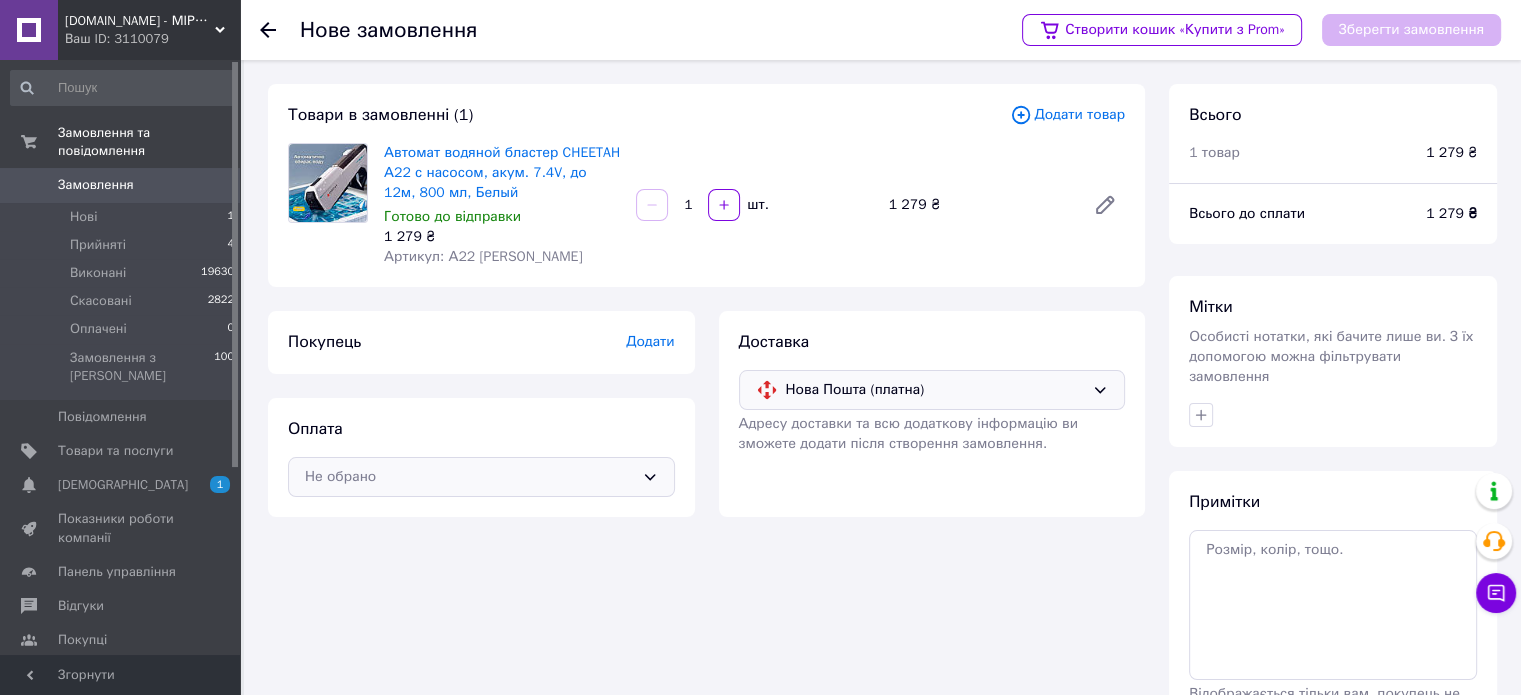 click on "Не обрано" at bounding box center (469, 477) 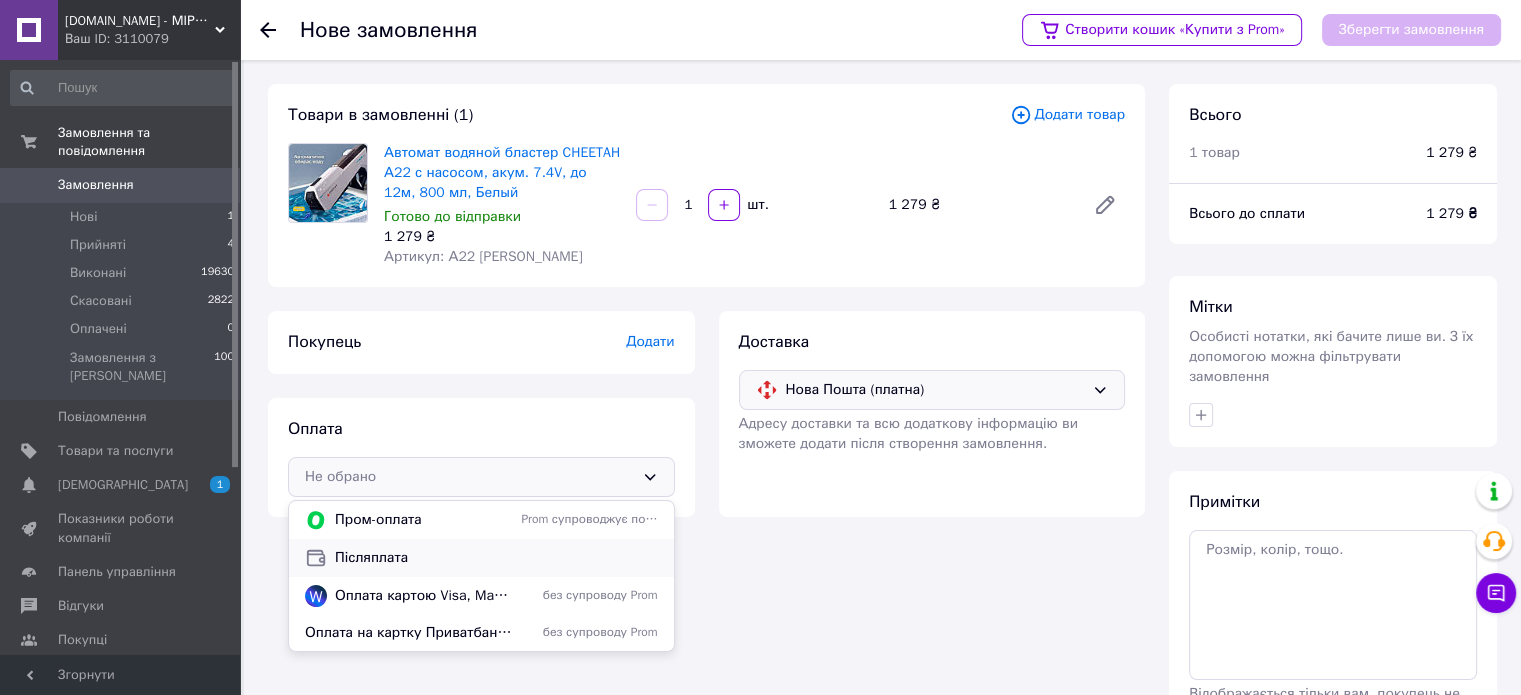 click on "Післяплата" at bounding box center [496, 558] 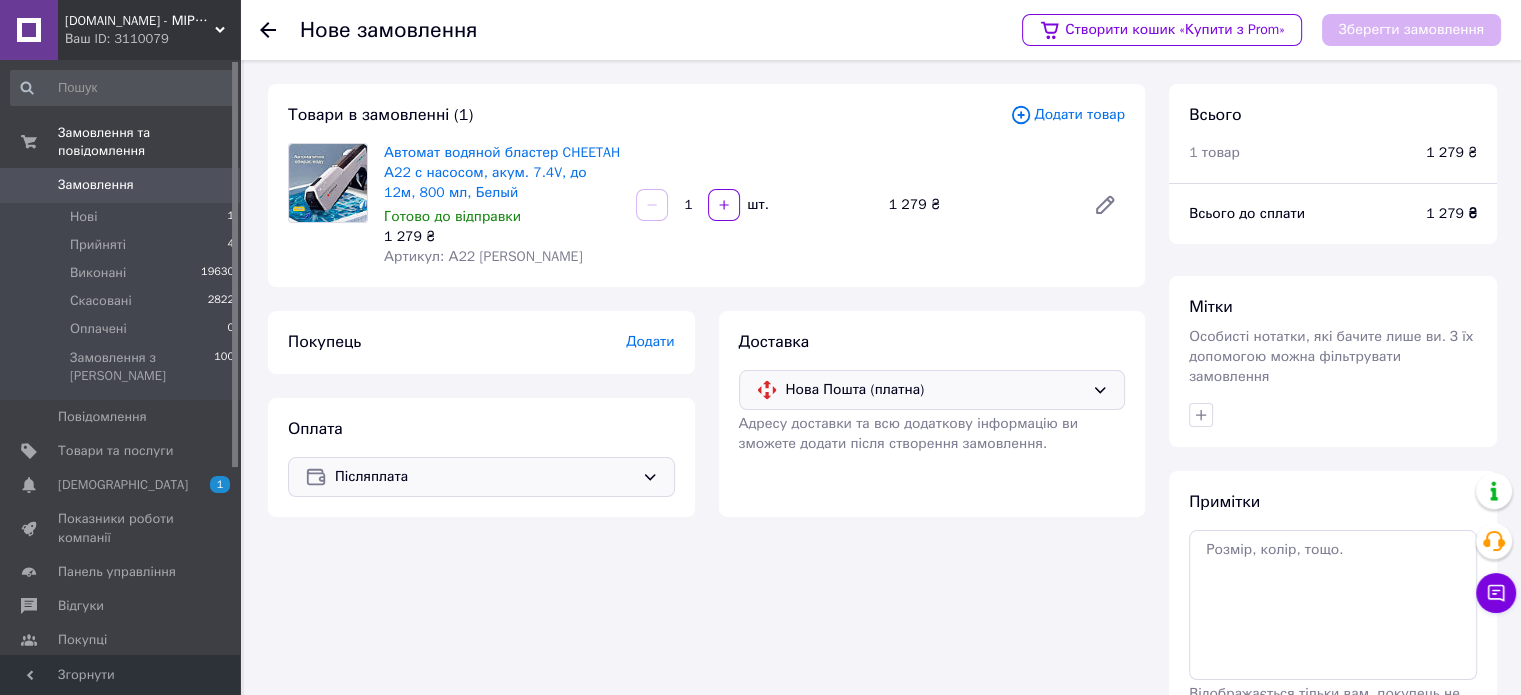 click on "Додати" at bounding box center [650, 341] 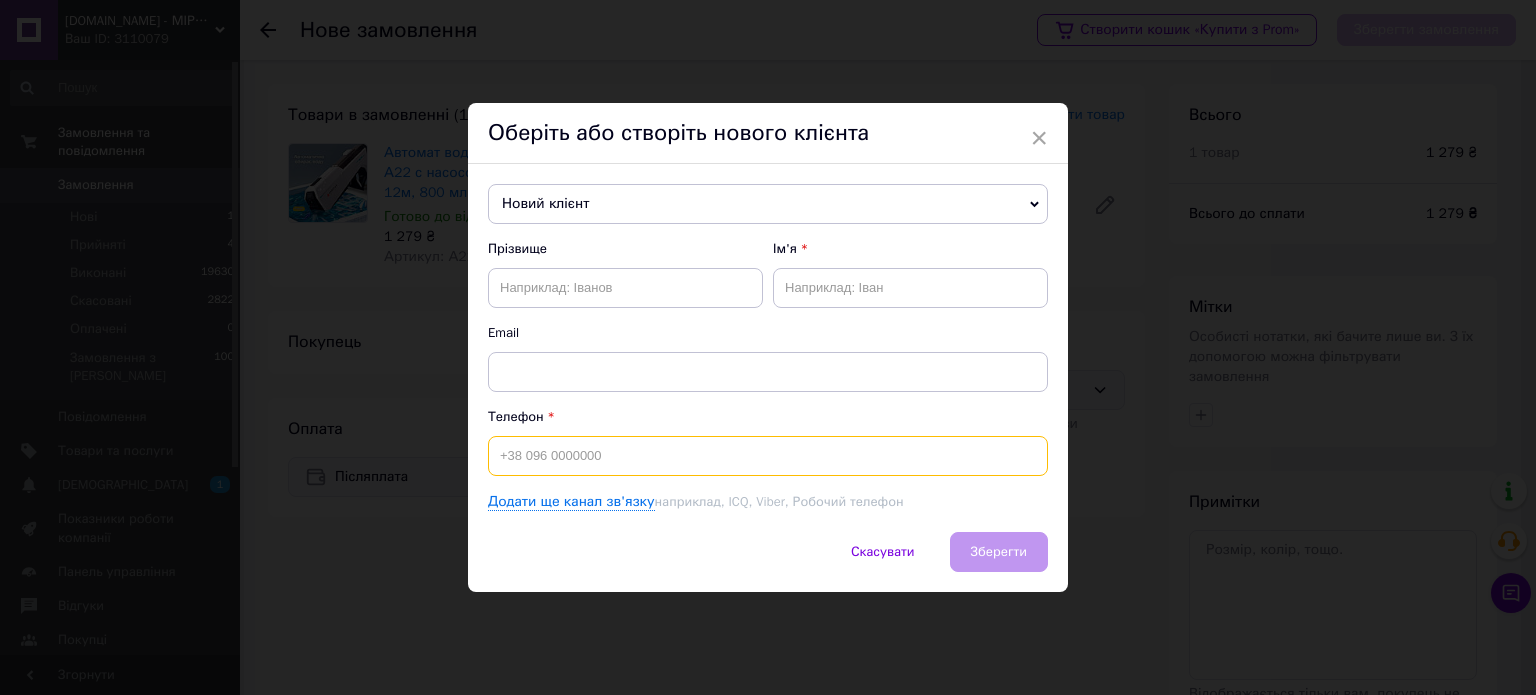 click at bounding box center [768, 456] 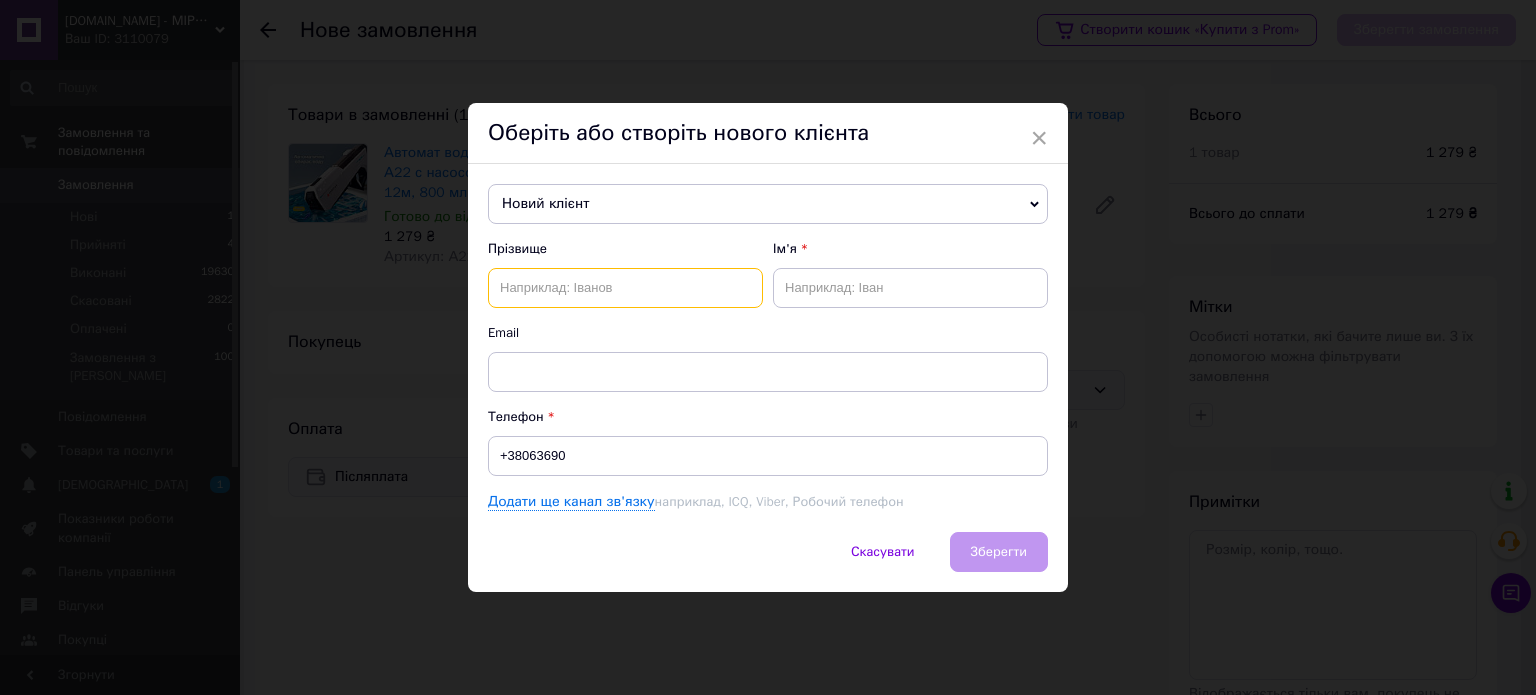 click at bounding box center [625, 288] 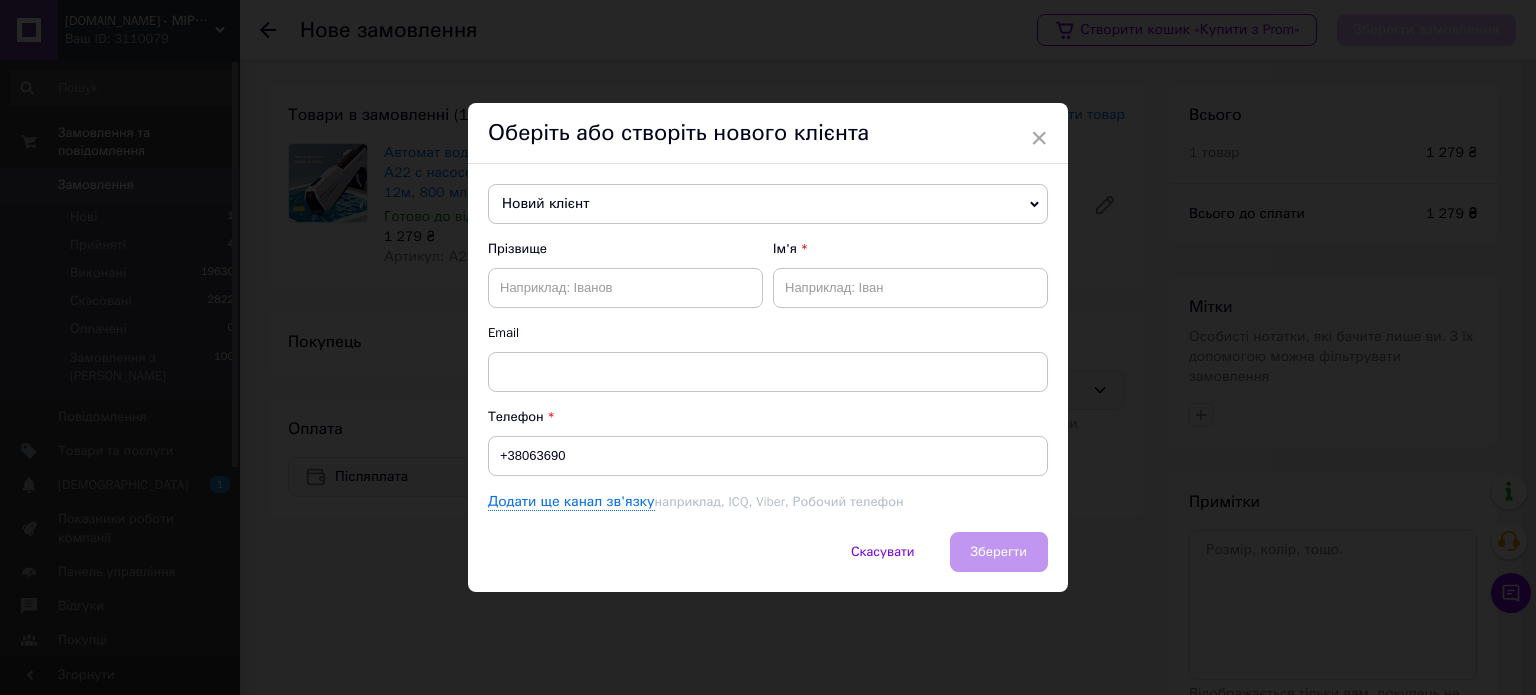 click on "Прізвище" at bounding box center (625, 249) 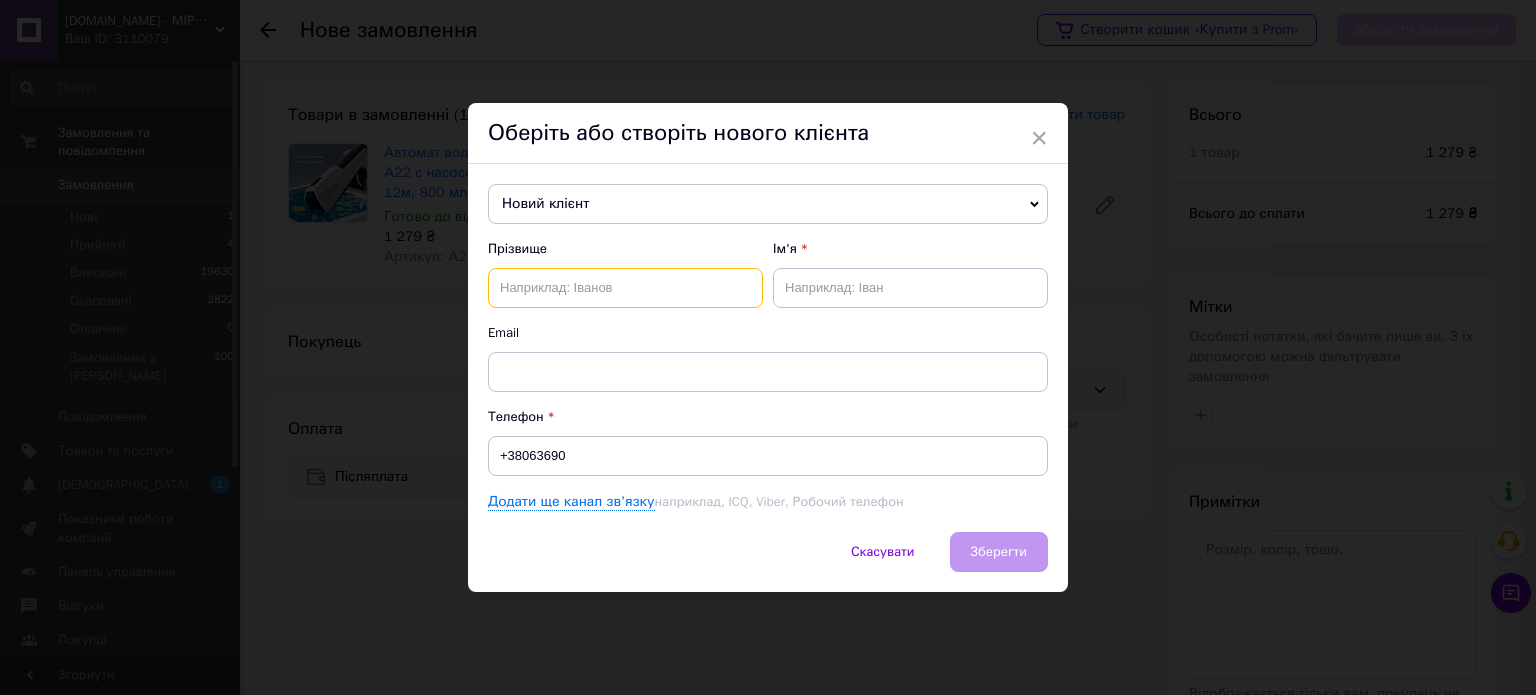click at bounding box center (625, 288) 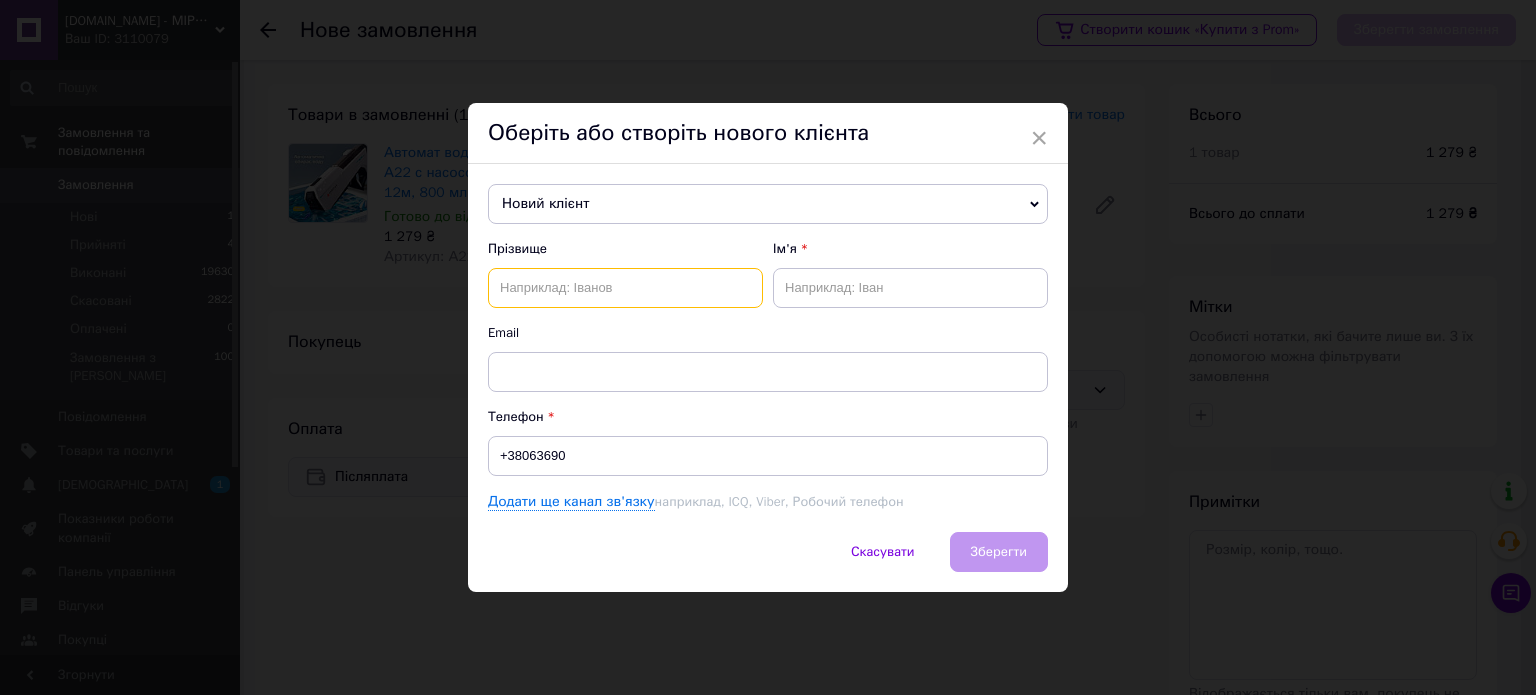 click at bounding box center (625, 288) 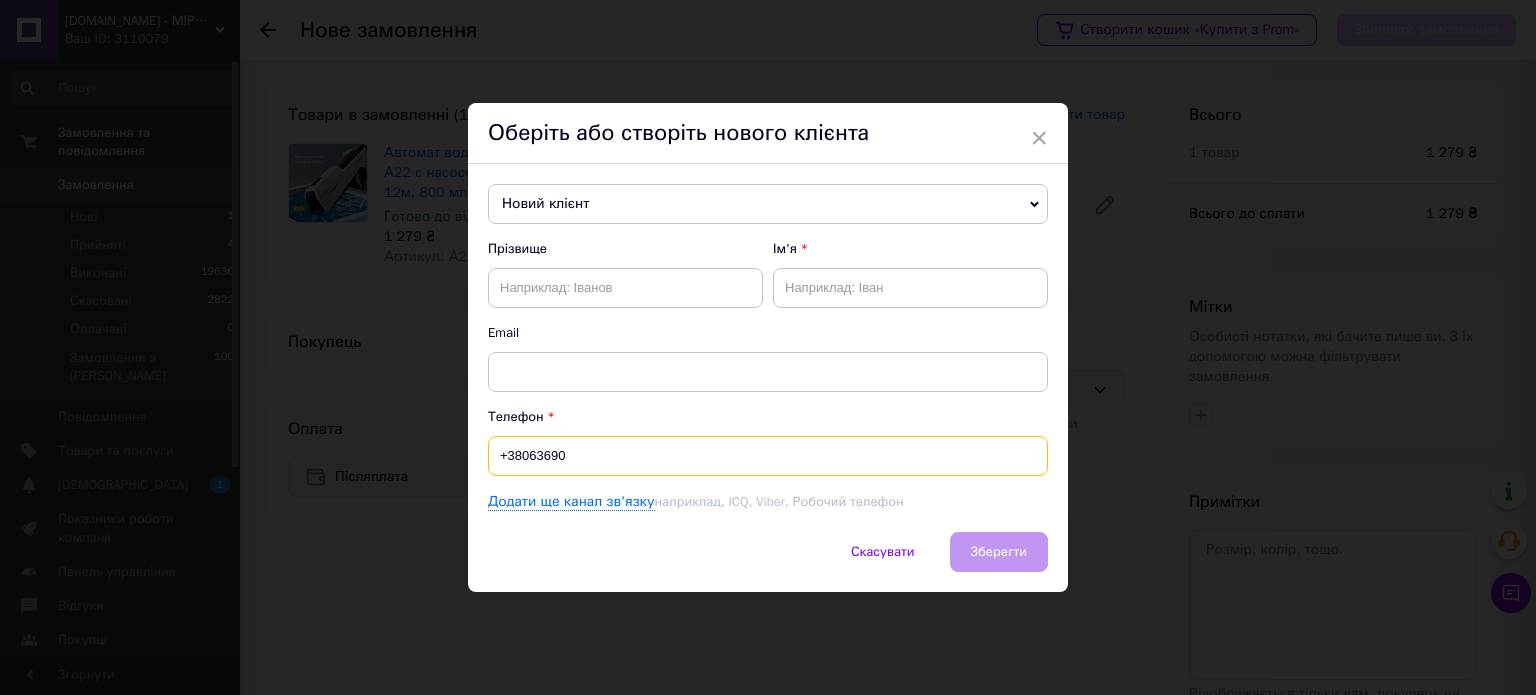 click on "+38063690" at bounding box center [768, 456] 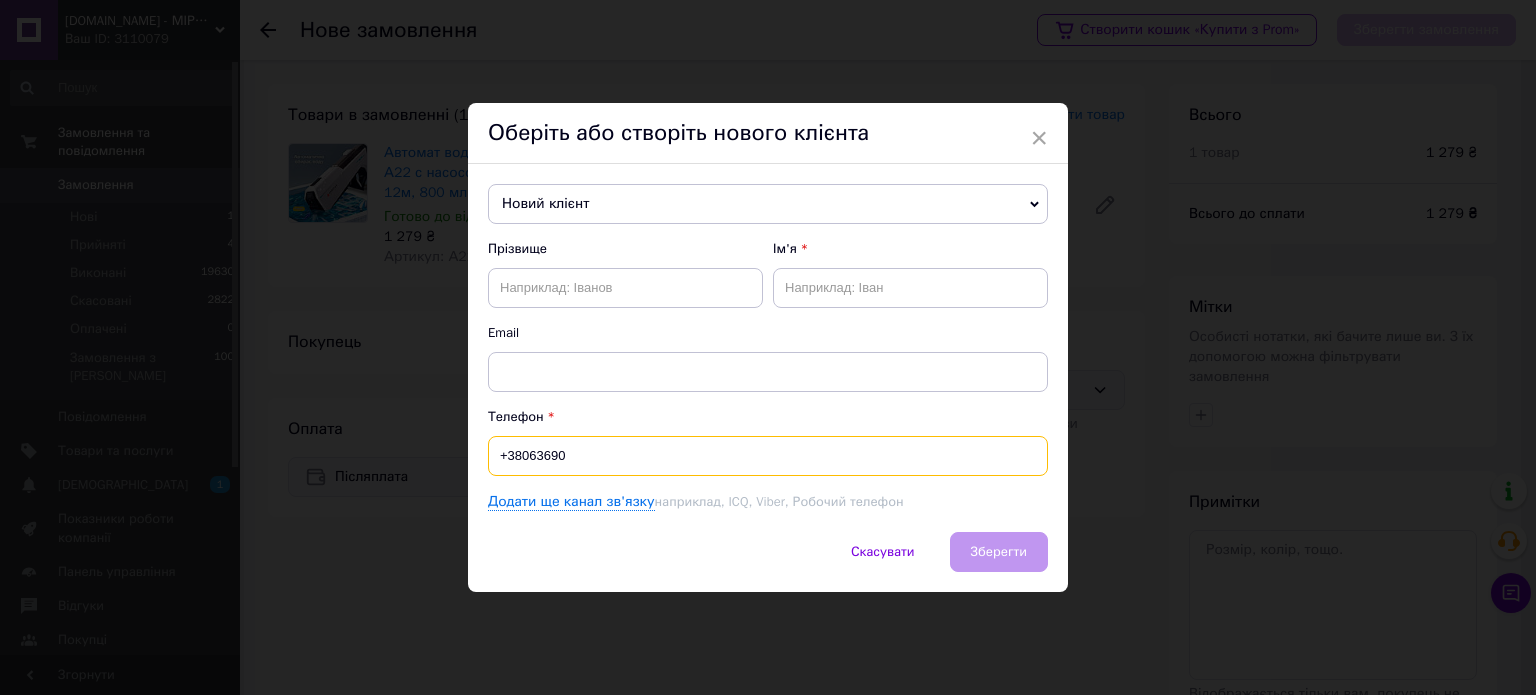 click on "+38063690" at bounding box center [768, 456] 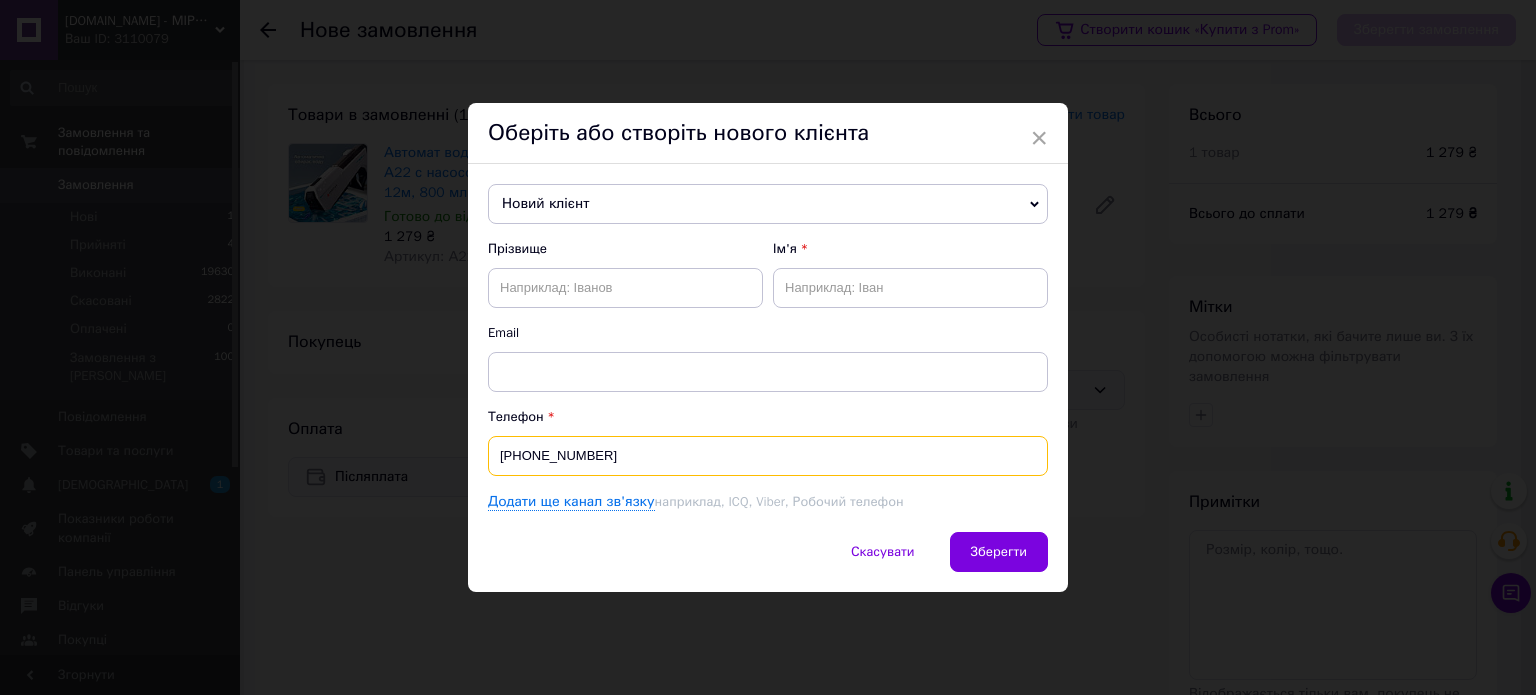 type on "[PHONE_NUMBER]" 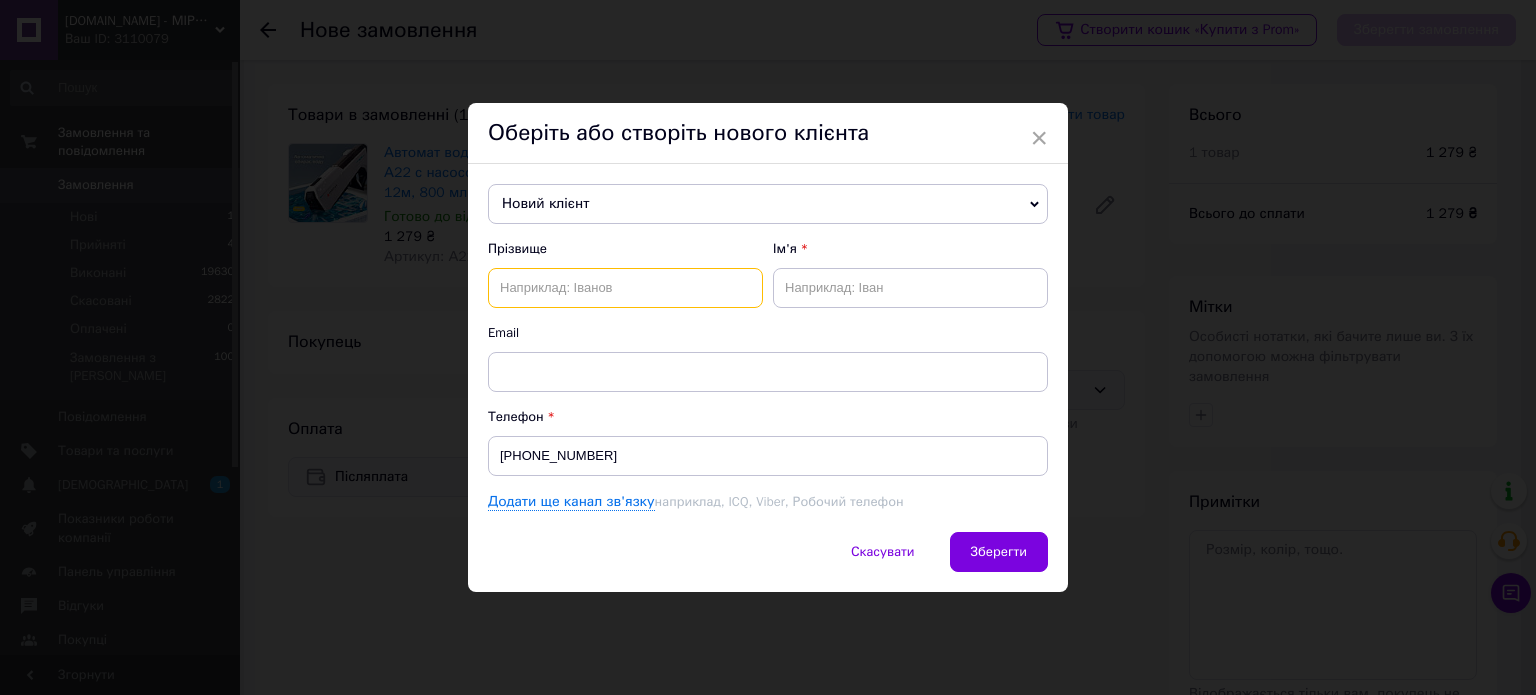 click at bounding box center [625, 288] 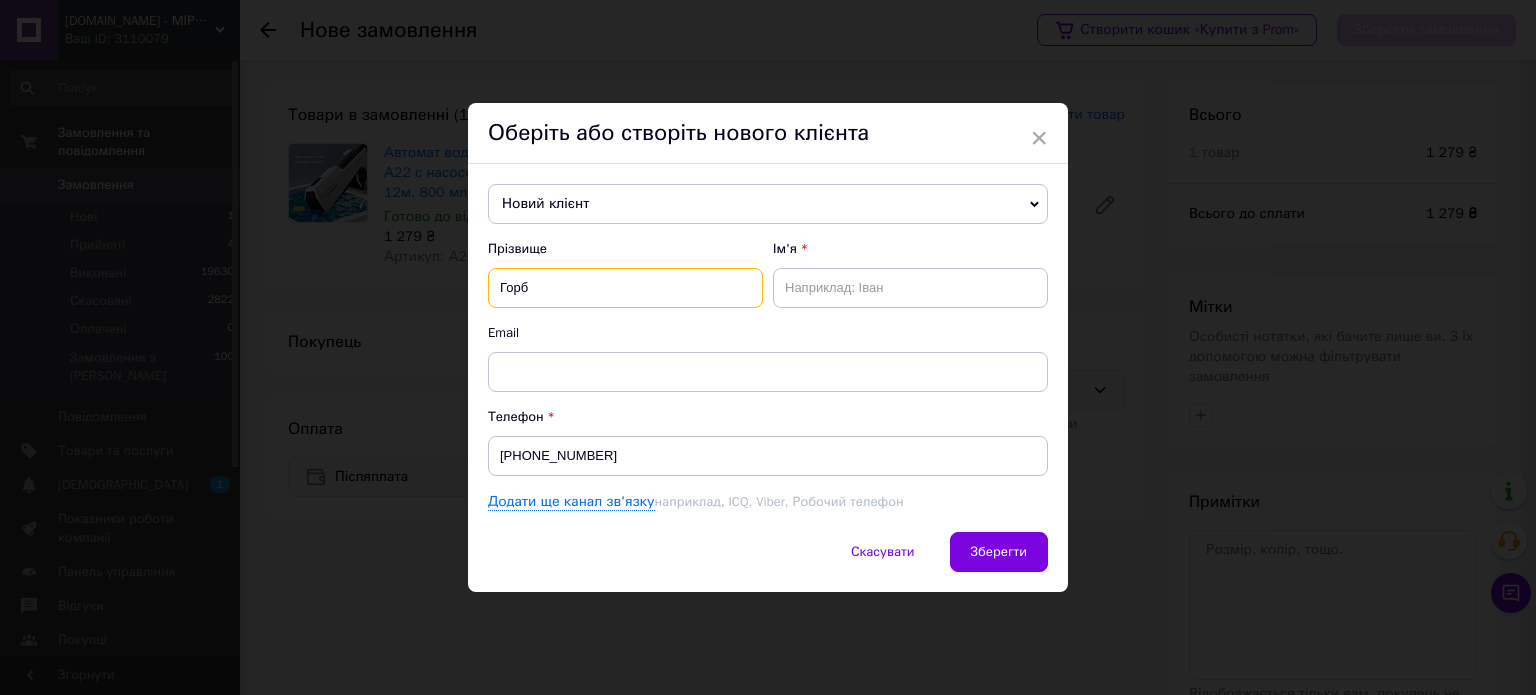 type on "Горб" 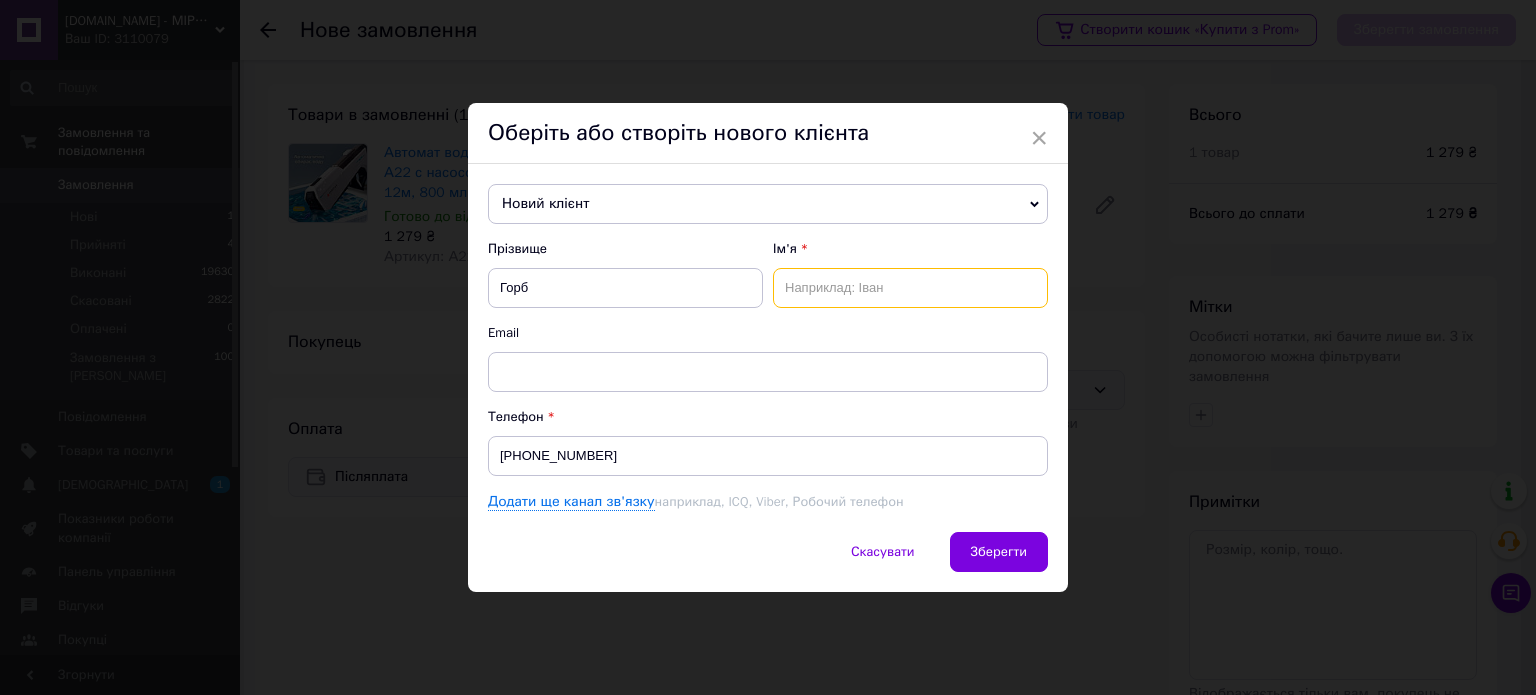 click at bounding box center (910, 288) 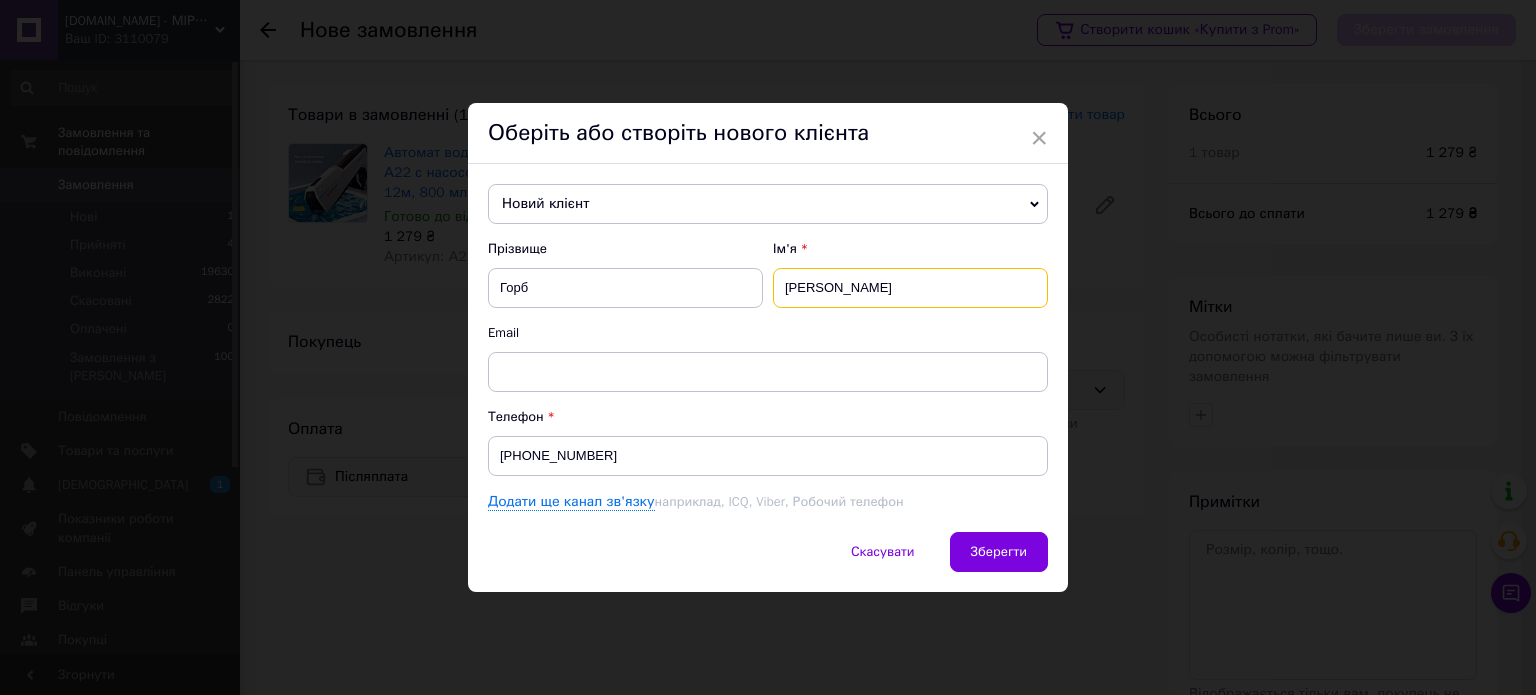 click on "Сергый" at bounding box center [910, 288] 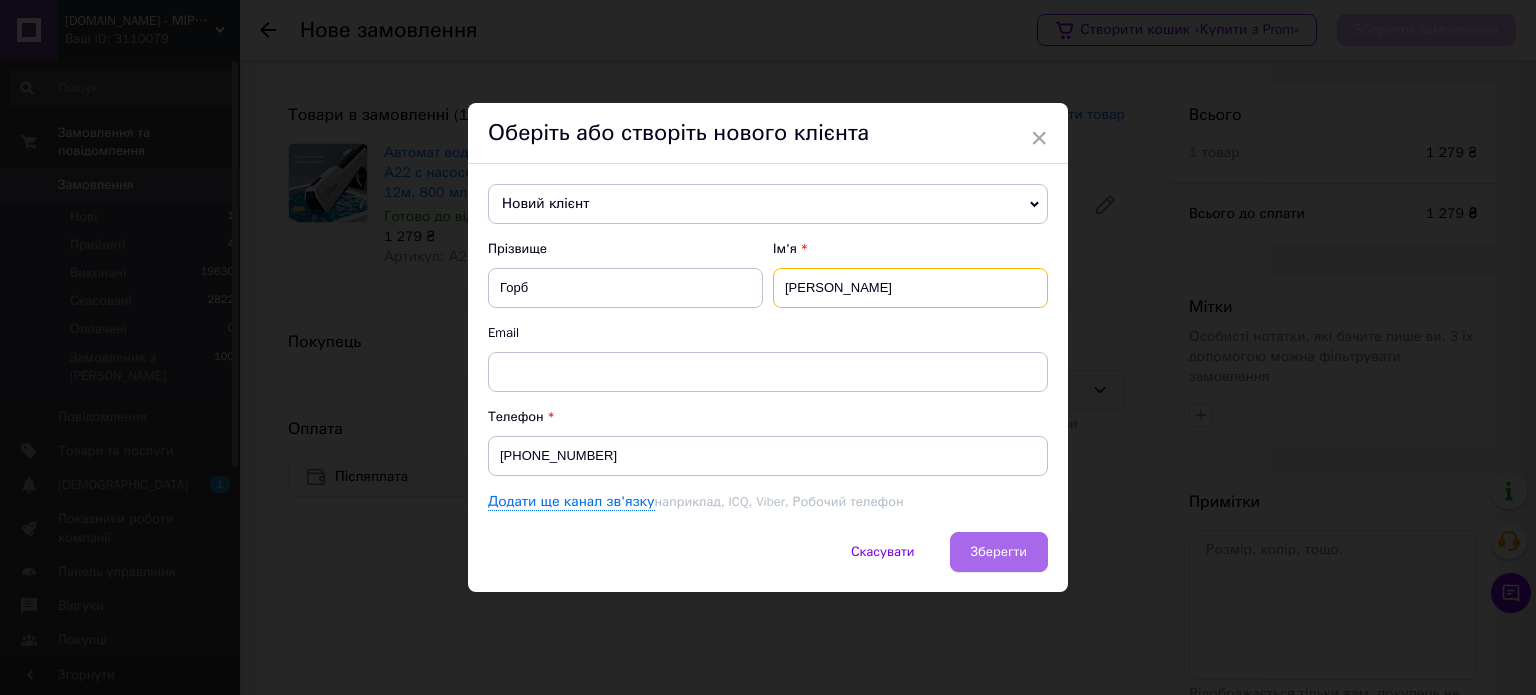 type on "Сергій" 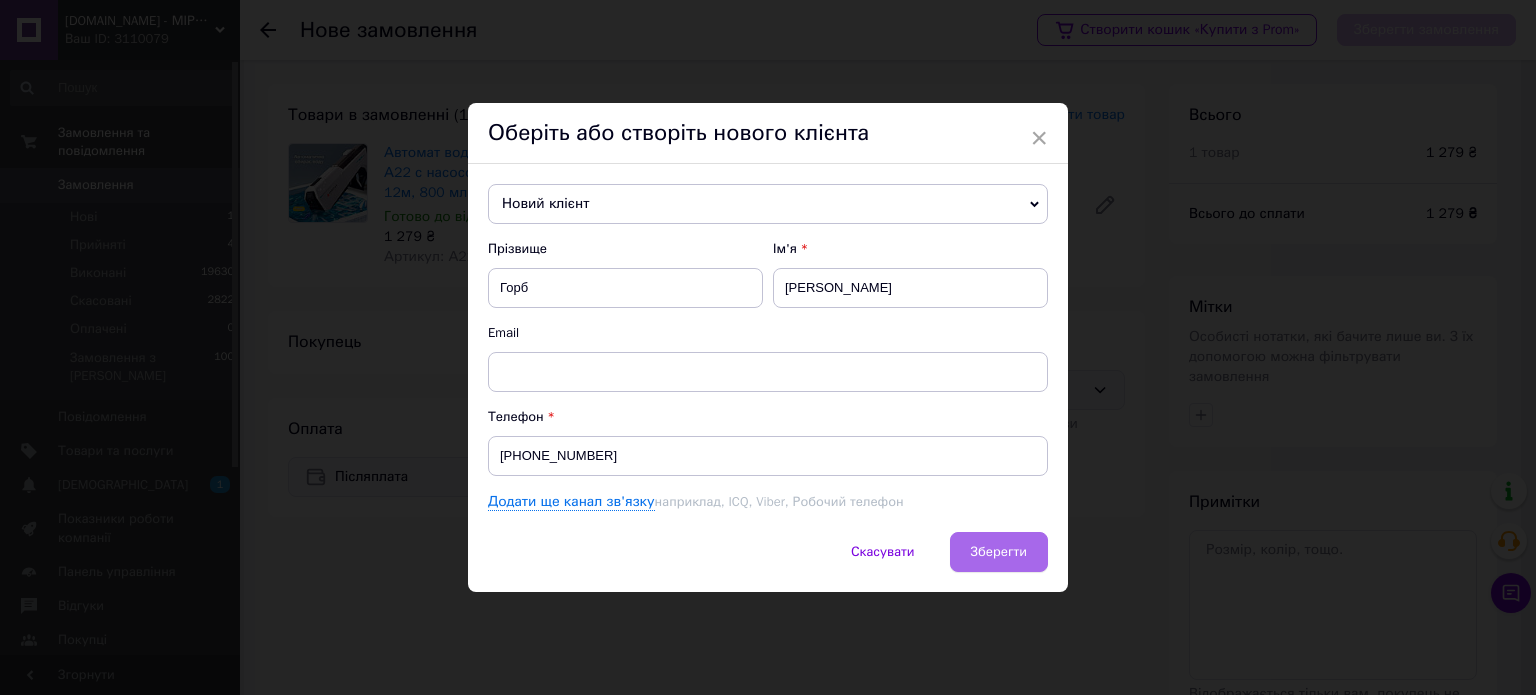 click on "Зберегти" at bounding box center [999, 551] 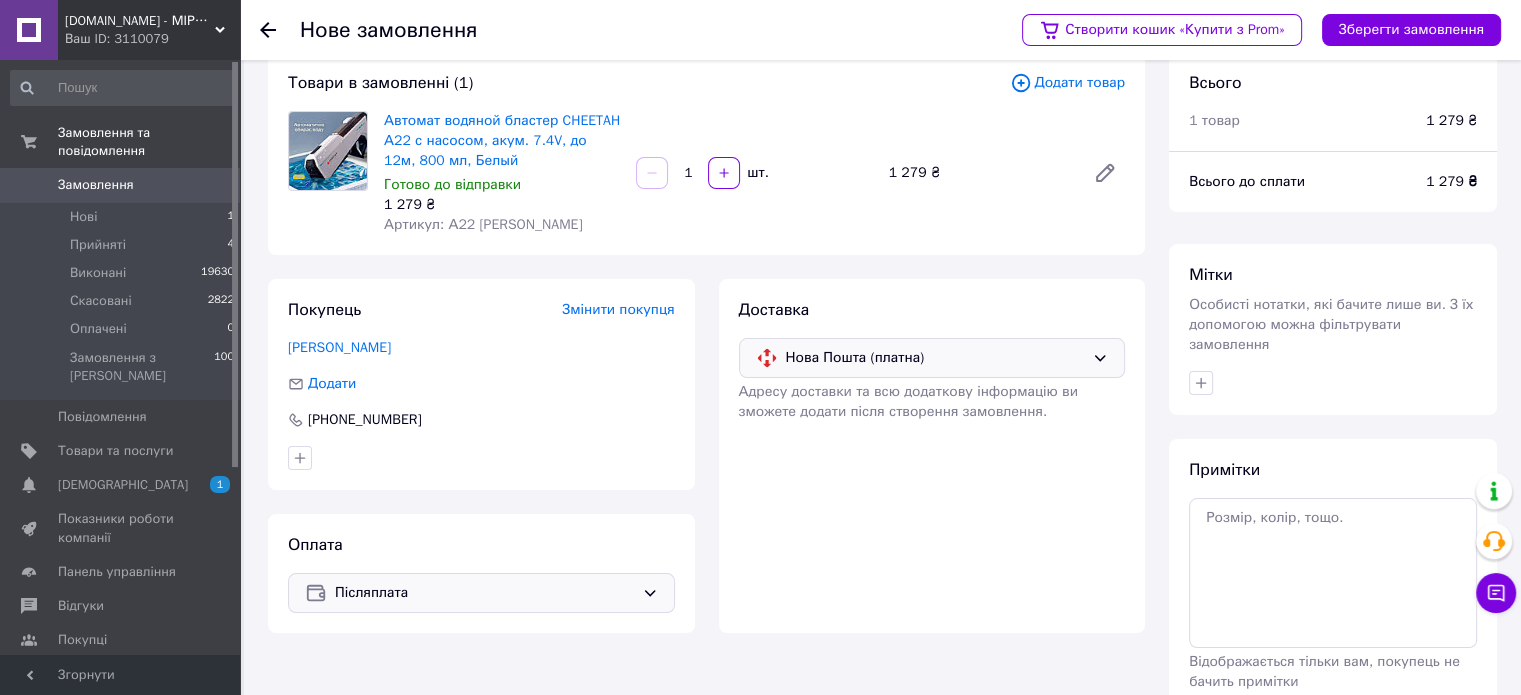 scroll, scrollTop: 0, scrollLeft: 0, axis: both 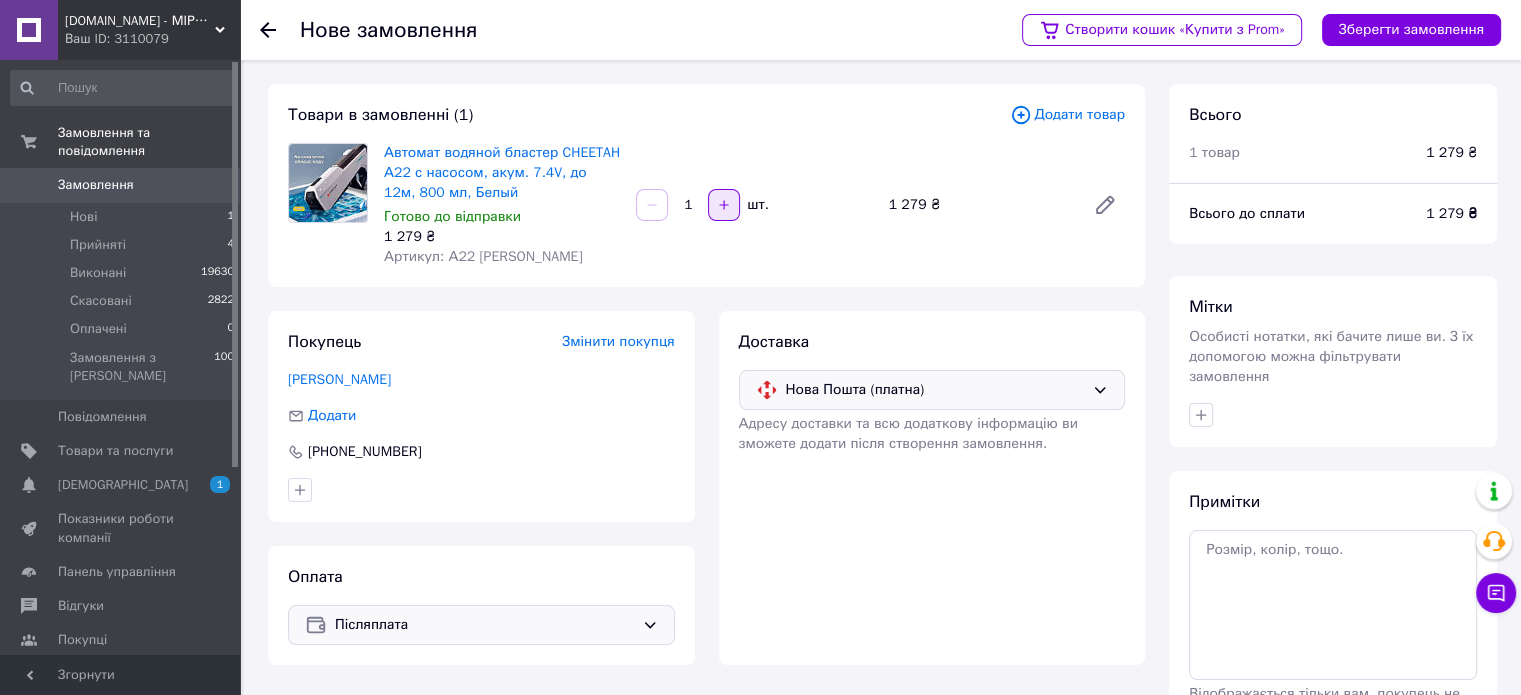 click 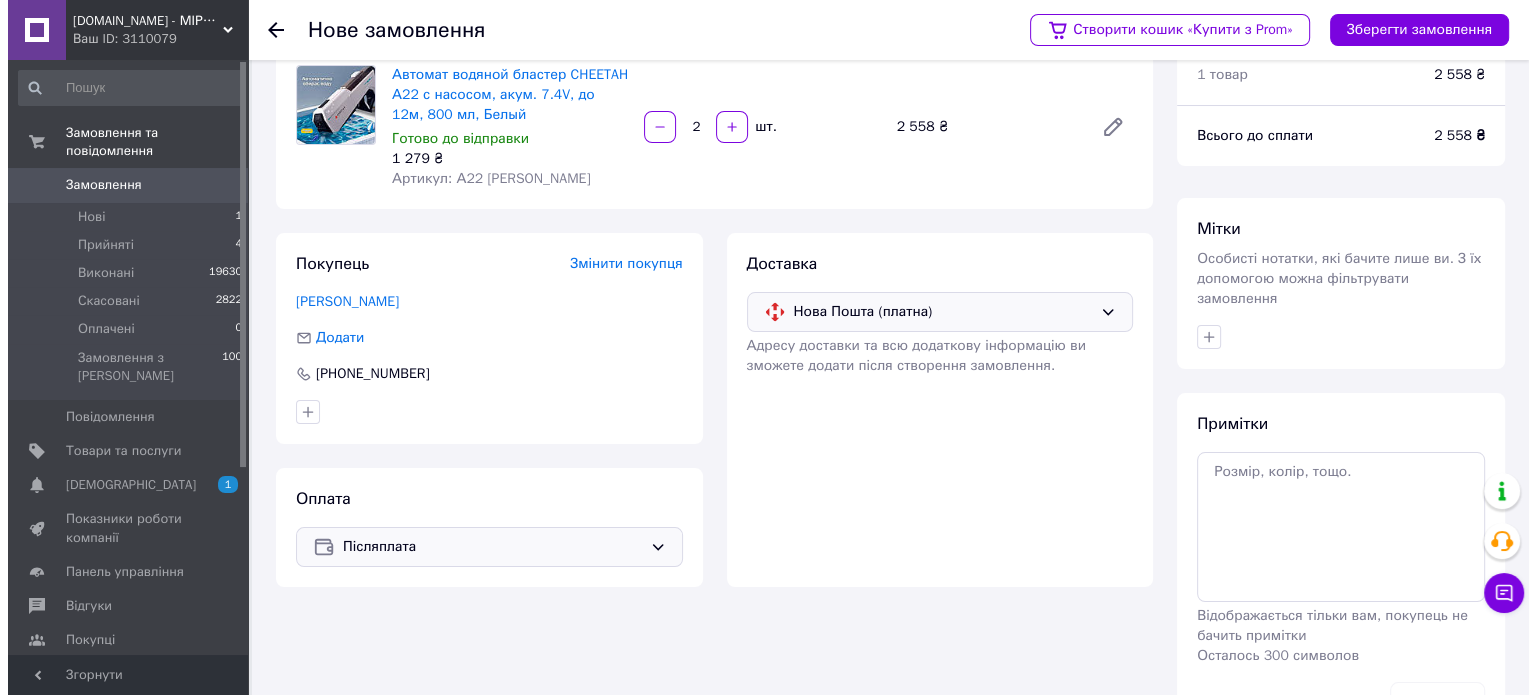 scroll, scrollTop: 0, scrollLeft: 0, axis: both 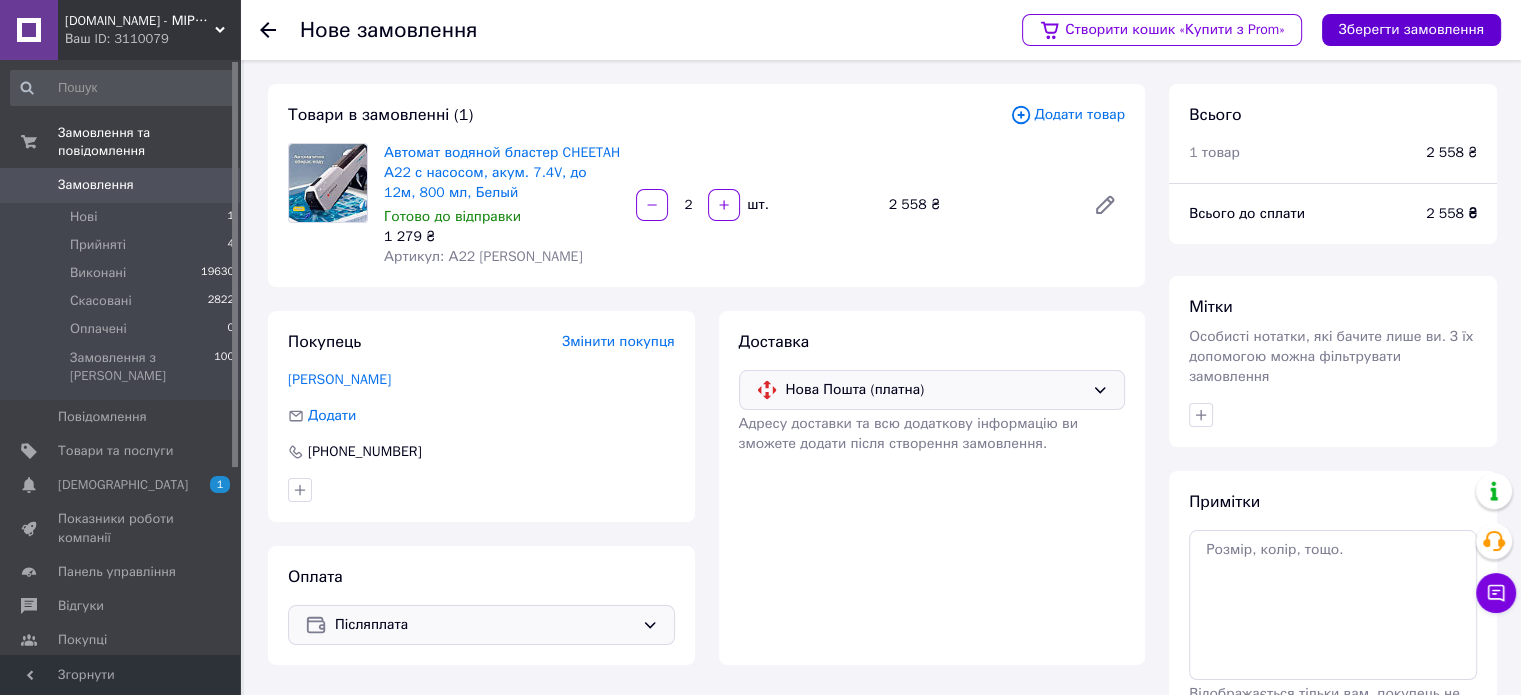 click on "Зберегти замовлення" at bounding box center (1411, 30) 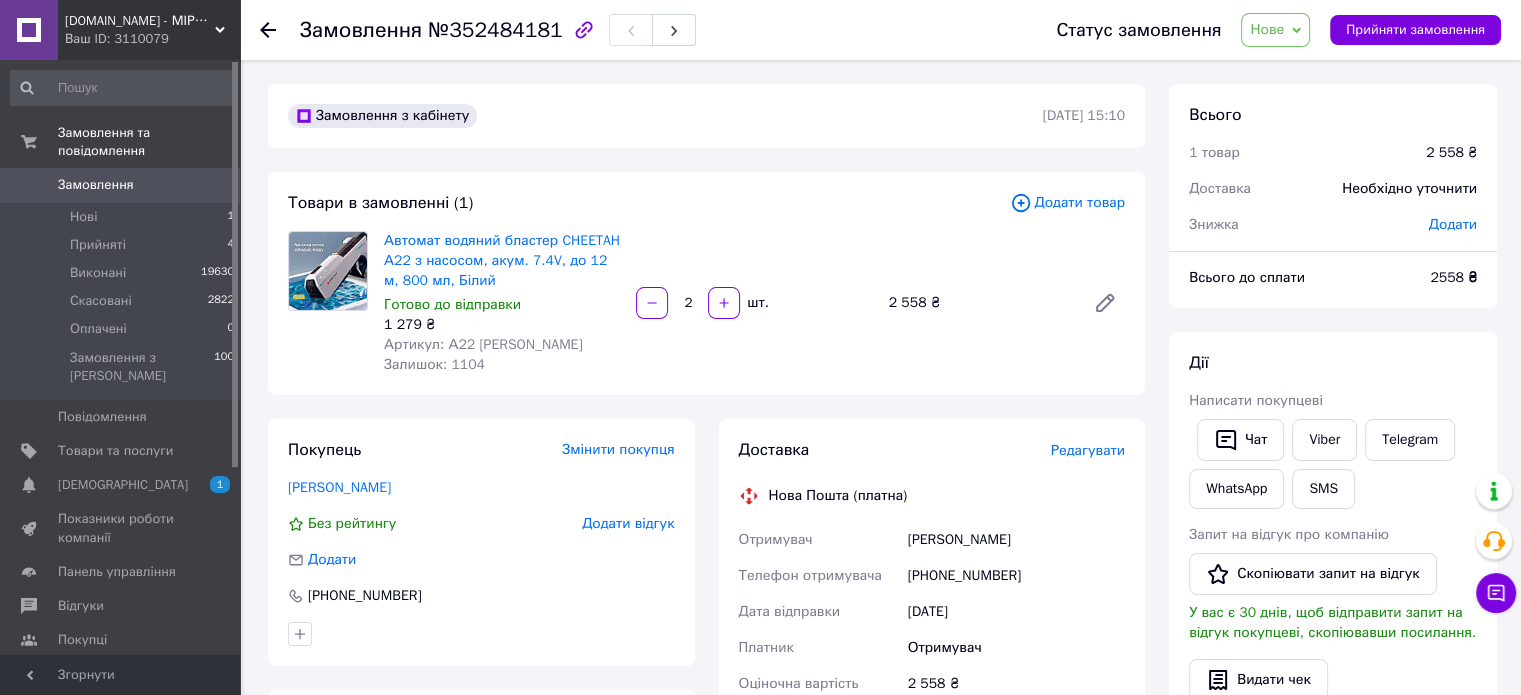 click on "Редагувати" at bounding box center [1088, 450] 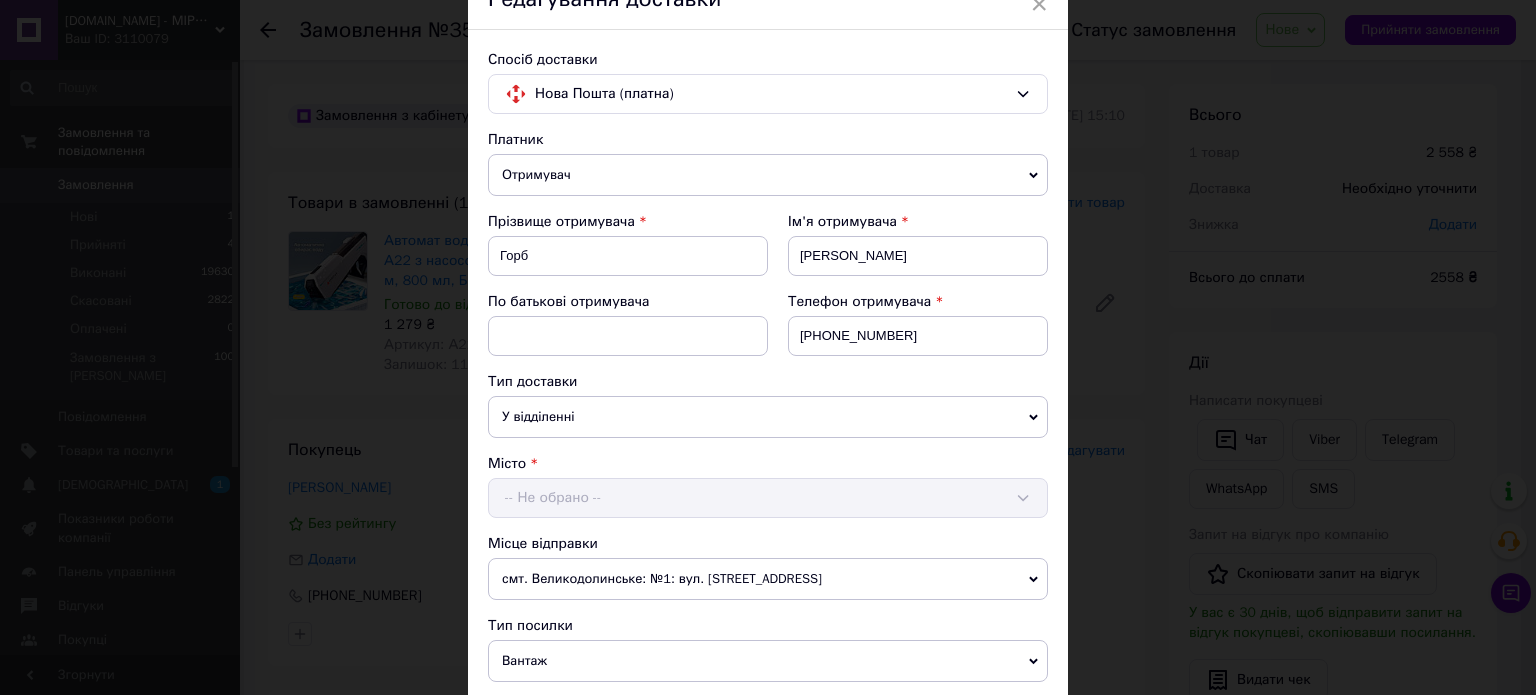 scroll, scrollTop: 200, scrollLeft: 0, axis: vertical 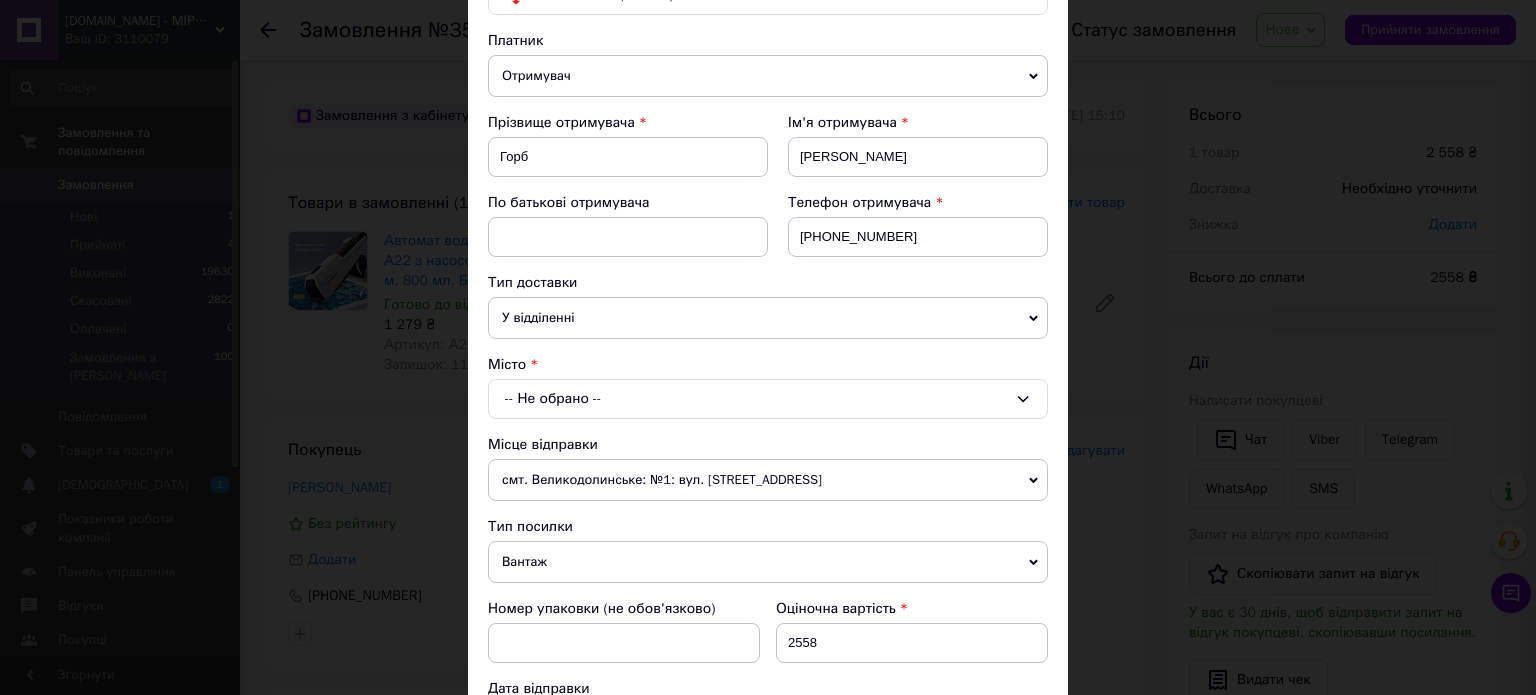 click on "Місто -- Не обрано --" at bounding box center (768, 387) 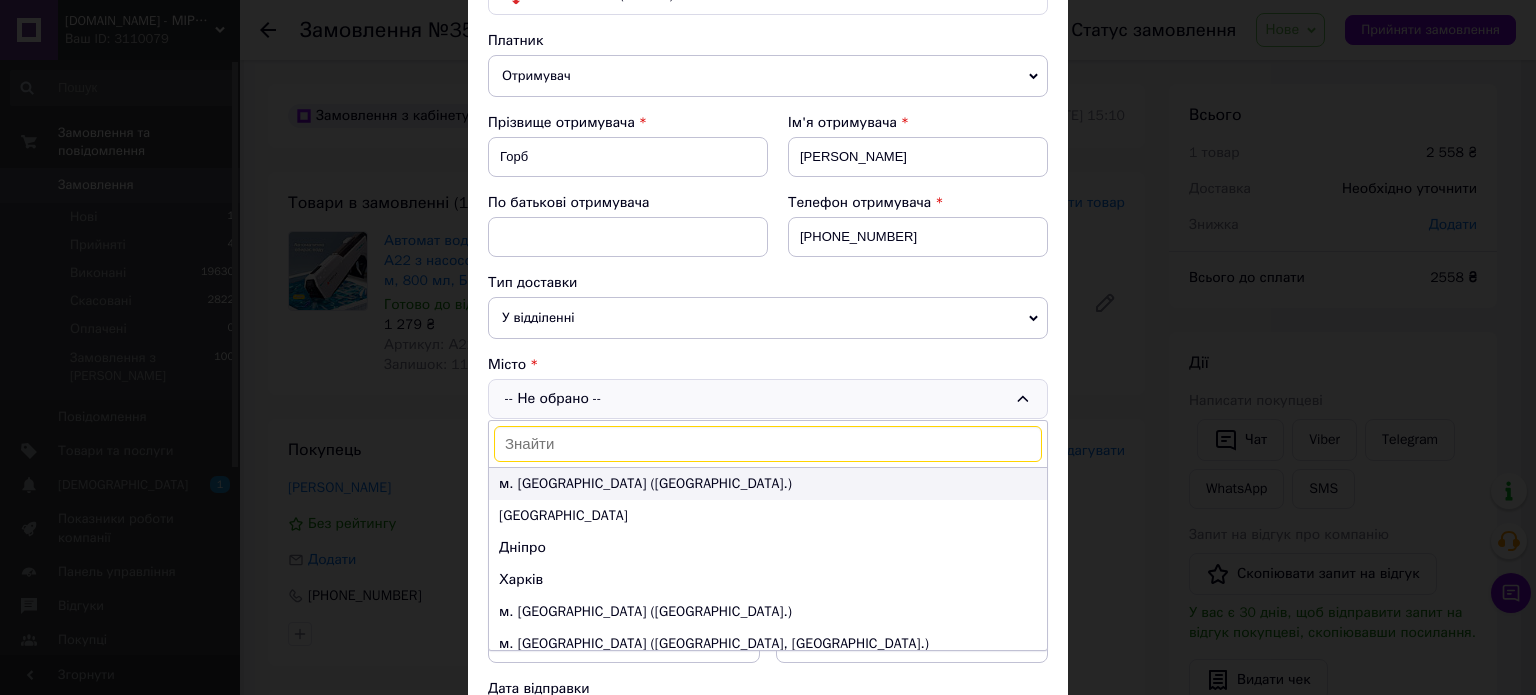 click on "м. Київ (Київська обл.)" at bounding box center (768, 484) 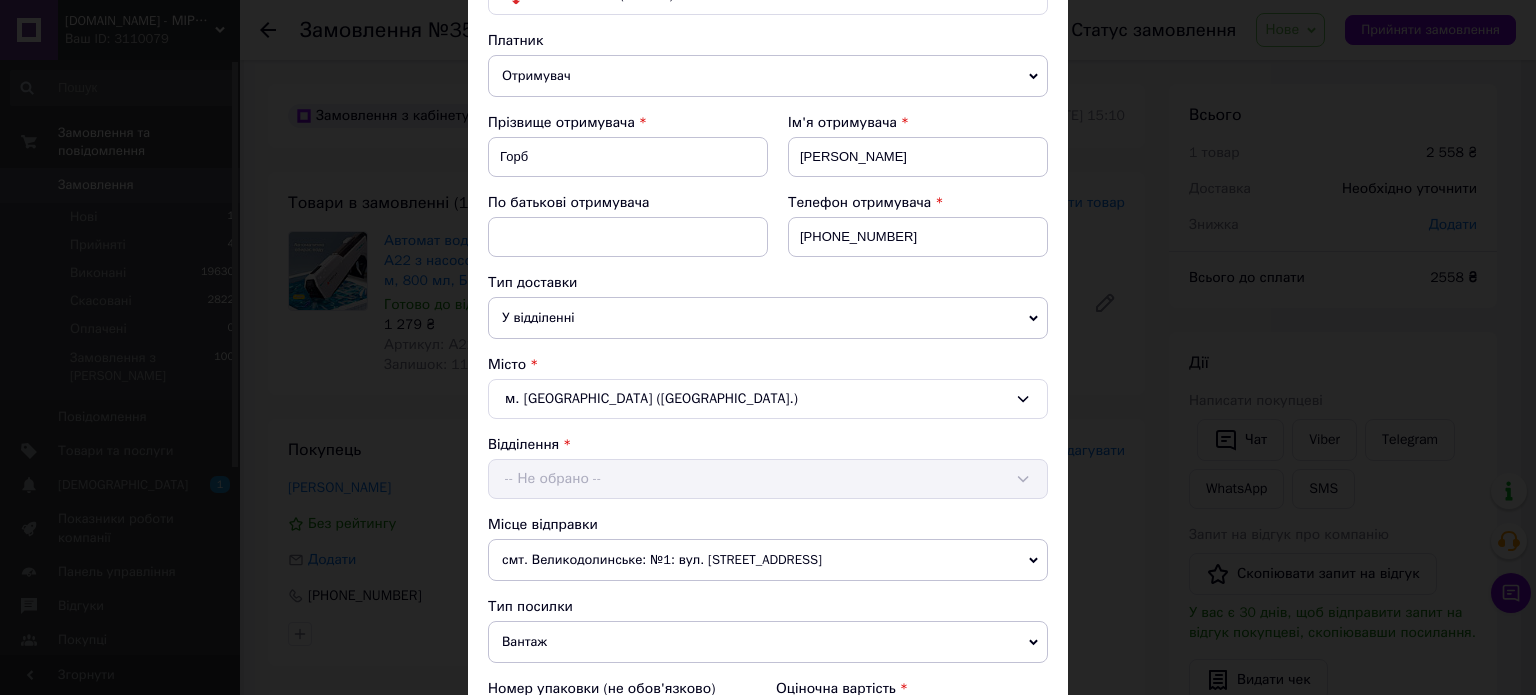 click on "Відділення -- Не обрано --" at bounding box center [768, 467] 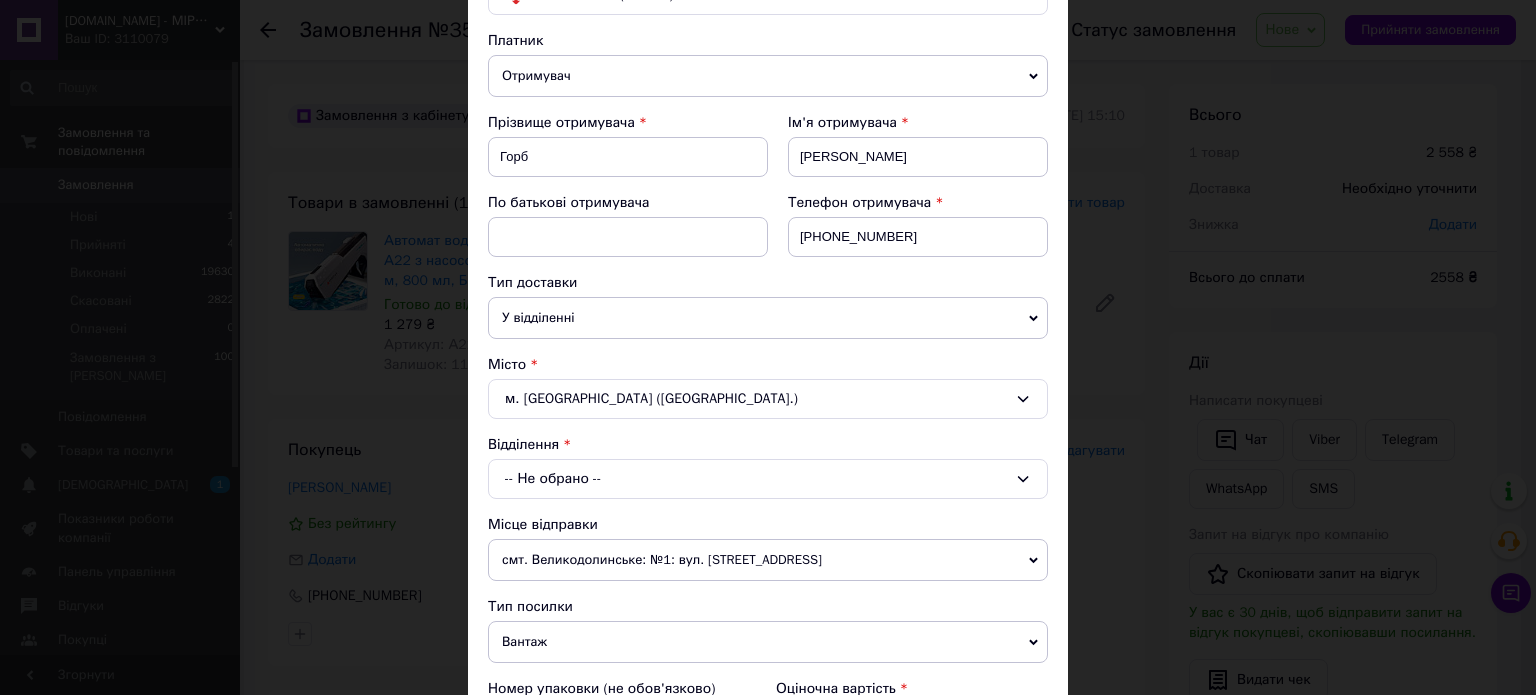 click on "-- Не обрано --" at bounding box center [768, 479] 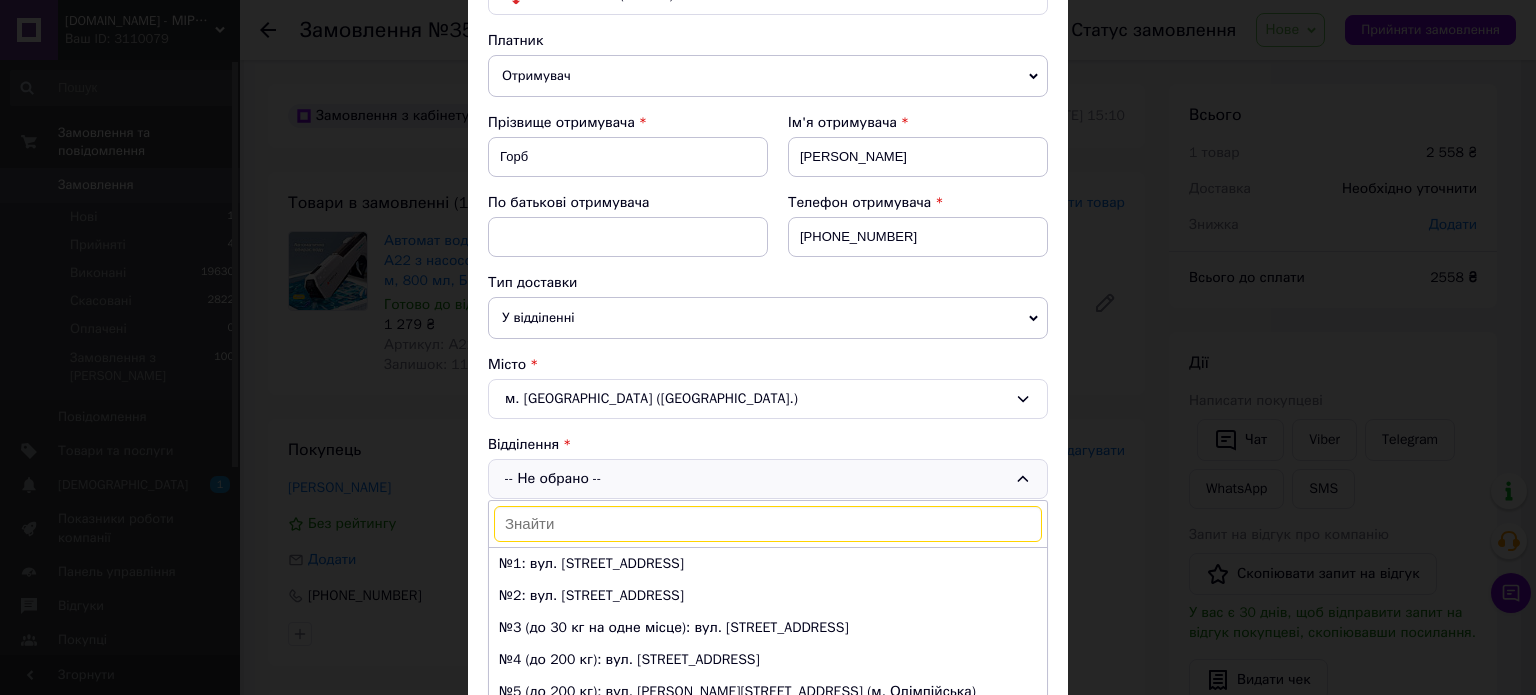 click at bounding box center (768, 524) 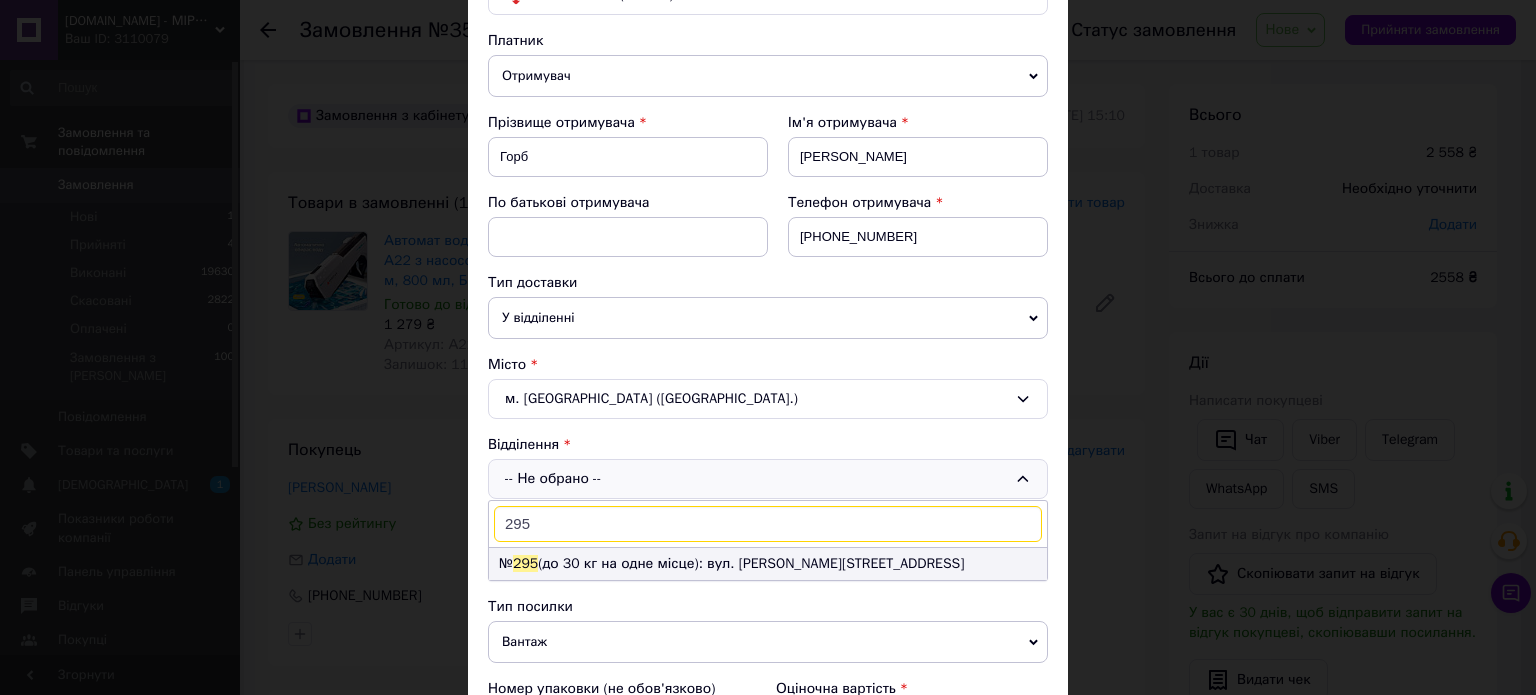 type on "295" 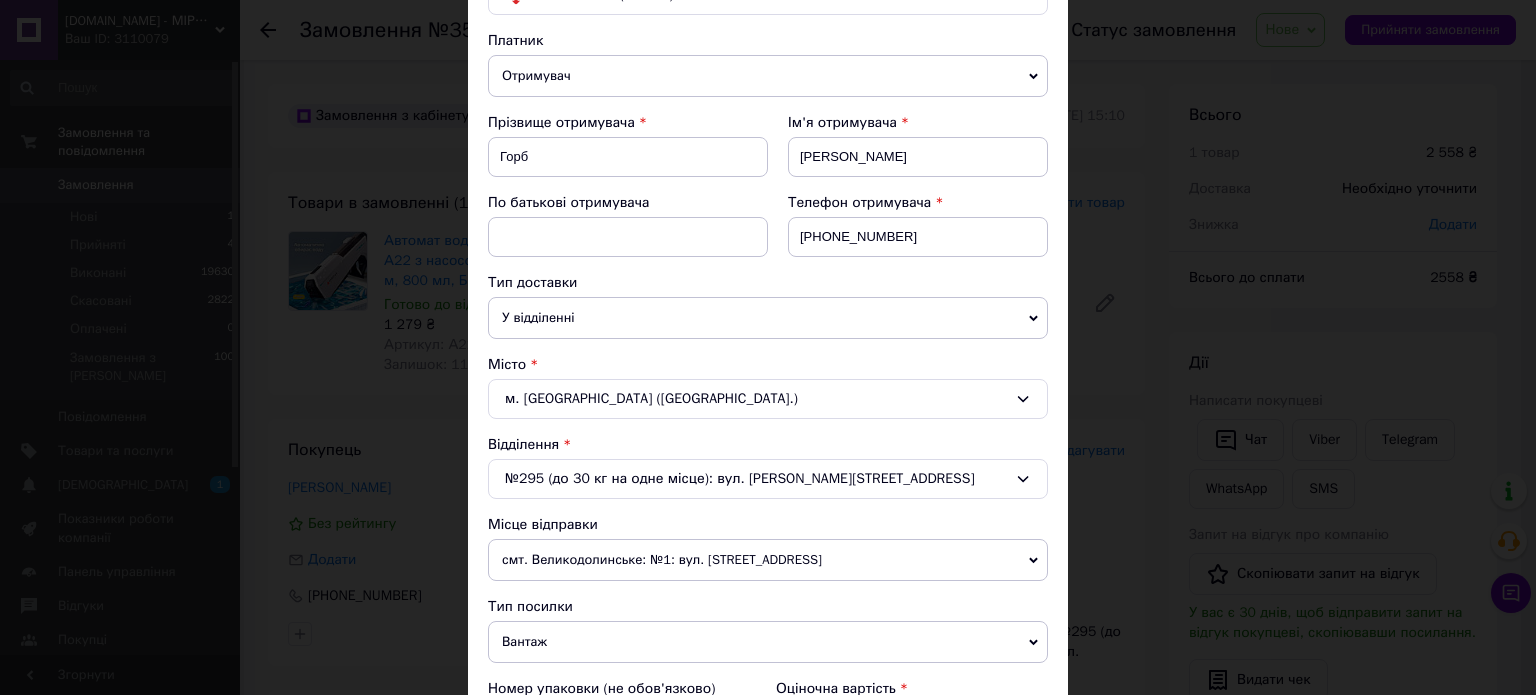 scroll, scrollTop: 300, scrollLeft: 0, axis: vertical 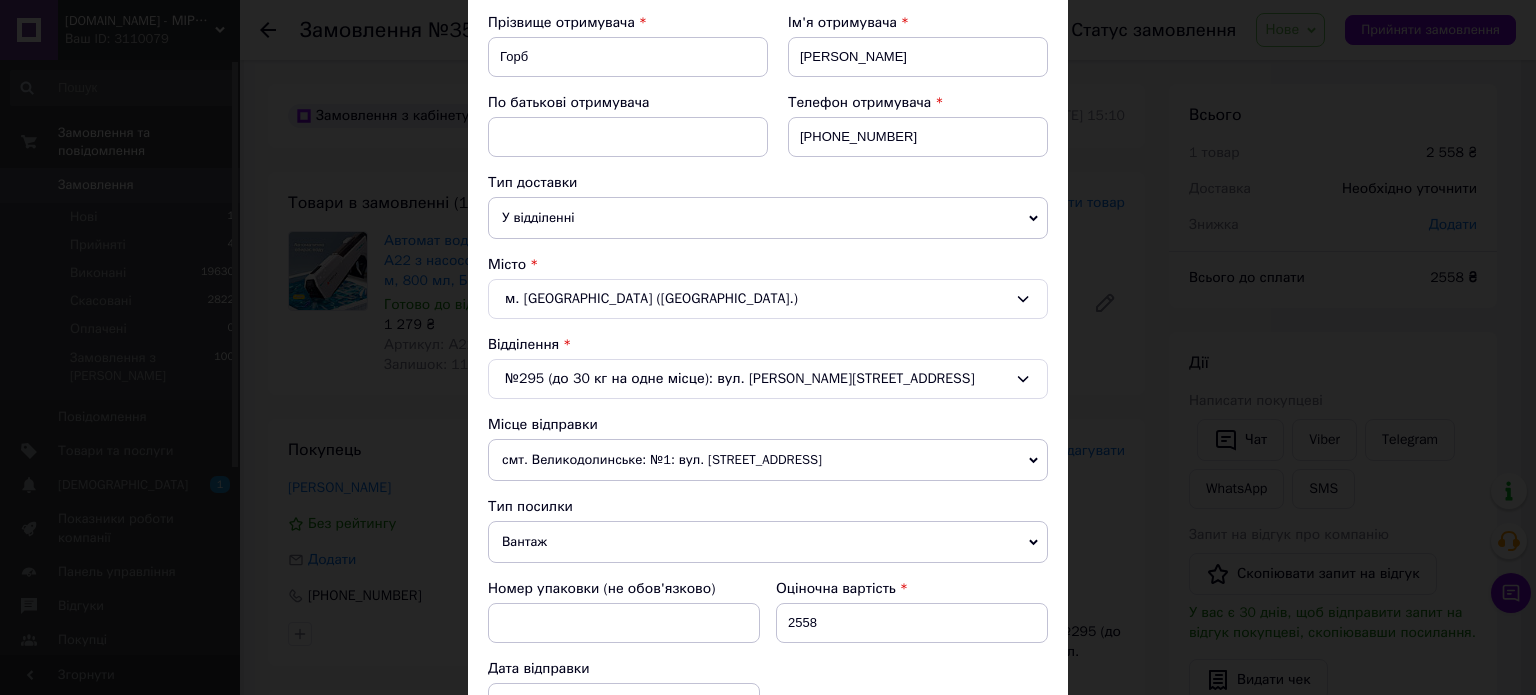 click on "смт. Великодолинське: №1: вул. Центральна, 103" at bounding box center (768, 460) 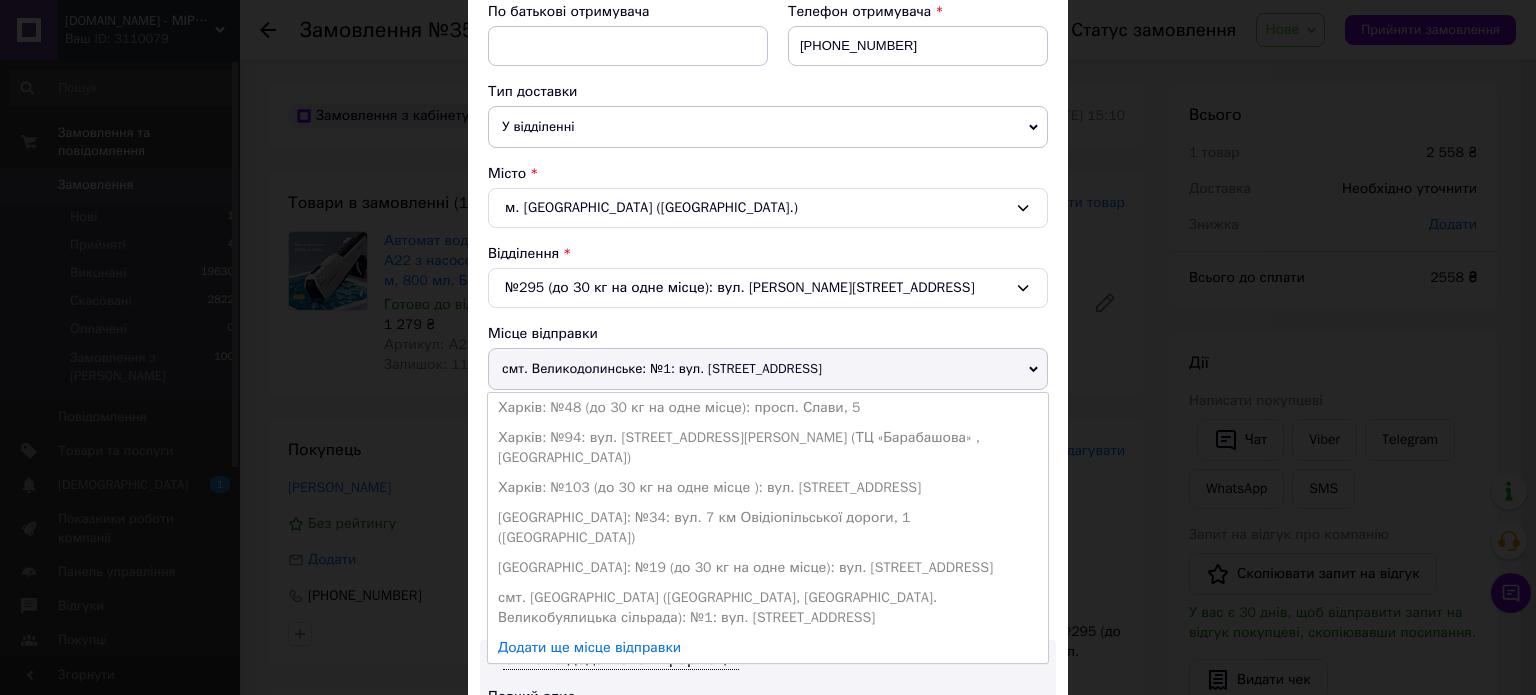 scroll, scrollTop: 500, scrollLeft: 0, axis: vertical 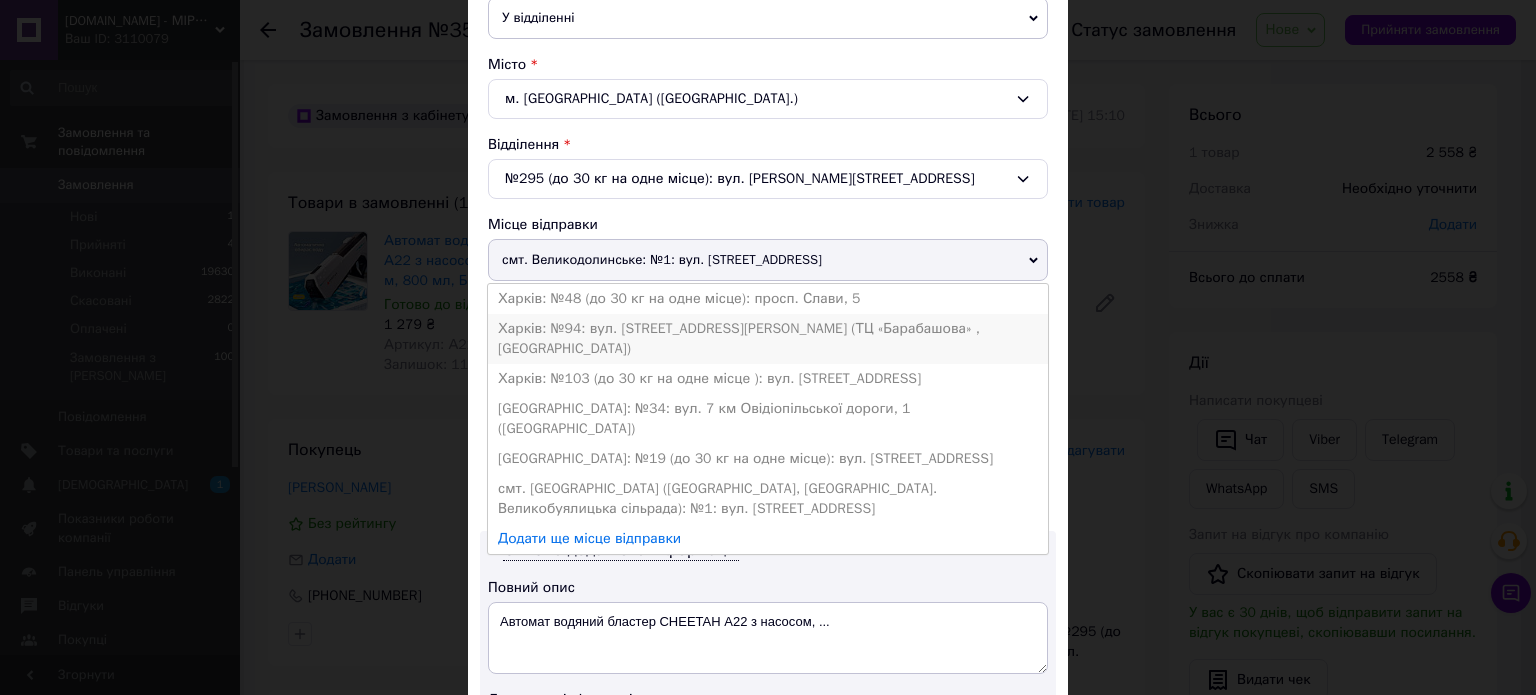 click on "Харків: №94: вул. Академіка Павлова, 165-К (ТЦ «Барабашова» , Вєтнамська площадка)" at bounding box center [768, 339] 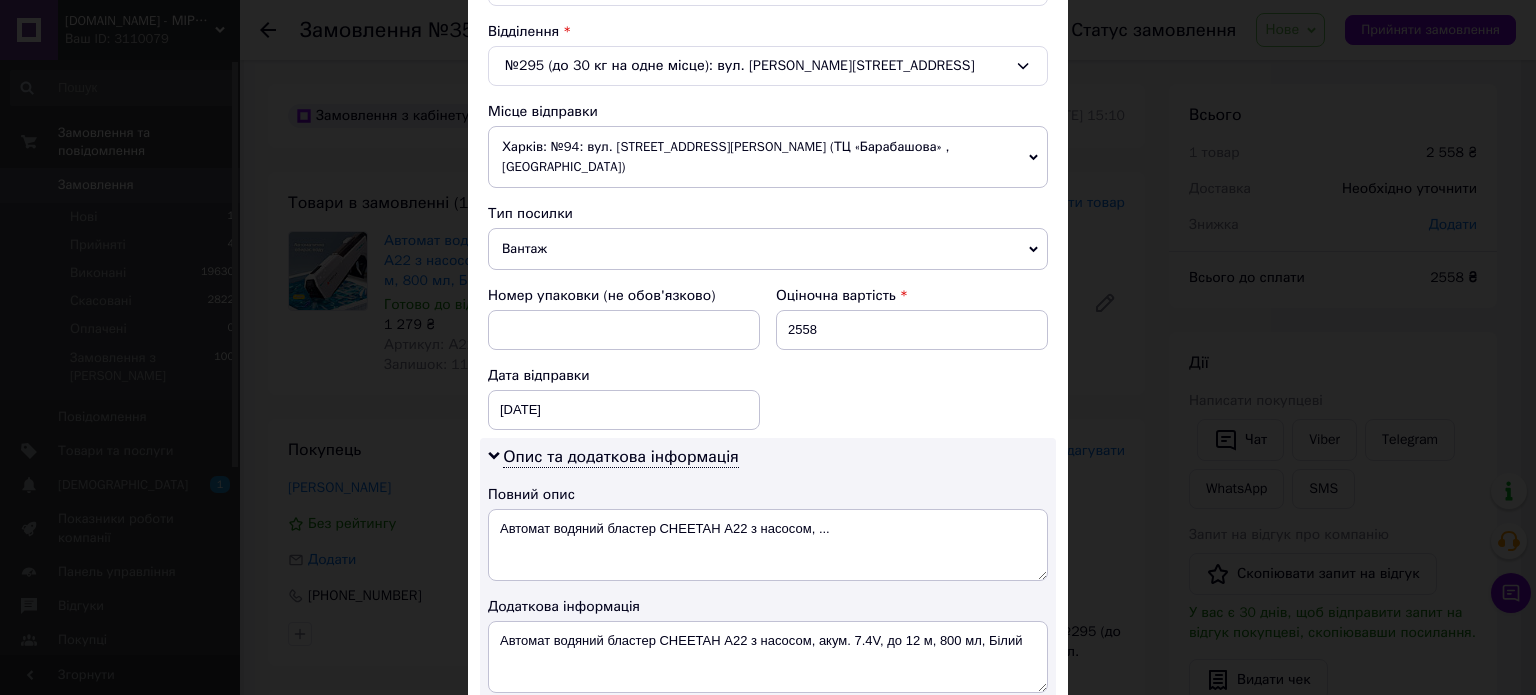 scroll, scrollTop: 700, scrollLeft: 0, axis: vertical 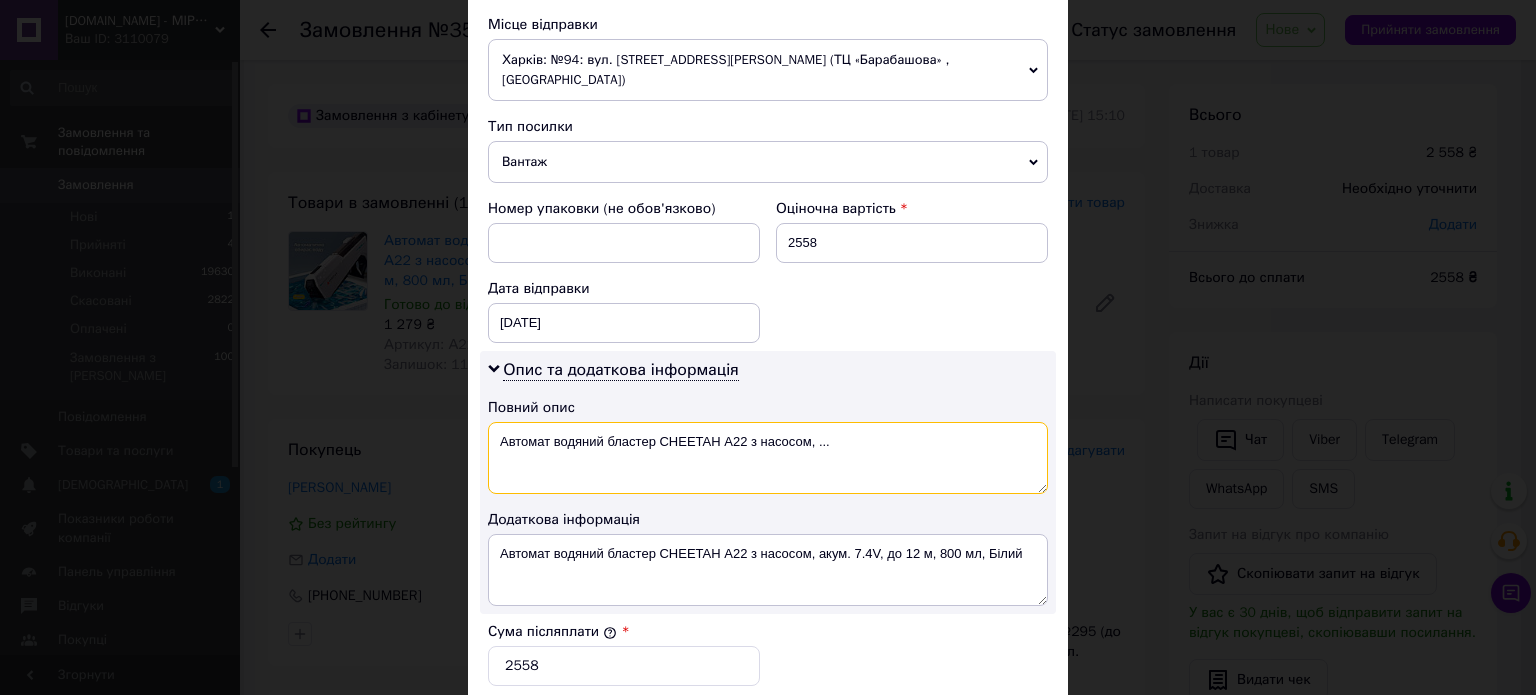 drag, startPoint x: 842, startPoint y: 435, endPoint x: 823, endPoint y: 433, distance: 19.104973 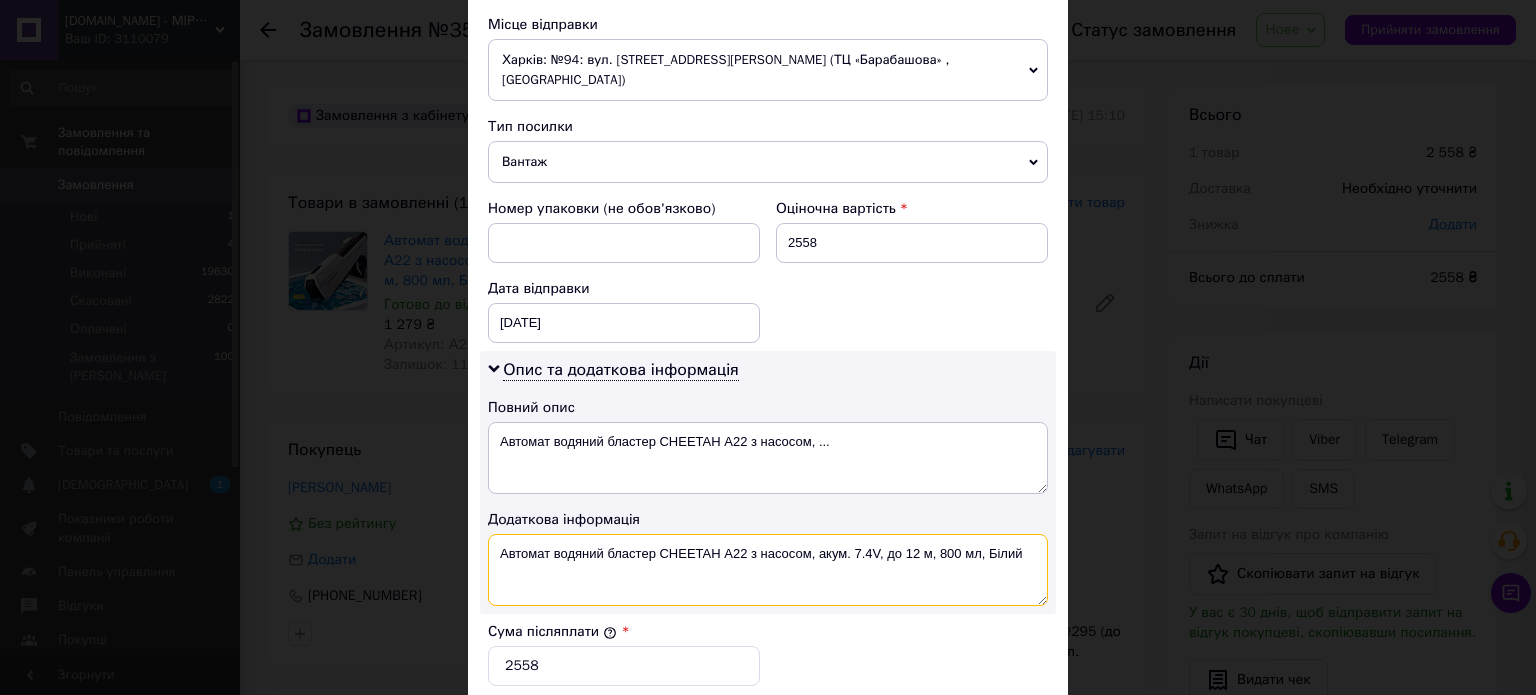 click on "Автомат водяний бластер CHEETAH А22 з насосом, акум. 7.4V, до 12 м, 800 мл, Білий" at bounding box center (768, 570) 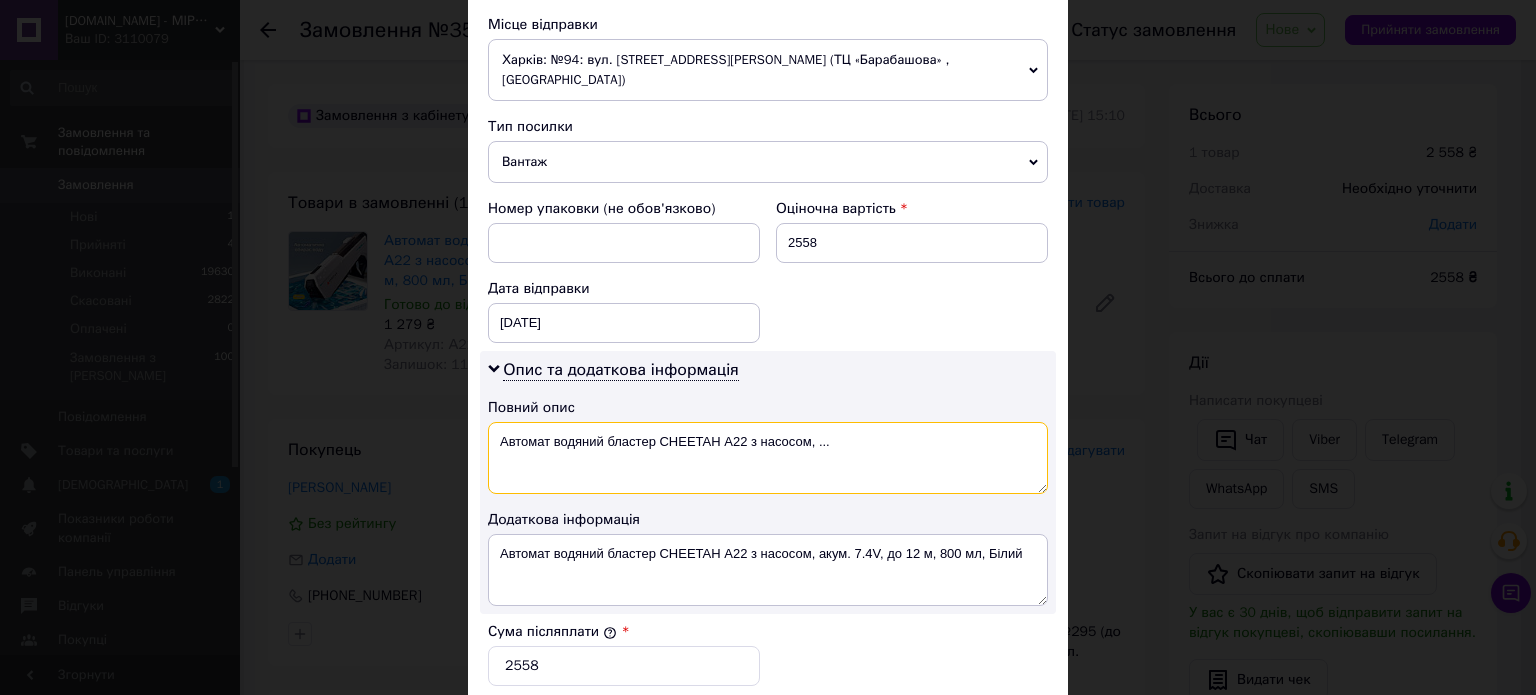 drag, startPoint x: 848, startPoint y: 443, endPoint x: 748, endPoint y: 439, distance: 100.07997 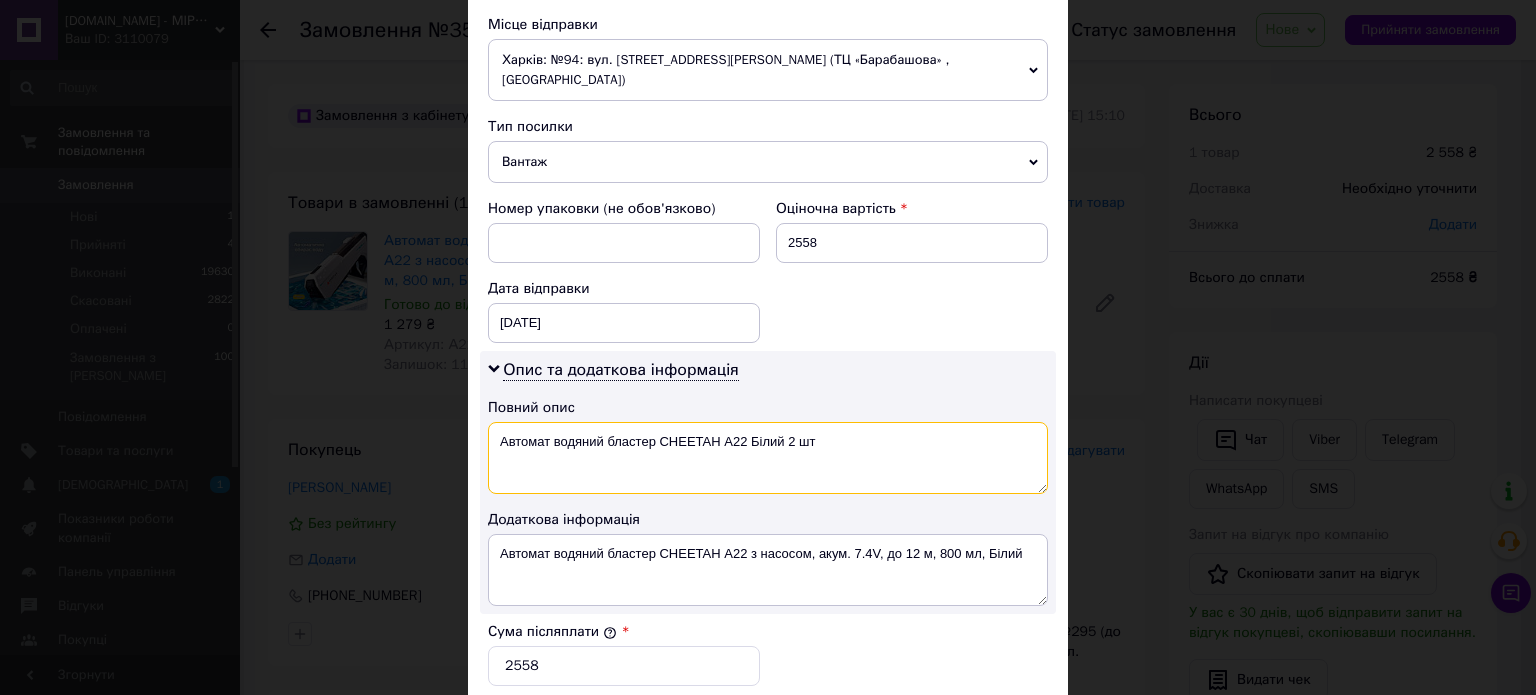click on "Автомат водяний бластер CHEETAH А22 Білий 2 шт" at bounding box center (768, 458) 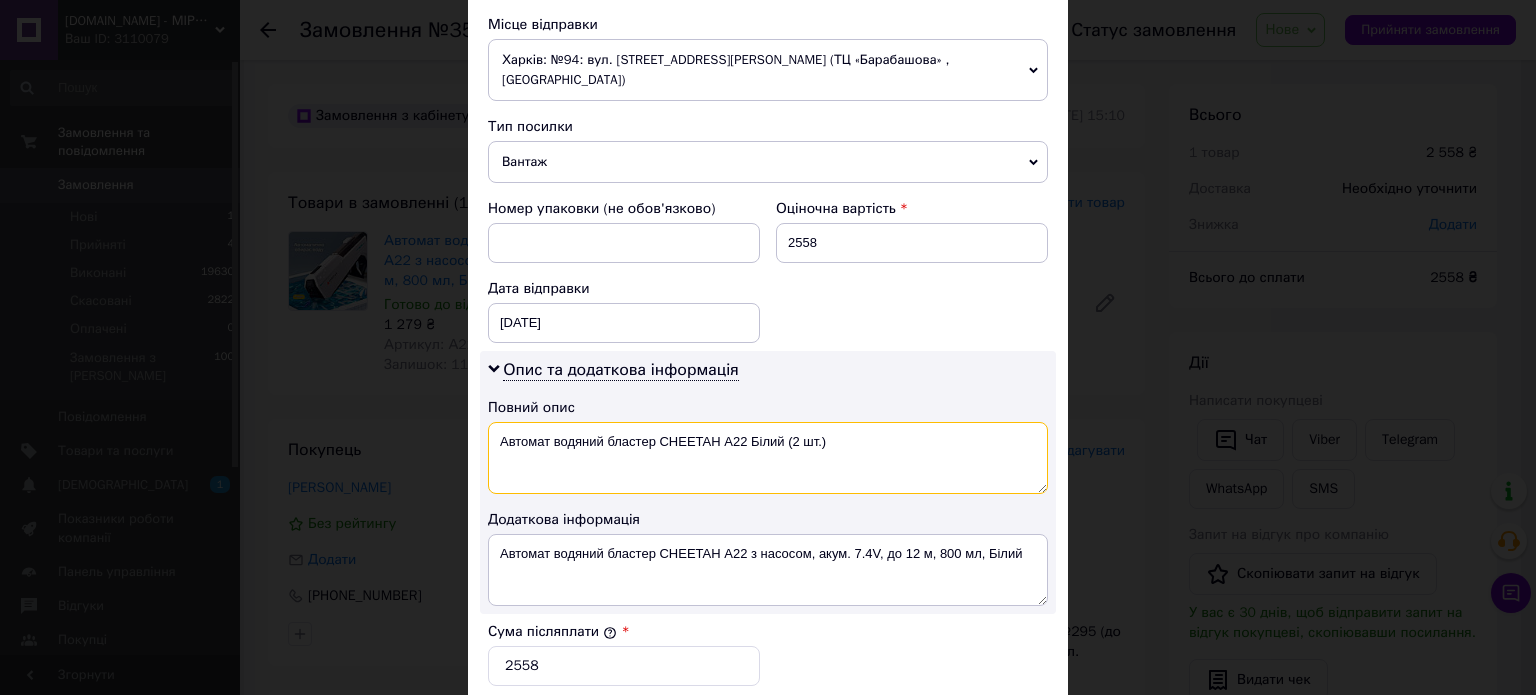 type on "Автомат водяний бластер CHEETAH А22 Білий (2 шт.)" 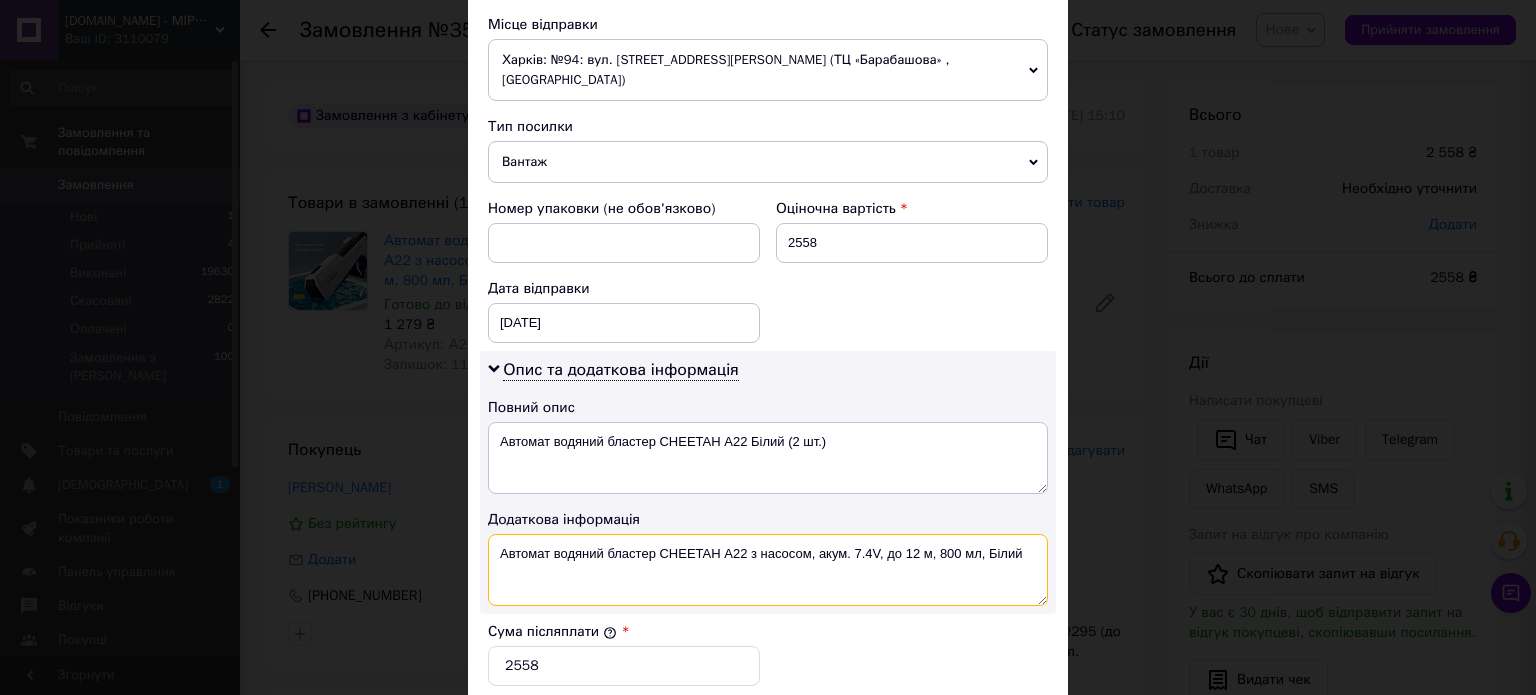 click on "Автомат водяний бластер CHEETAH А22 з насосом, акум. 7.4V, до 12 м, 800 мл, Білий" at bounding box center [768, 570] 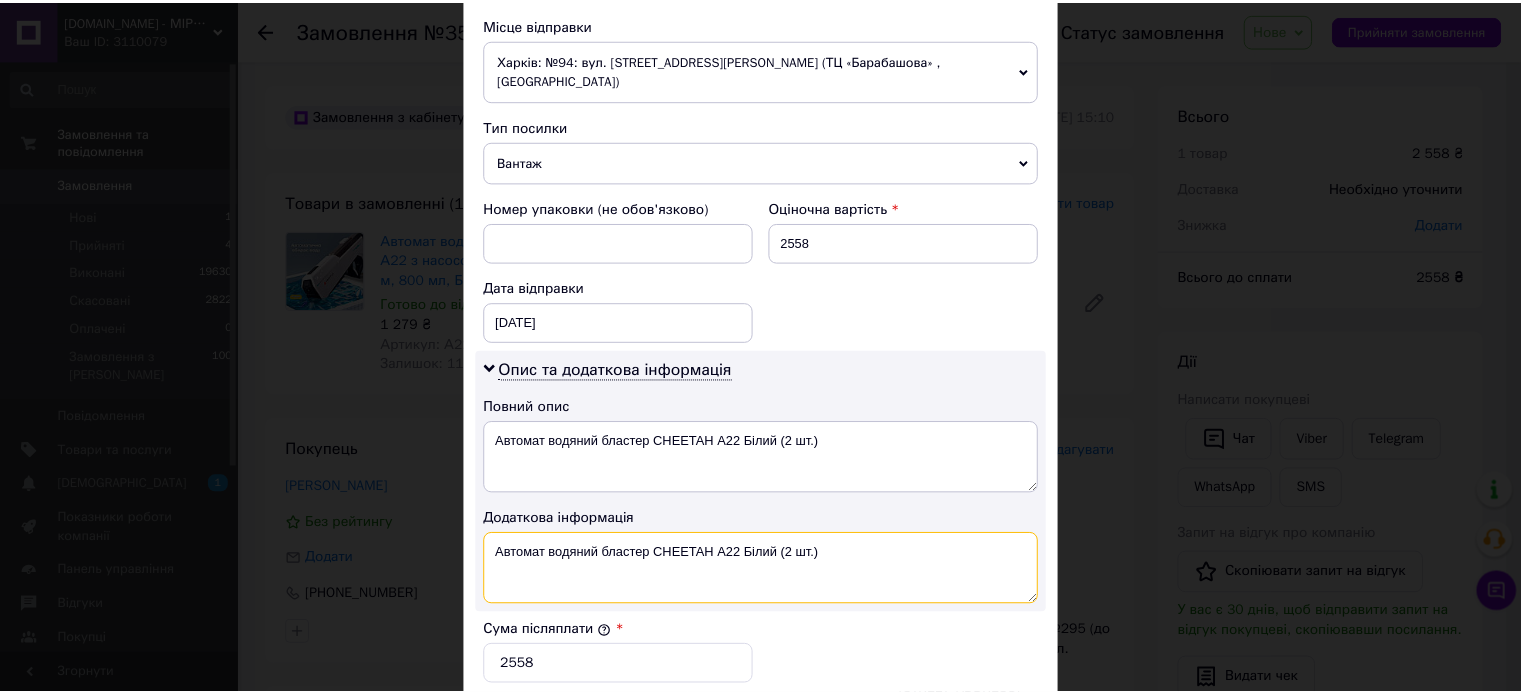scroll, scrollTop: 1000, scrollLeft: 0, axis: vertical 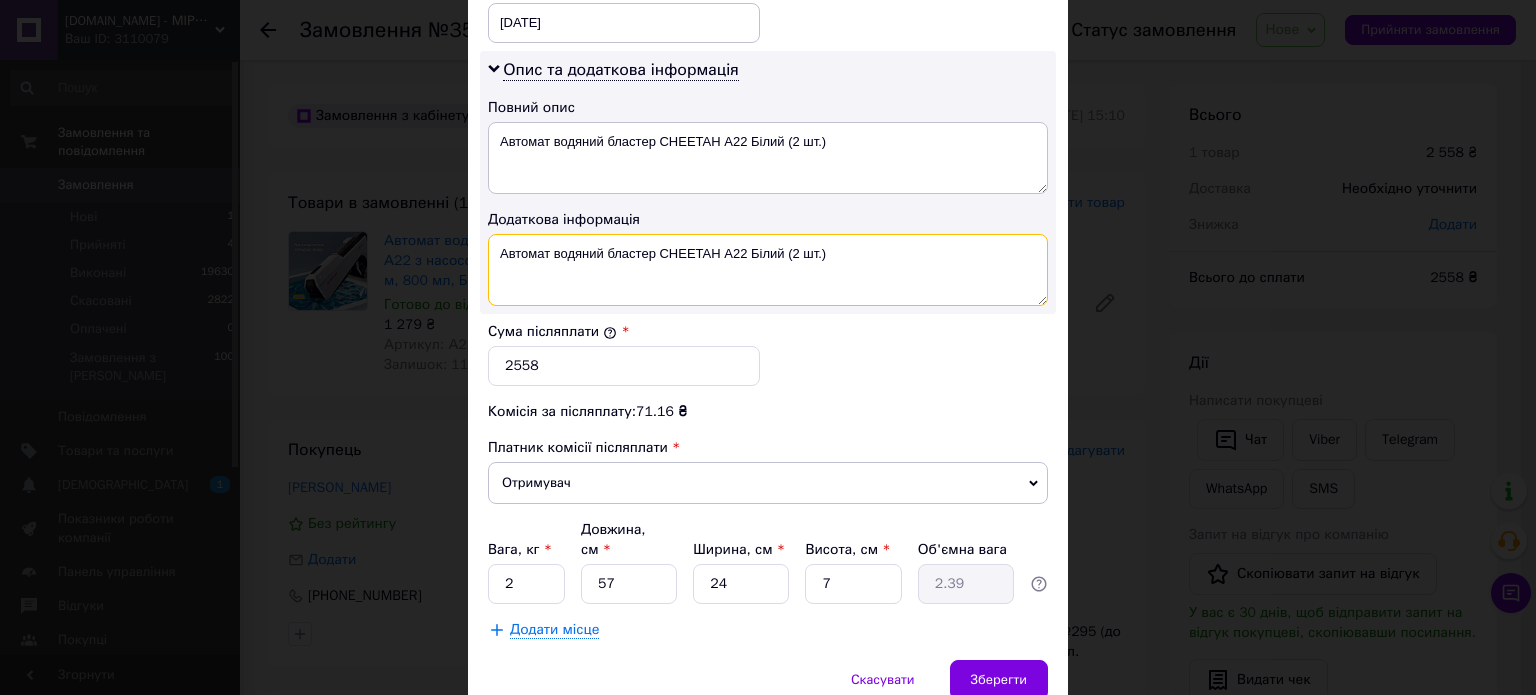 type on "Автомат водяний бластер CHEETAH А22 Білий (2 шт.)" 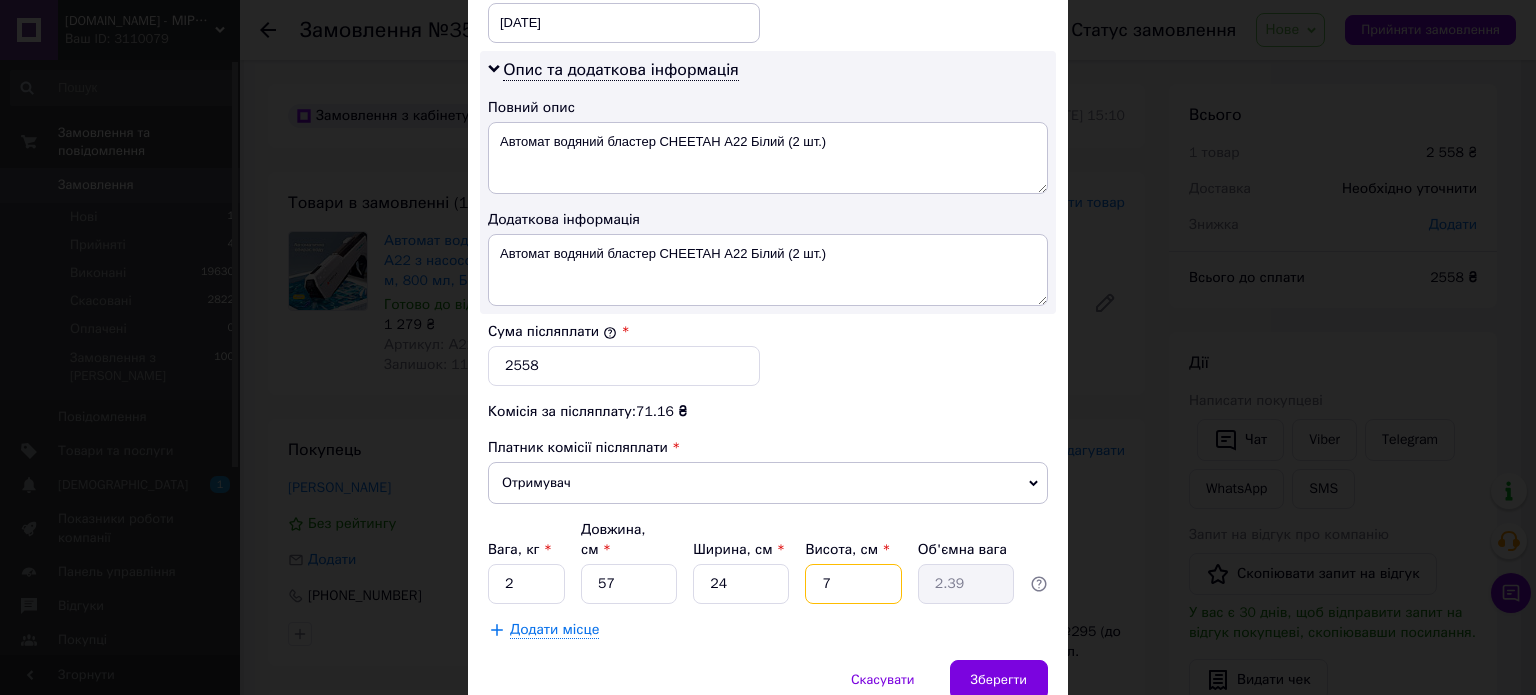 click on "7" at bounding box center [853, 584] 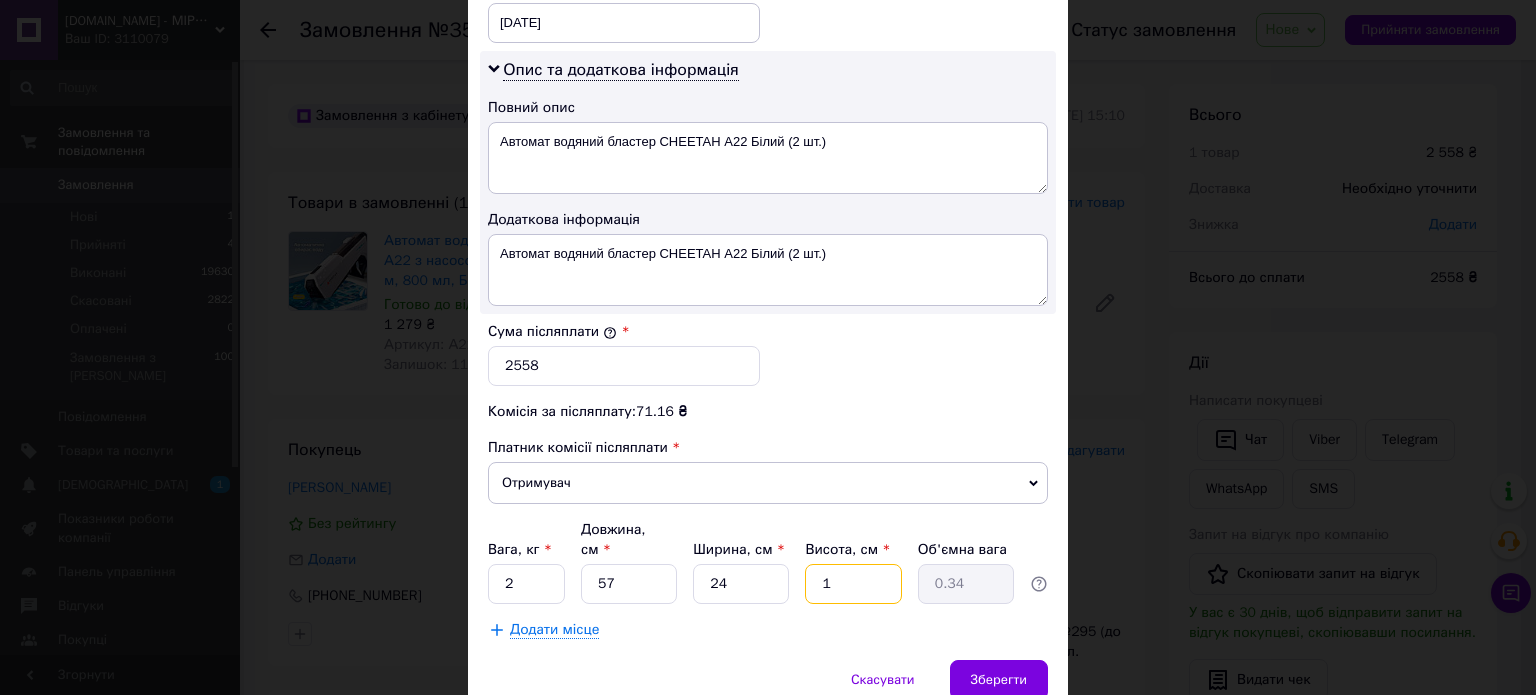 type on "15" 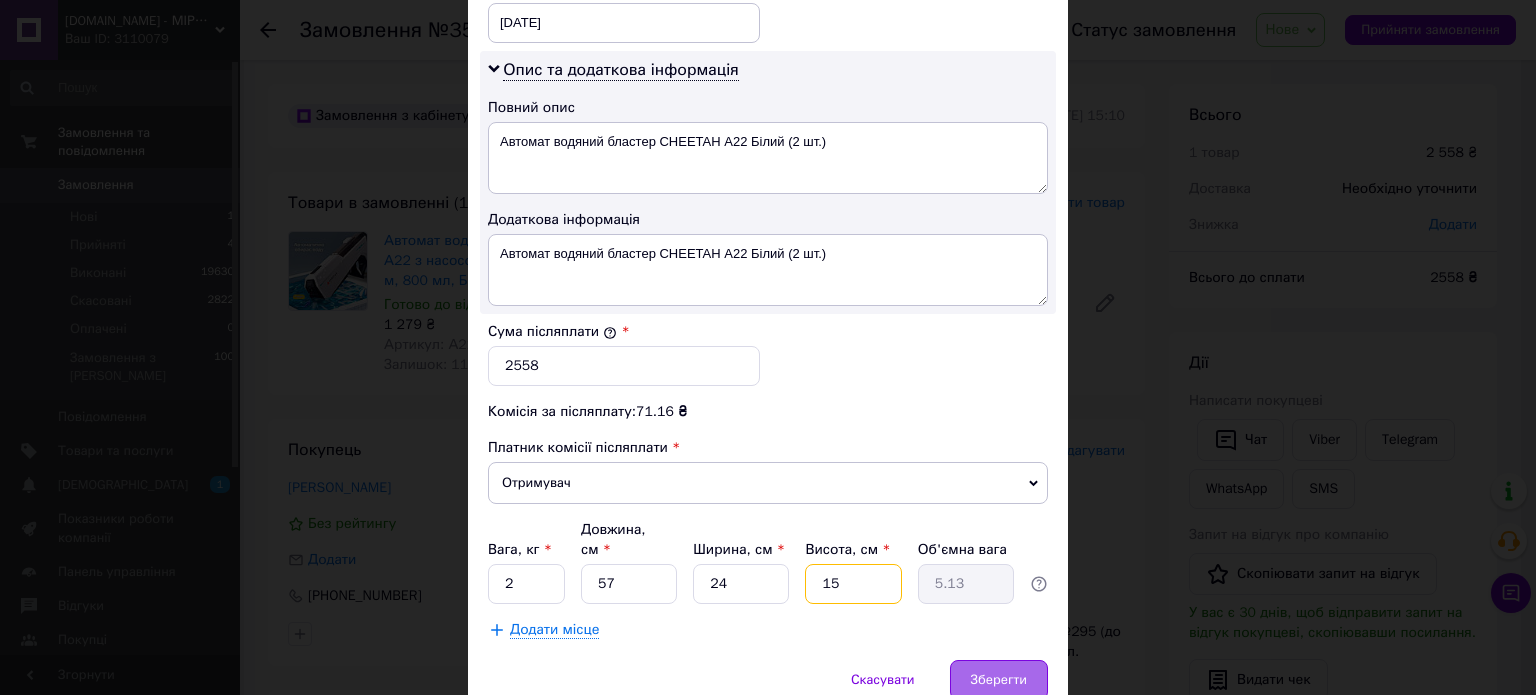 type on "15" 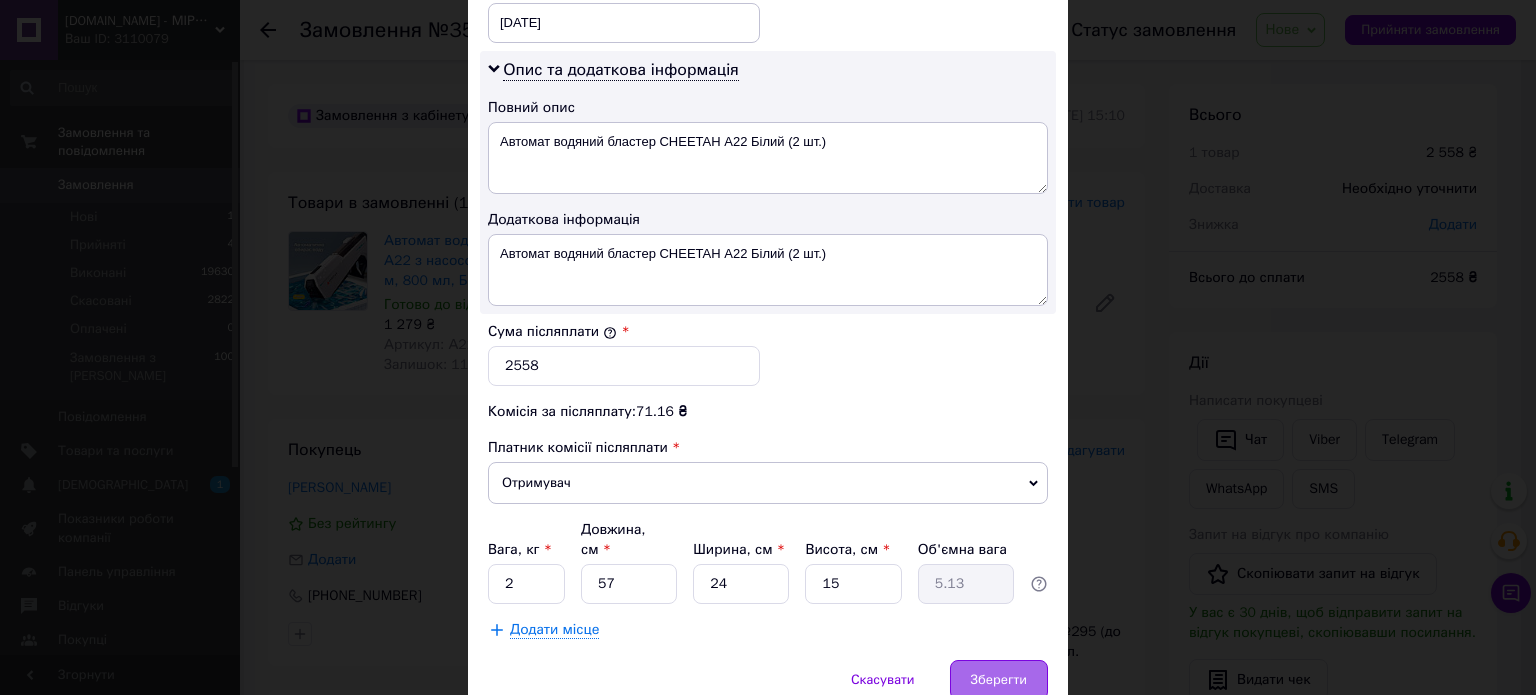 click on "Зберегти" at bounding box center (999, 680) 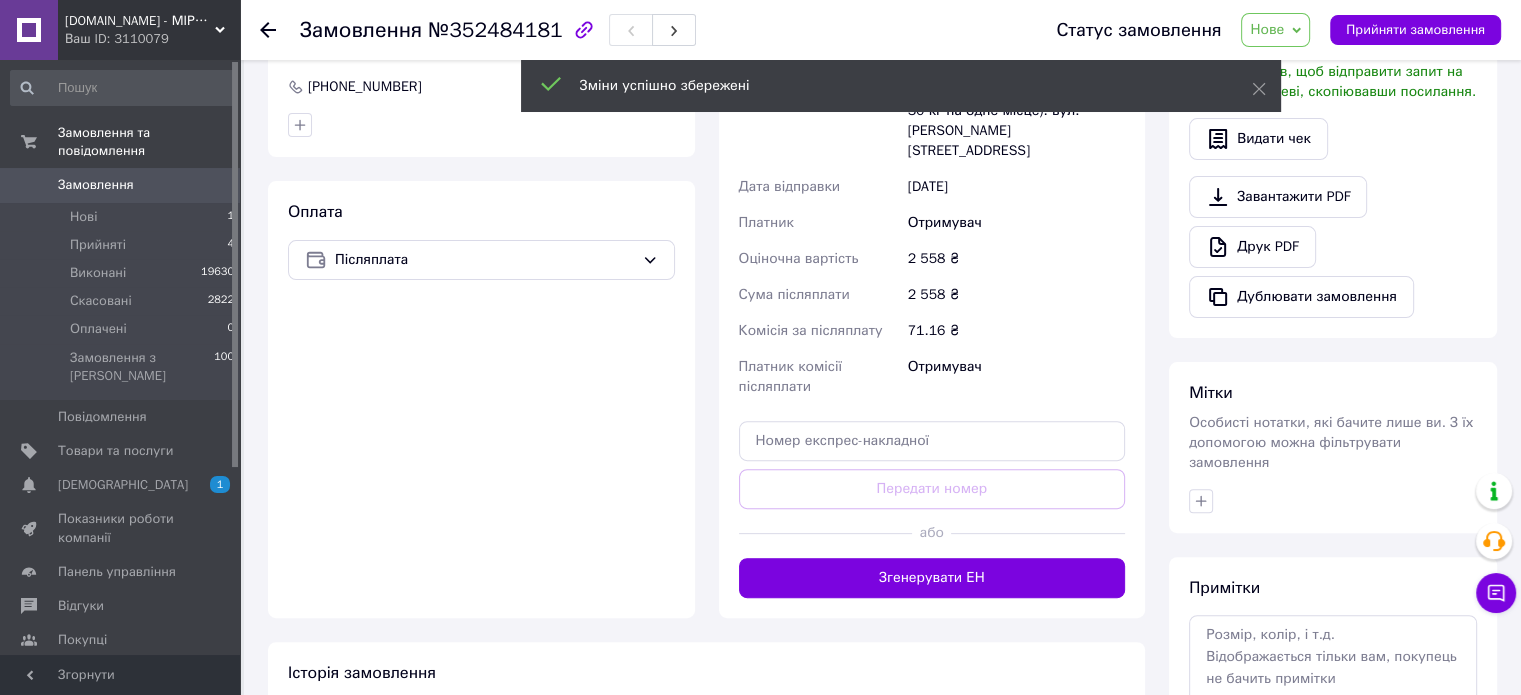 scroll, scrollTop: 600, scrollLeft: 0, axis: vertical 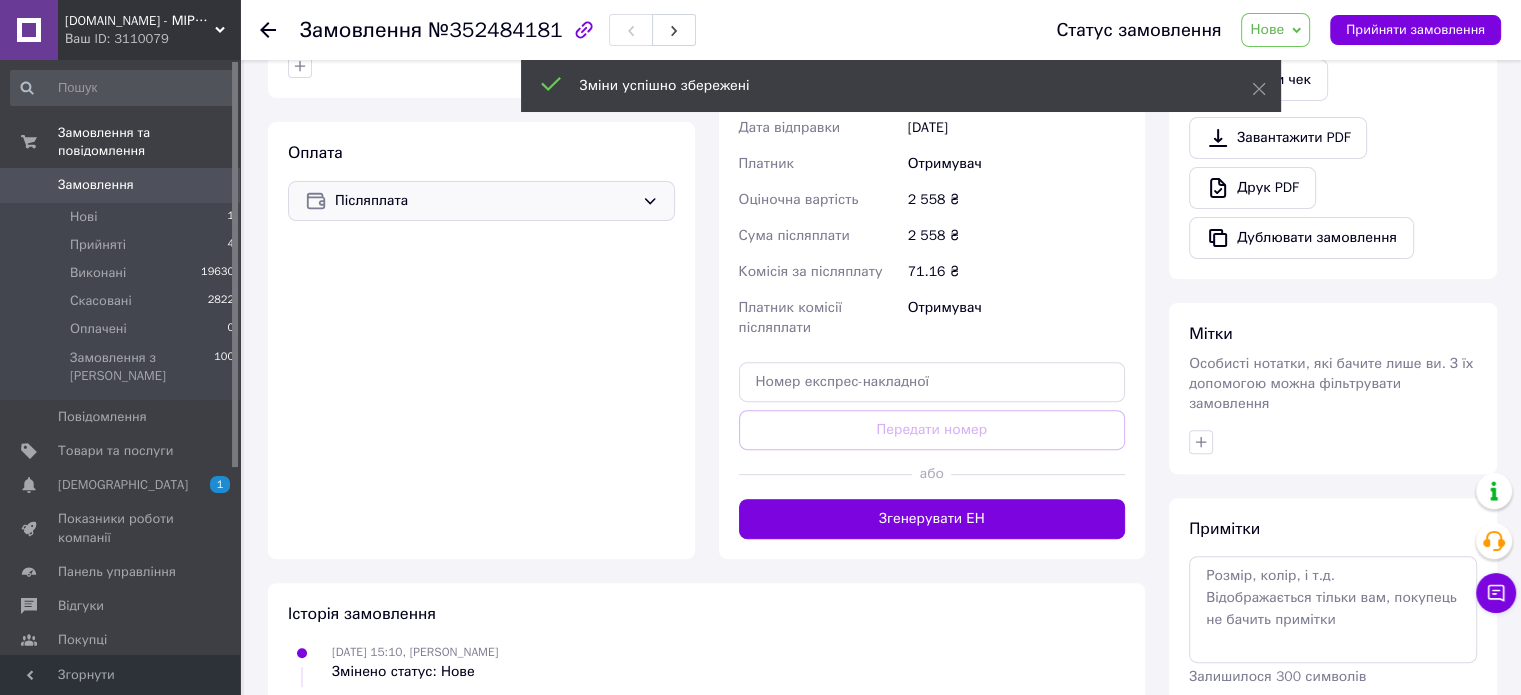 click on "Післяплата" at bounding box center (484, 201) 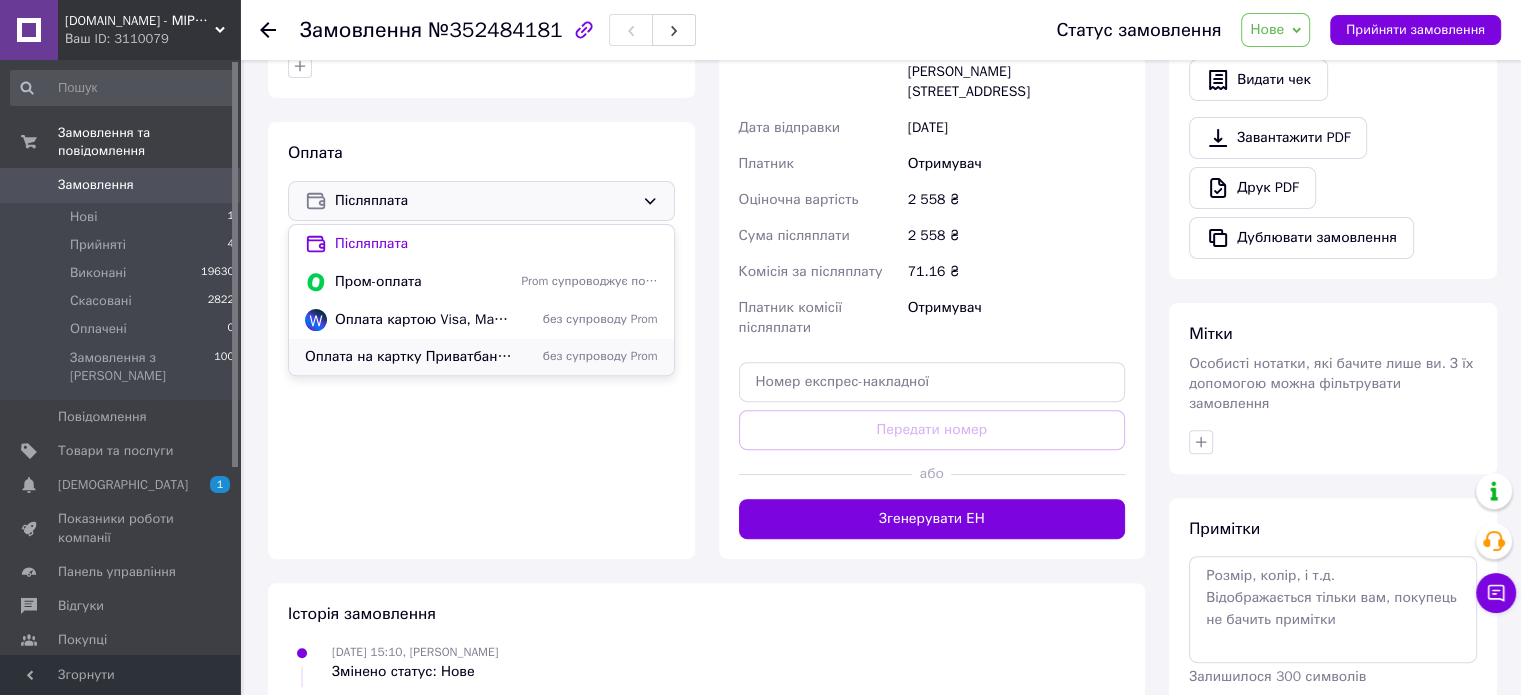 click on "Оплата на картку Приватбанку чи р/р ФОП (Комісія 0%)" at bounding box center [409, 357] 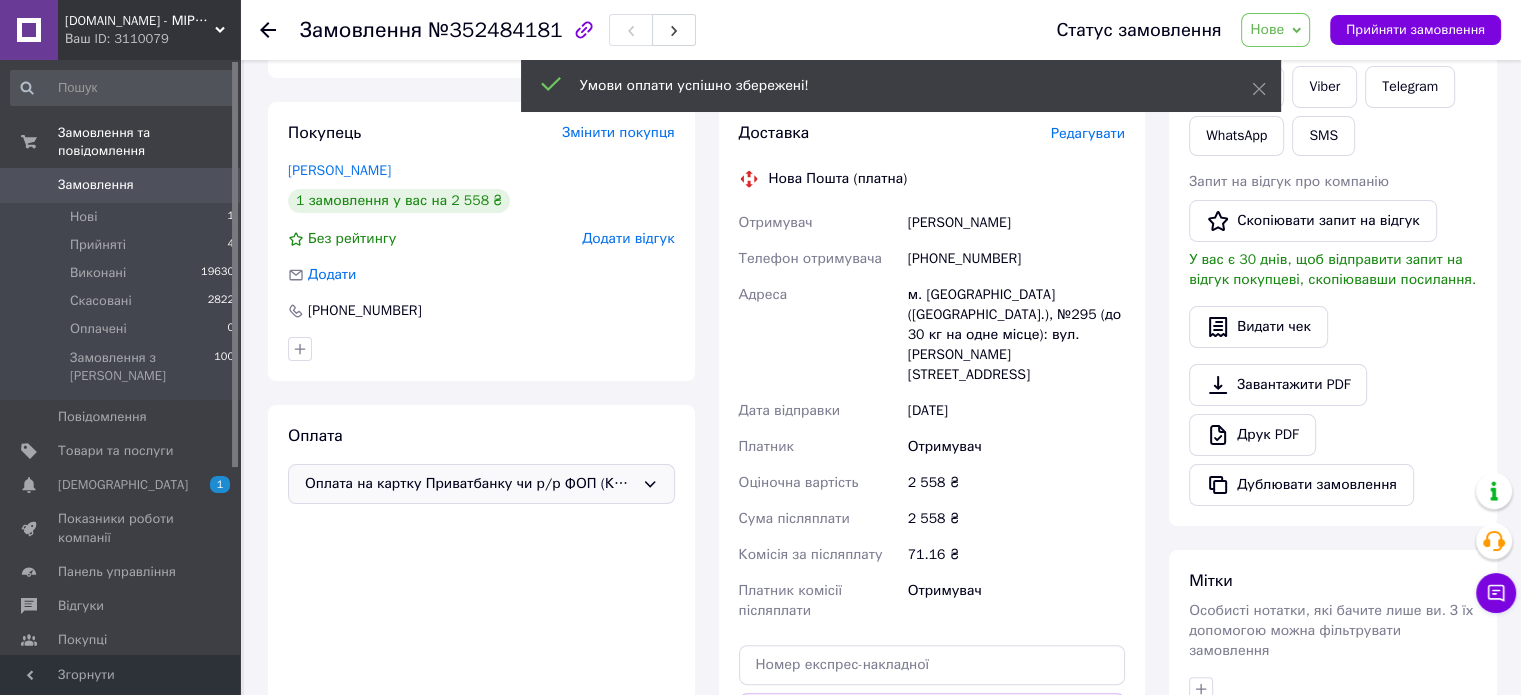 scroll, scrollTop: 200, scrollLeft: 0, axis: vertical 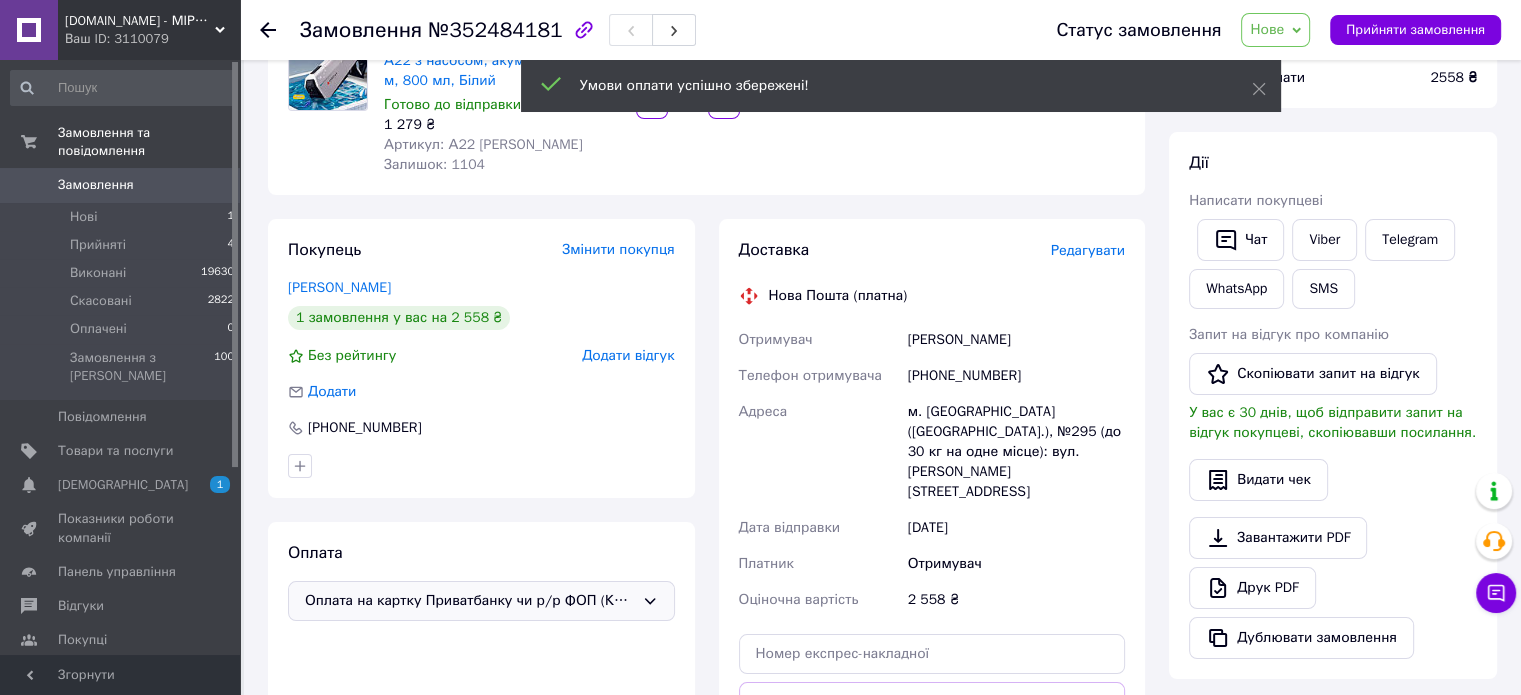 click on "Нове" at bounding box center (1275, 30) 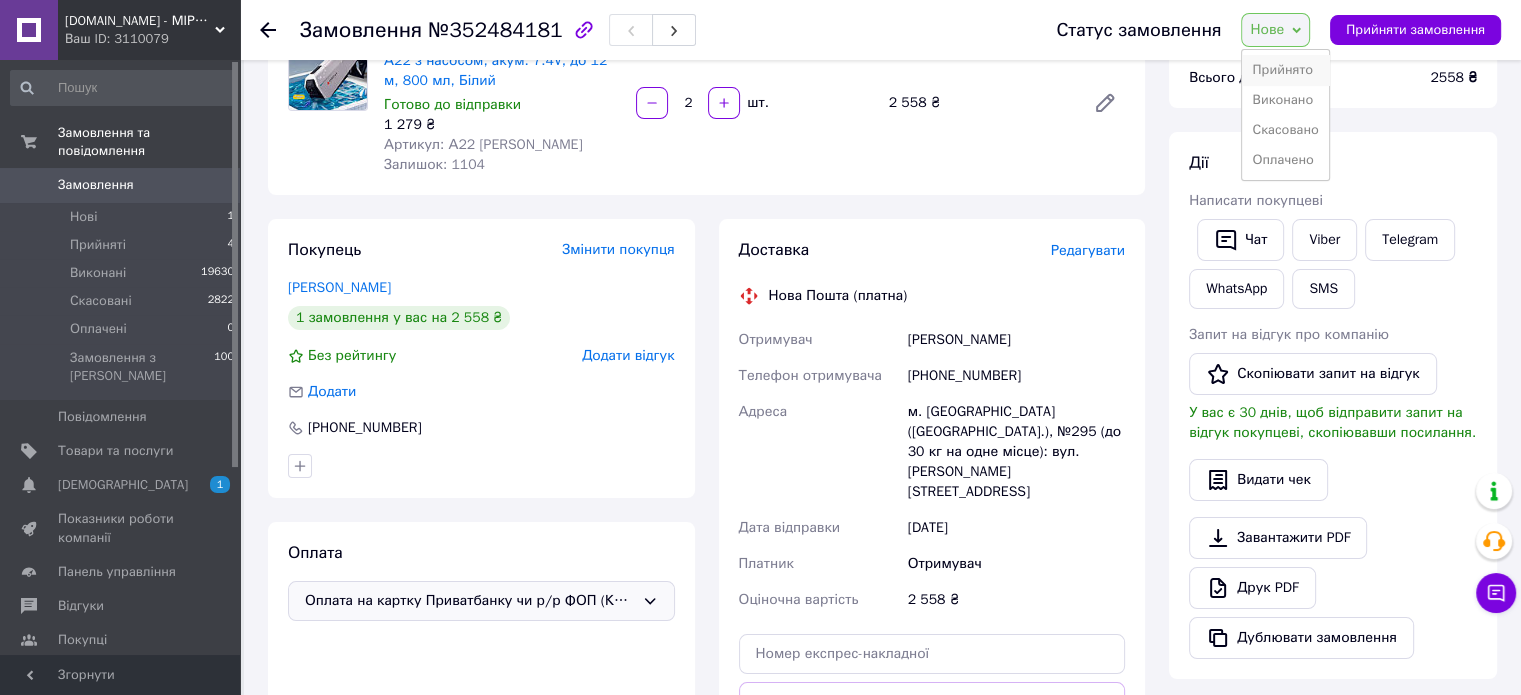 click on "Прийнято" at bounding box center (1285, 70) 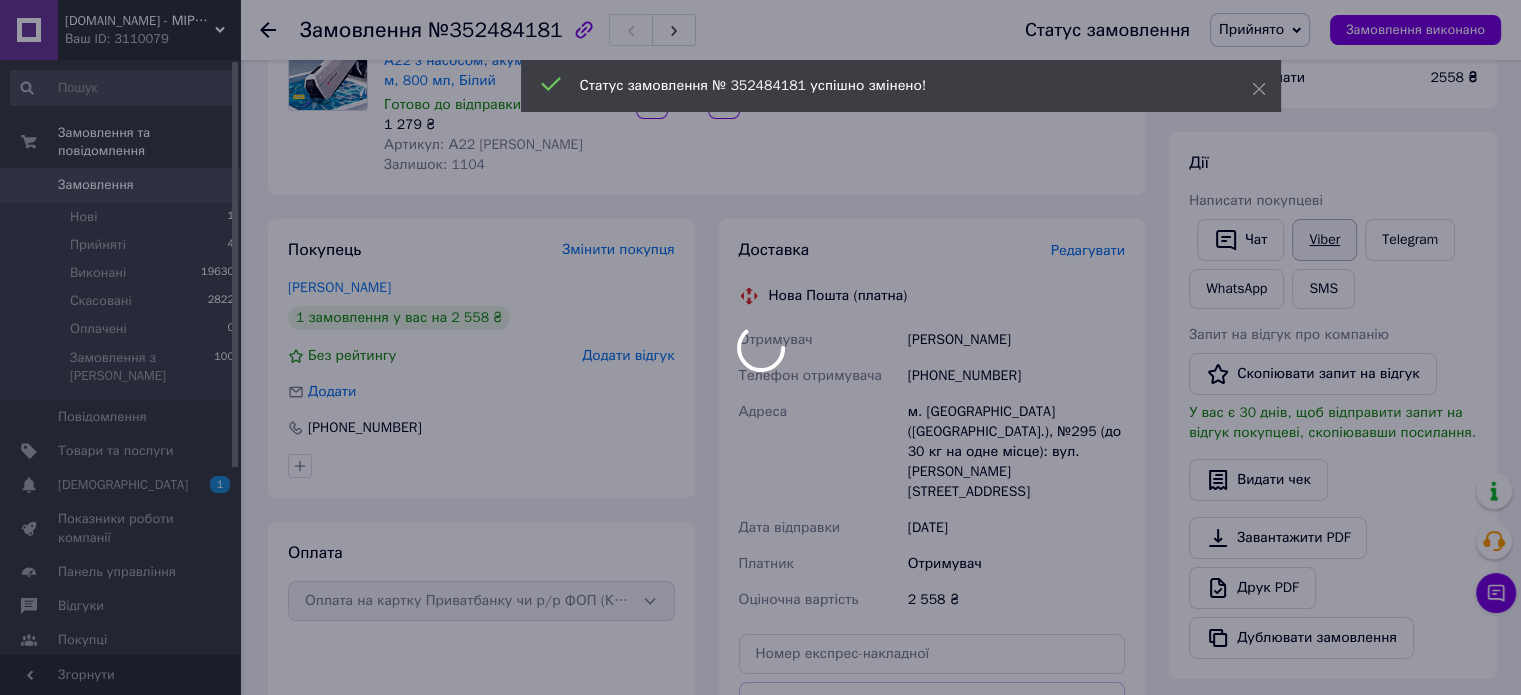 click on "Viber" at bounding box center [1324, 240] 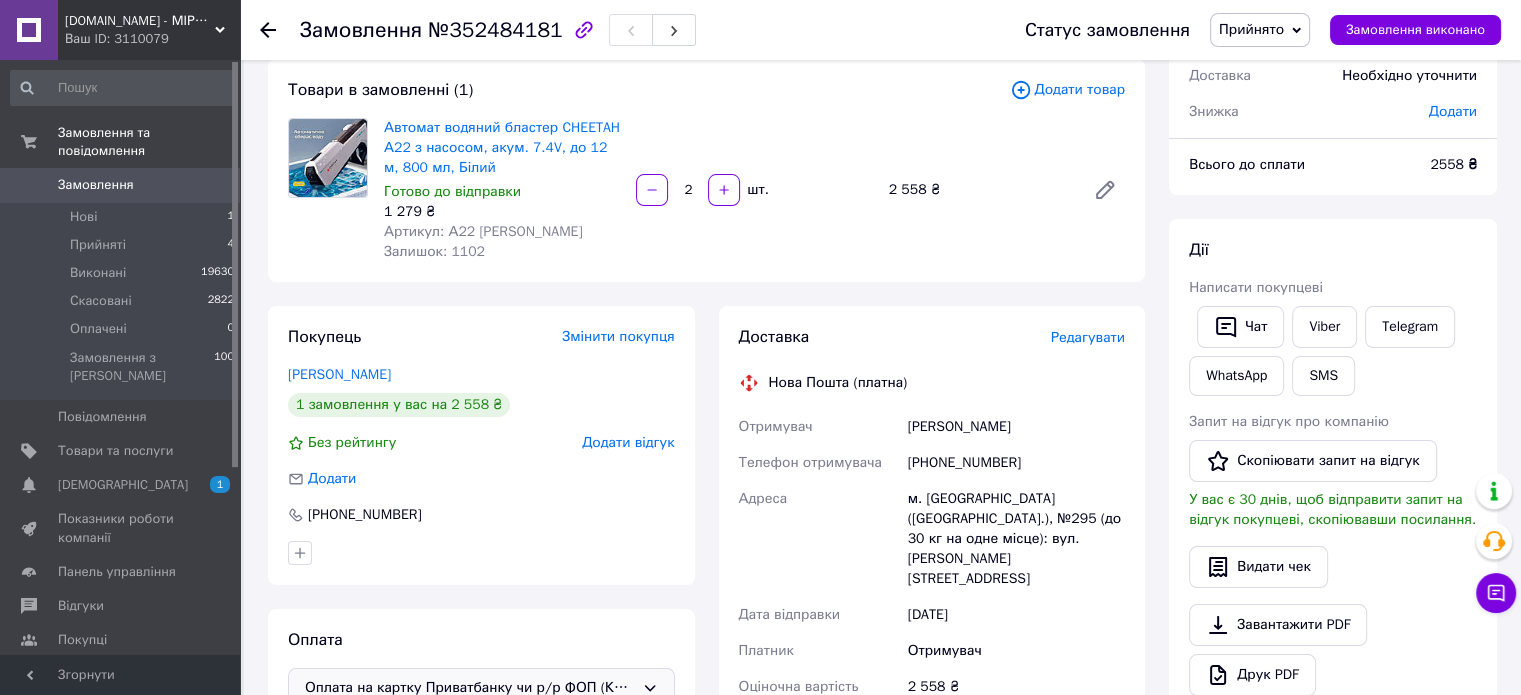 scroll, scrollTop: 0, scrollLeft: 0, axis: both 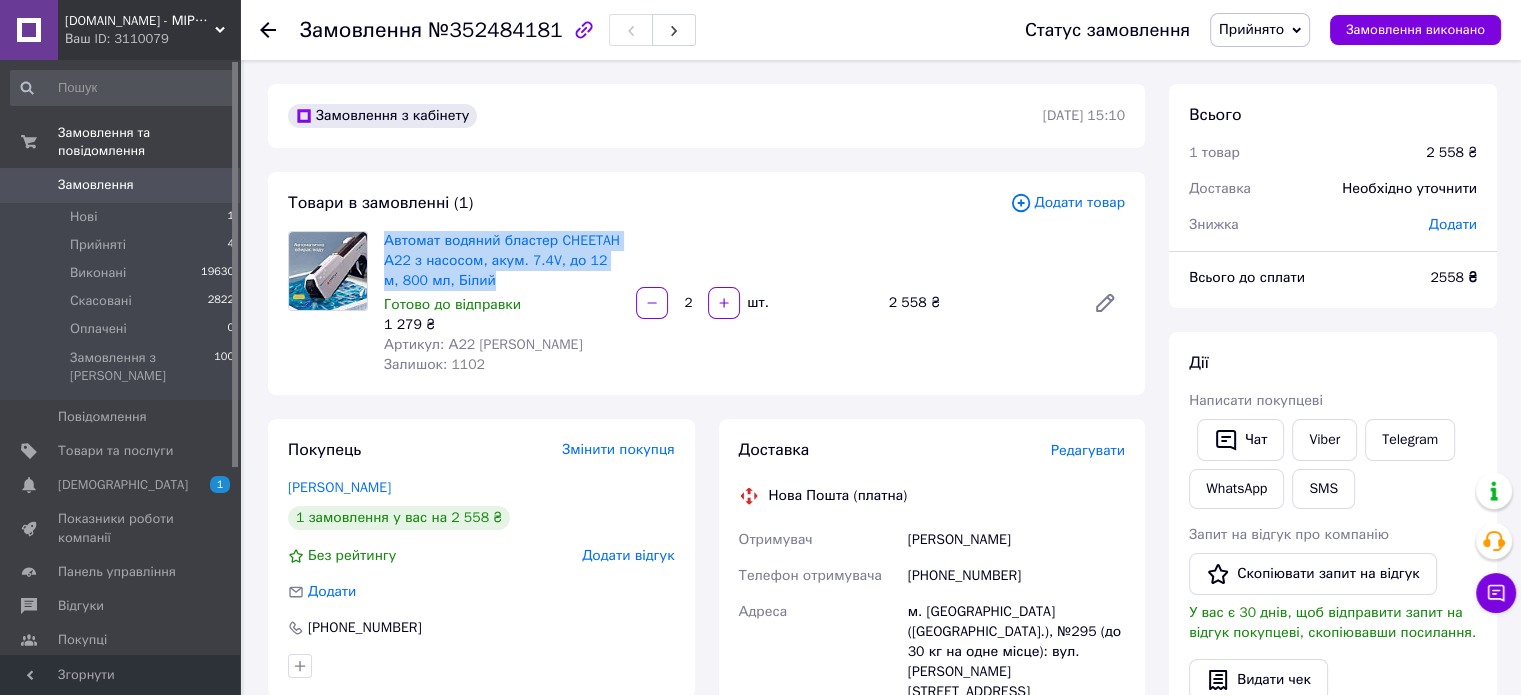drag, startPoint x: 476, startPoint y: 279, endPoint x: 380, endPoint y: 243, distance: 102.528046 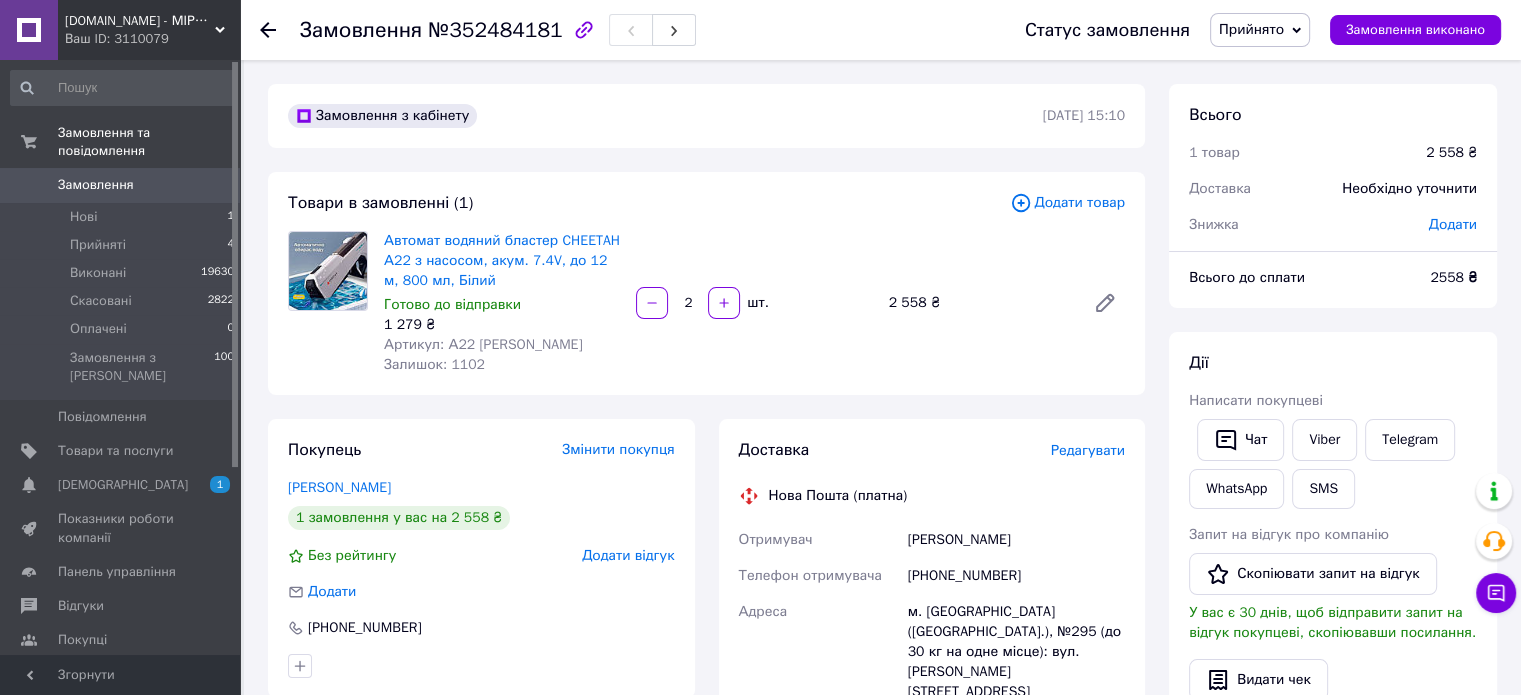 click on "№352484181" at bounding box center [495, 30] 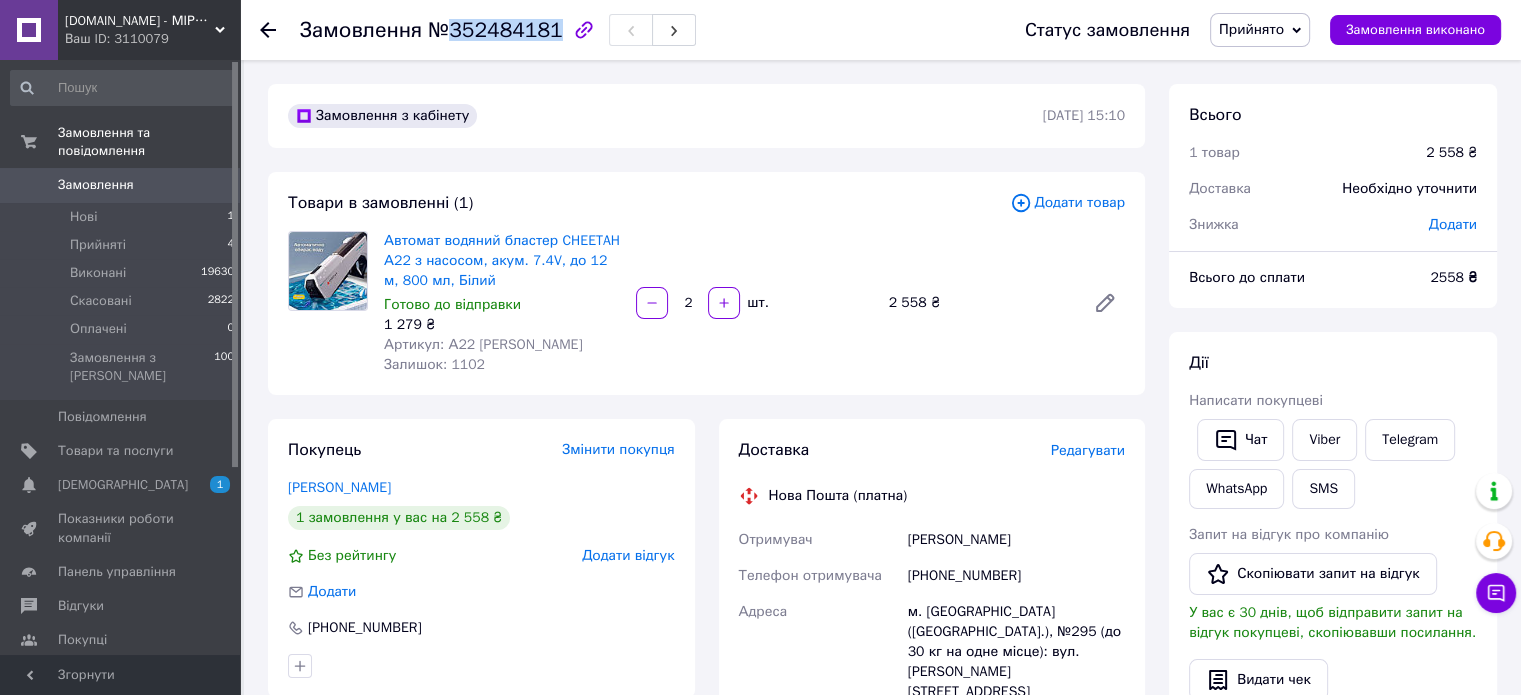 click on "№352484181" at bounding box center [495, 30] 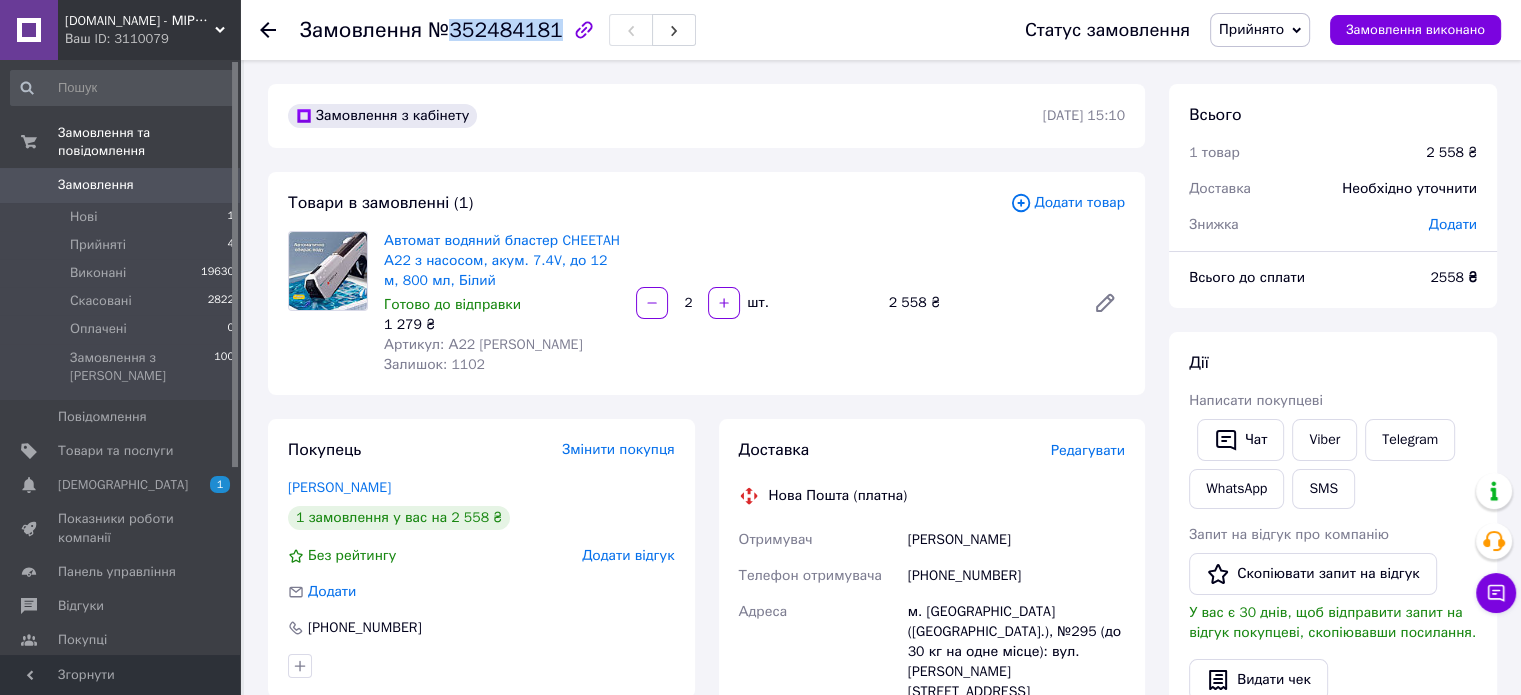 click on "Замовлення" at bounding box center [96, 185] 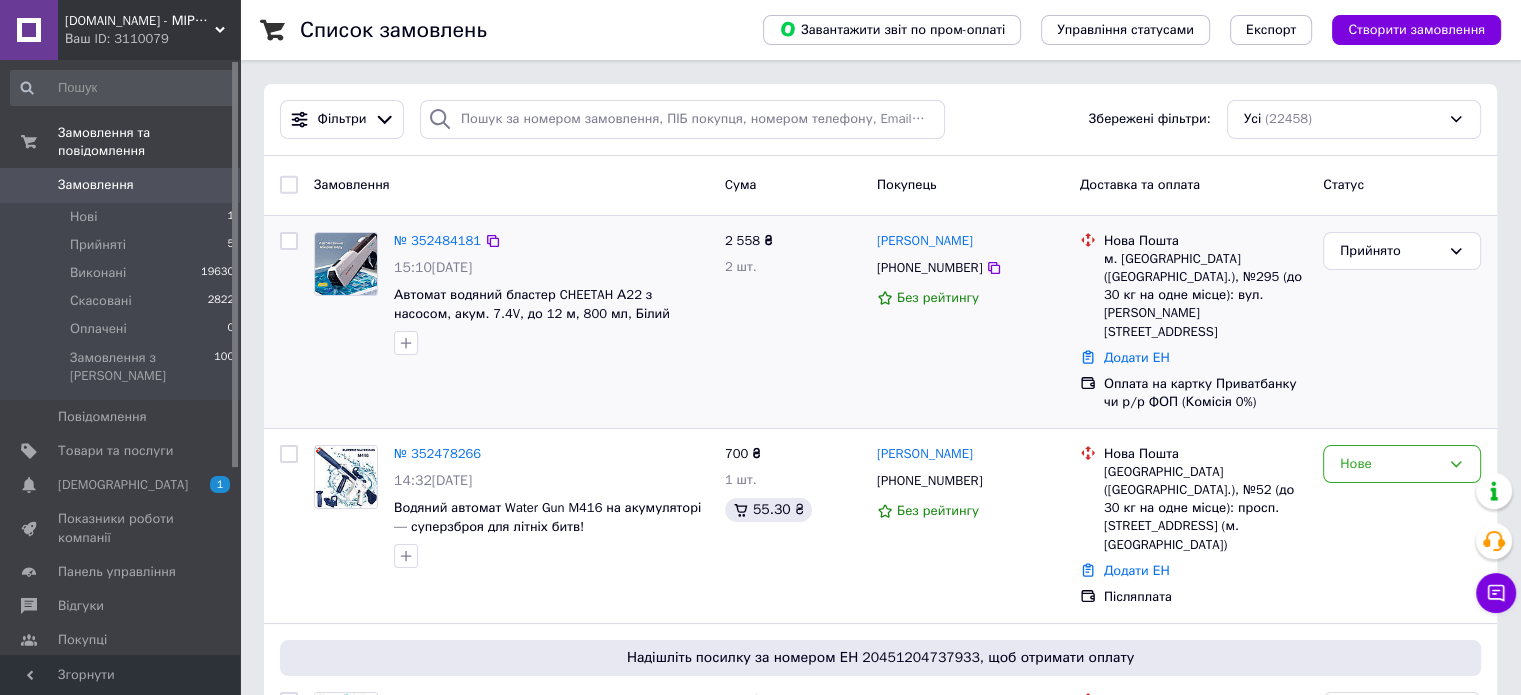 scroll, scrollTop: 200, scrollLeft: 0, axis: vertical 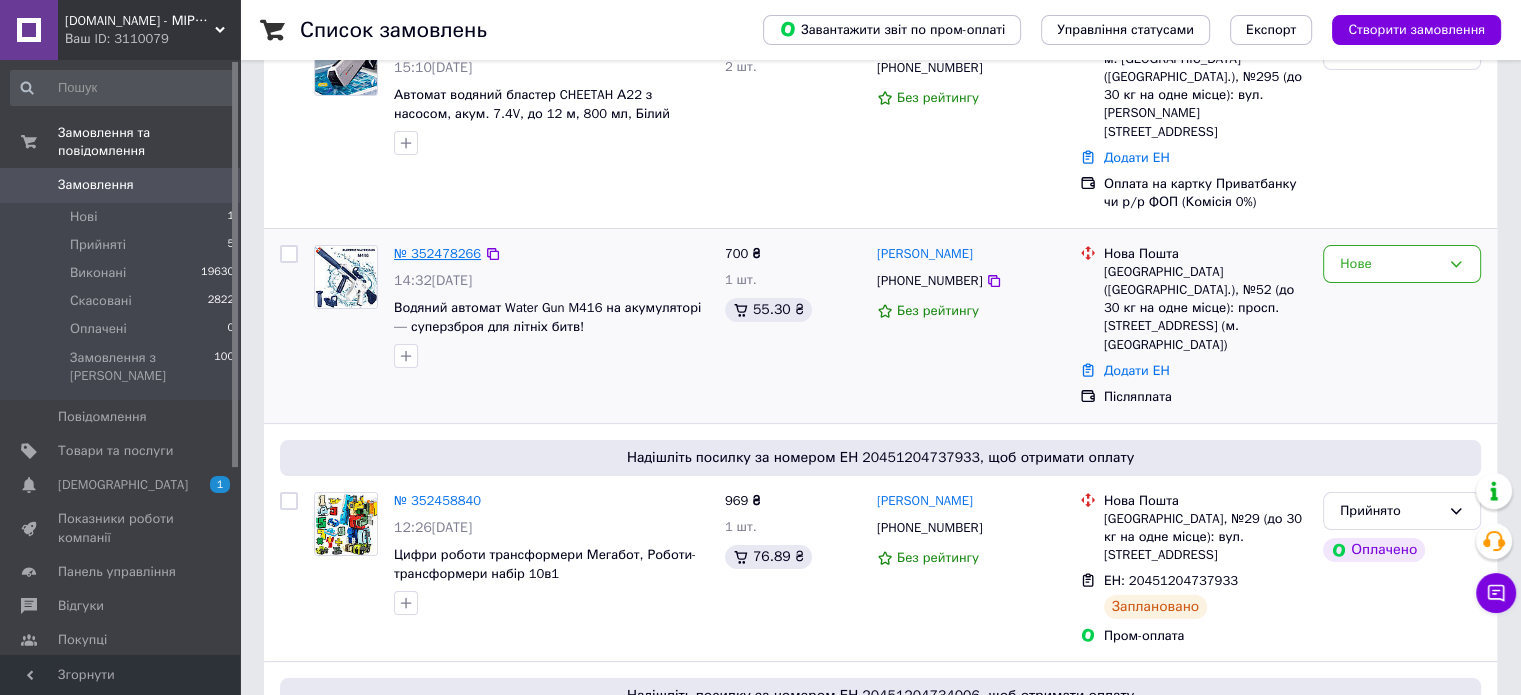 click on "№ 352478266" at bounding box center (437, 253) 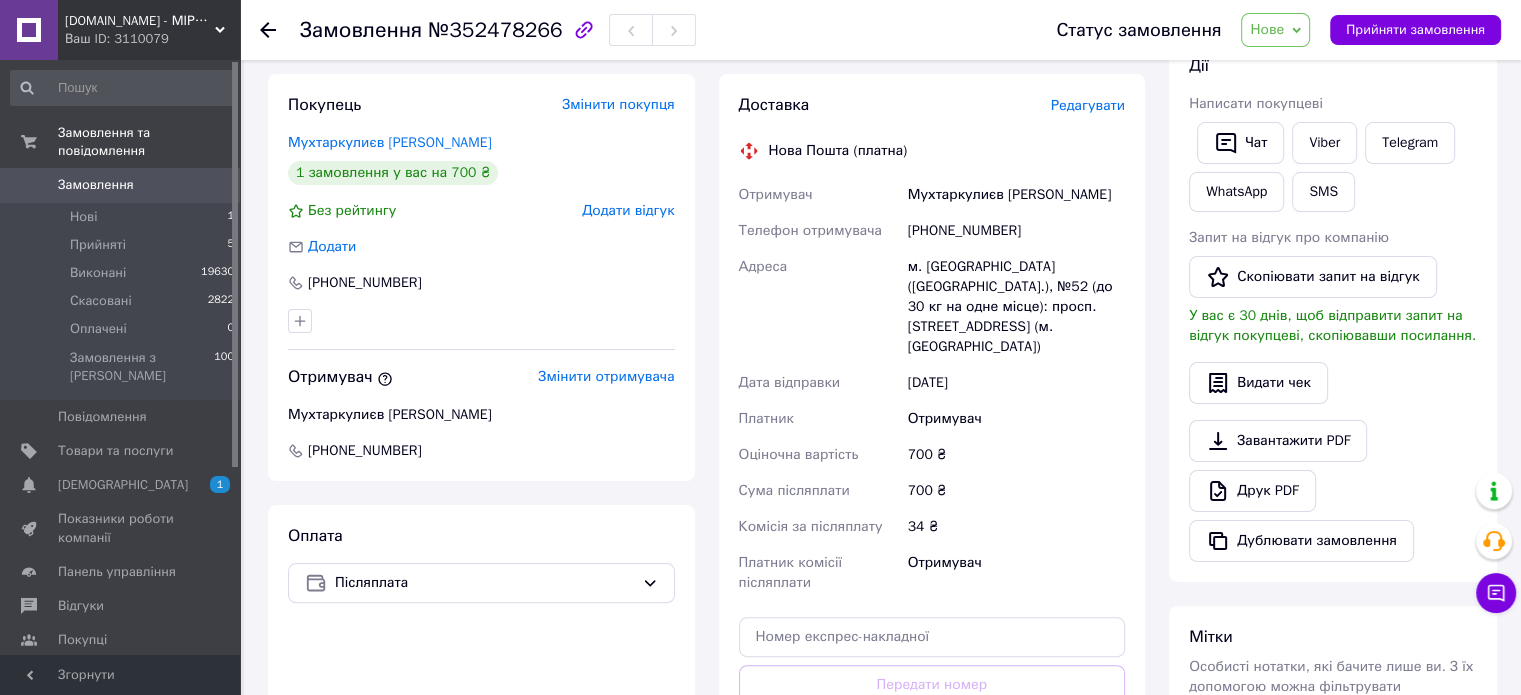 scroll, scrollTop: 400, scrollLeft: 0, axis: vertical 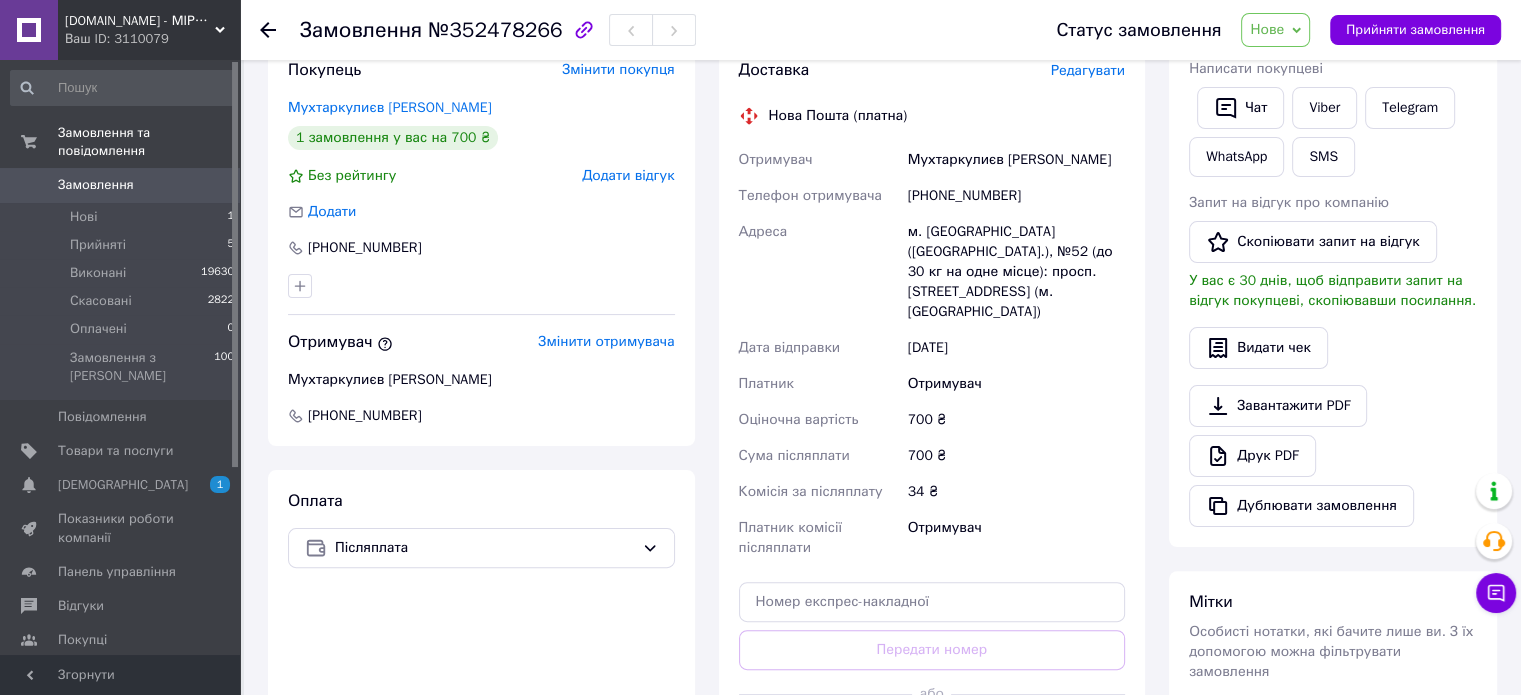 click on "Нове" at bounding box center [1267, 29] 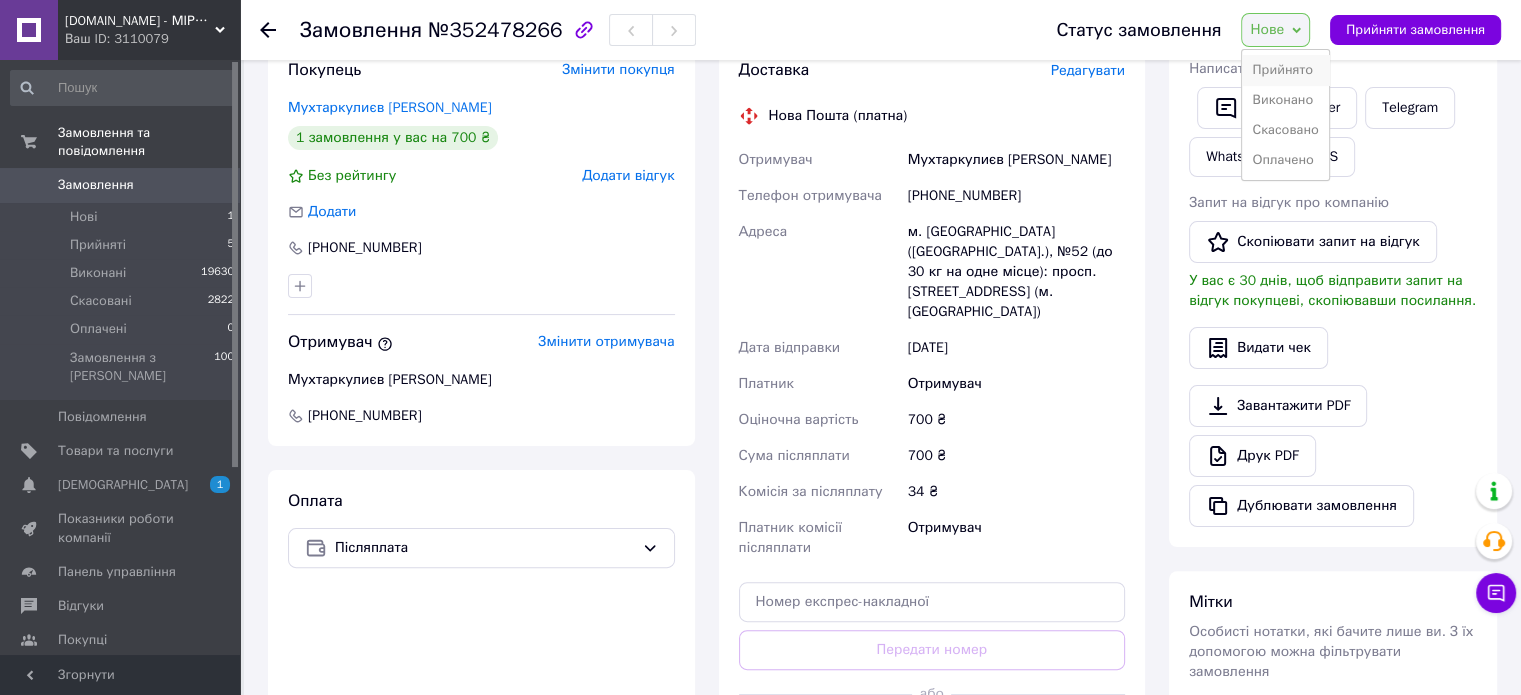 click on "Прийнято" at bounding box center [1285, 70] 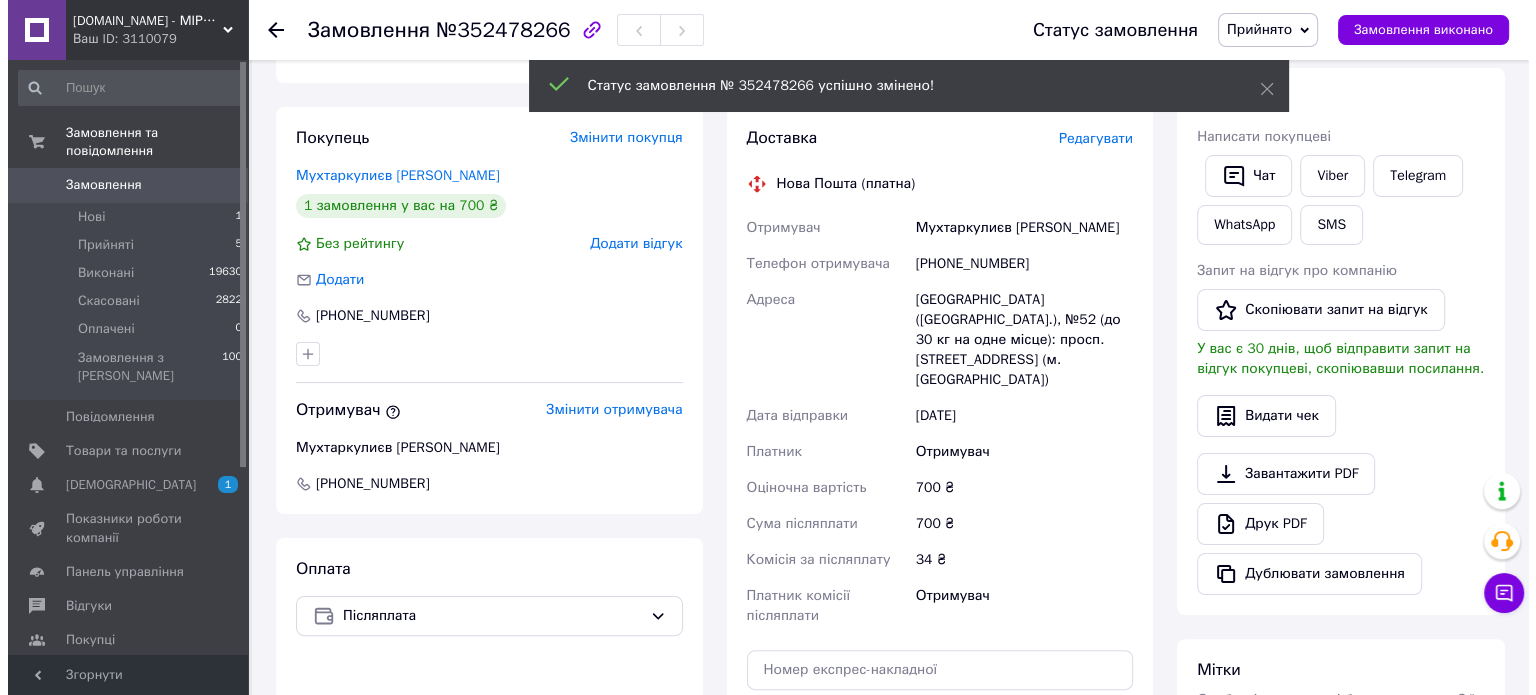 scroll, scrollTop: 300, scrollLeft: 0, axis: vertical 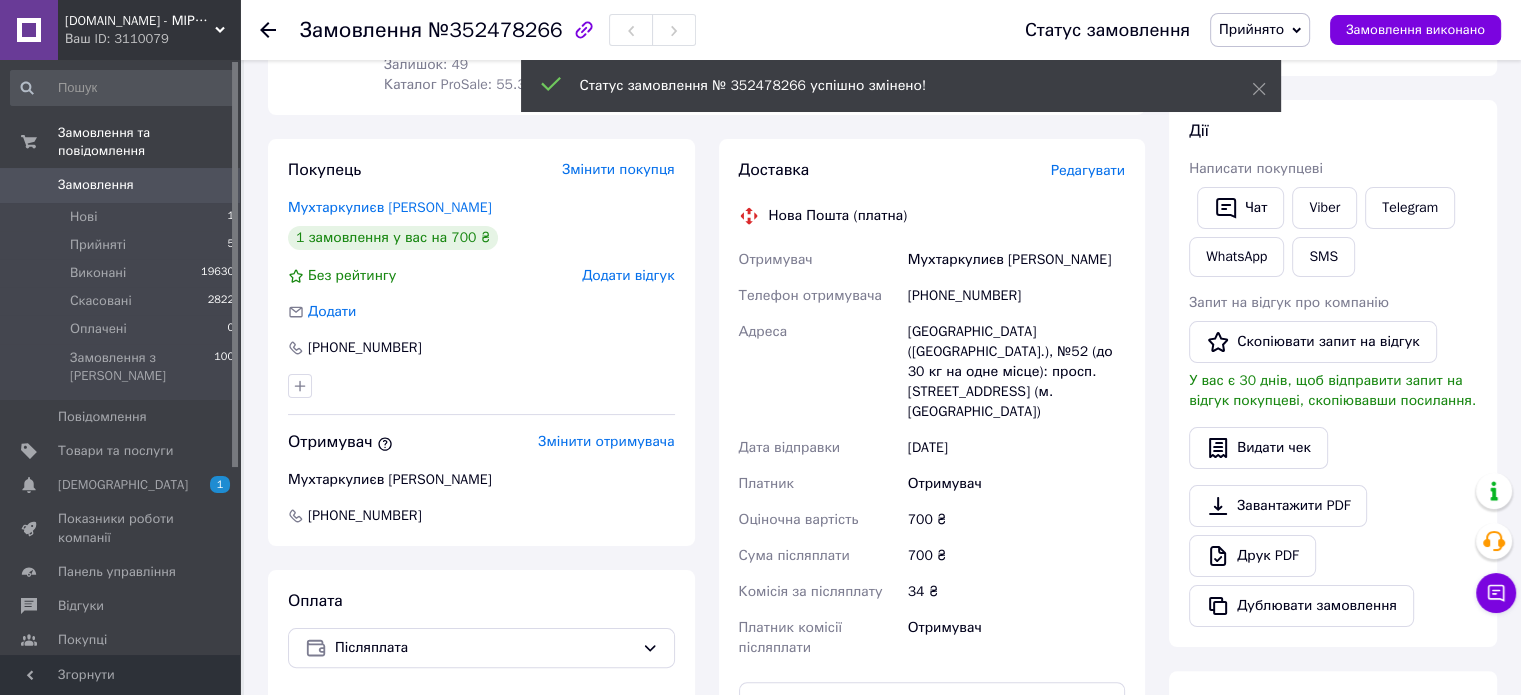click on "Редагувати" at bounding box center (1088, 170) 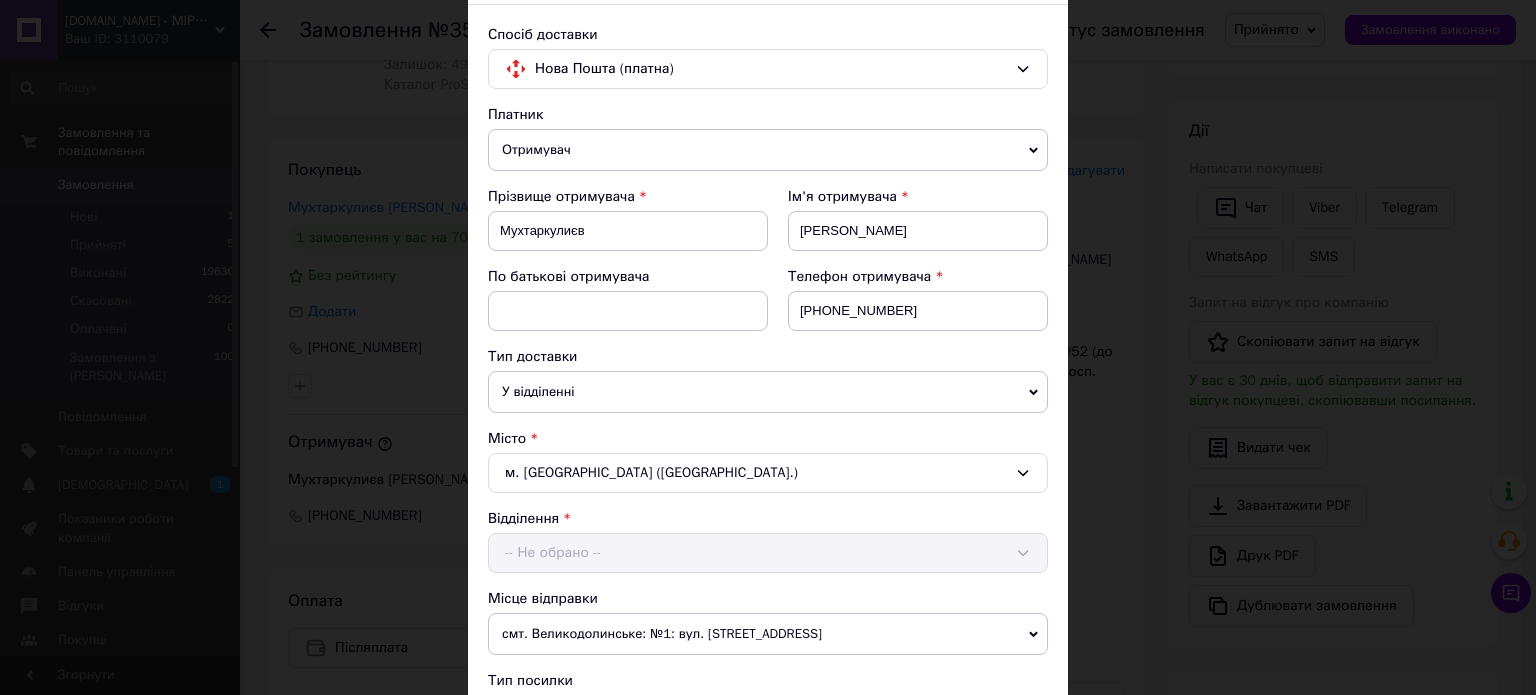 scroll, scrollTop: 300, scrollLeft: 0, axis: vertical 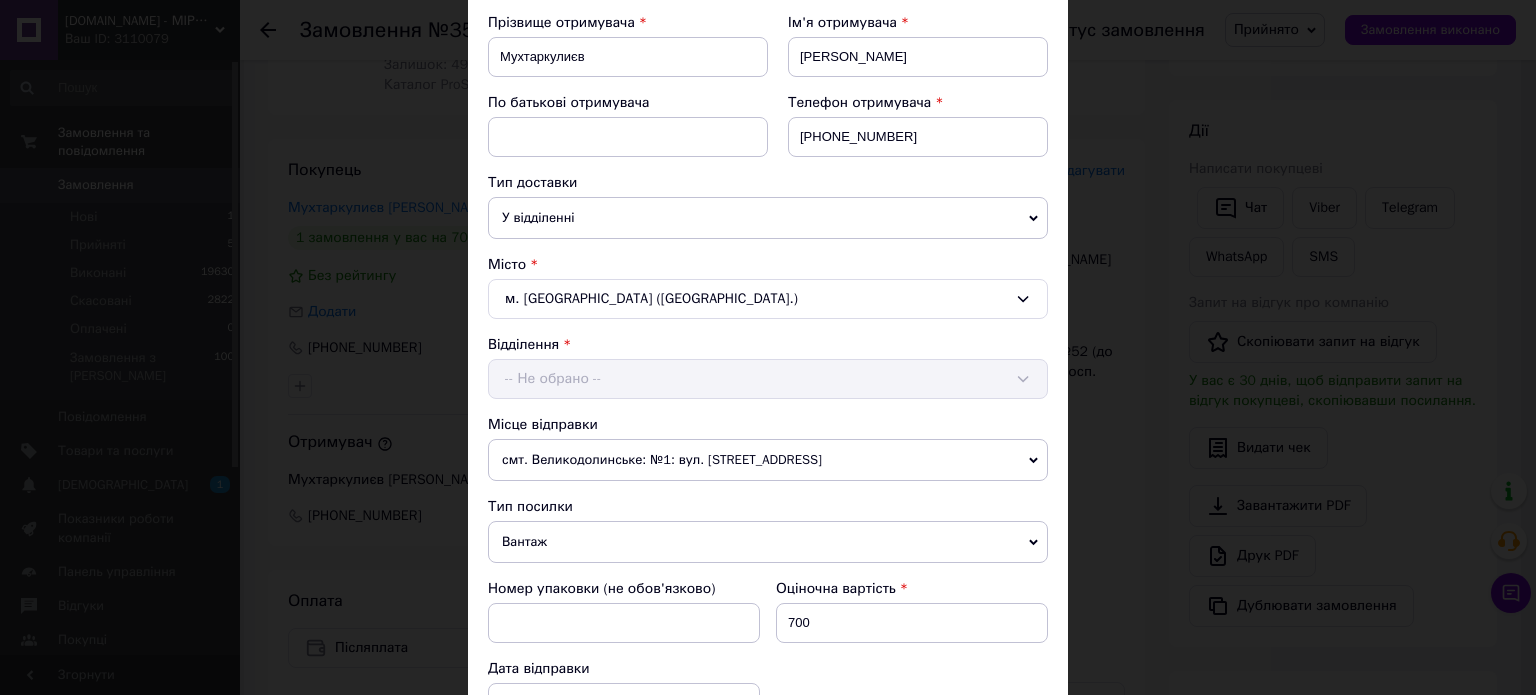 click on "смт. Великодолинське: №1: вул. Центральна, 103" at bounding box center (768, 460) 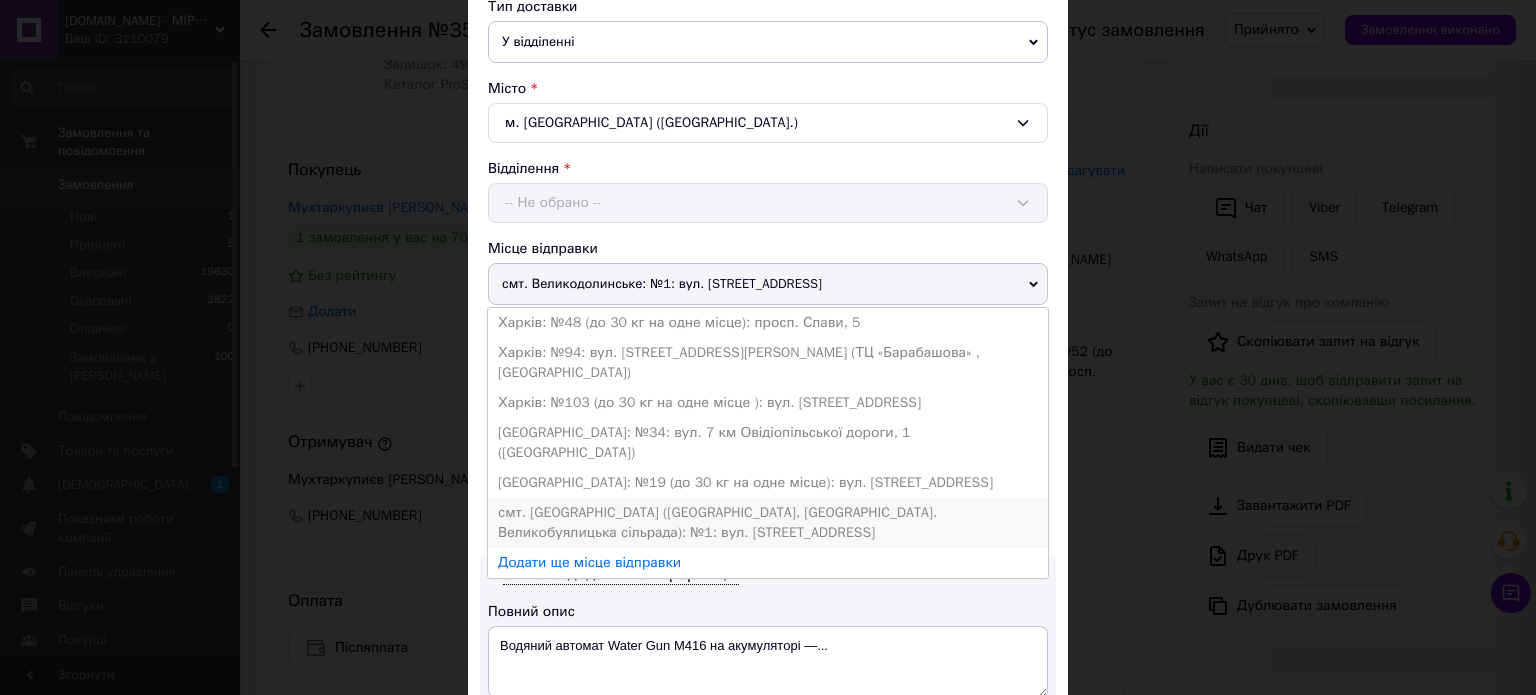 scroll, scrollTop: 500, scrollLeft: 0, axis: vertical 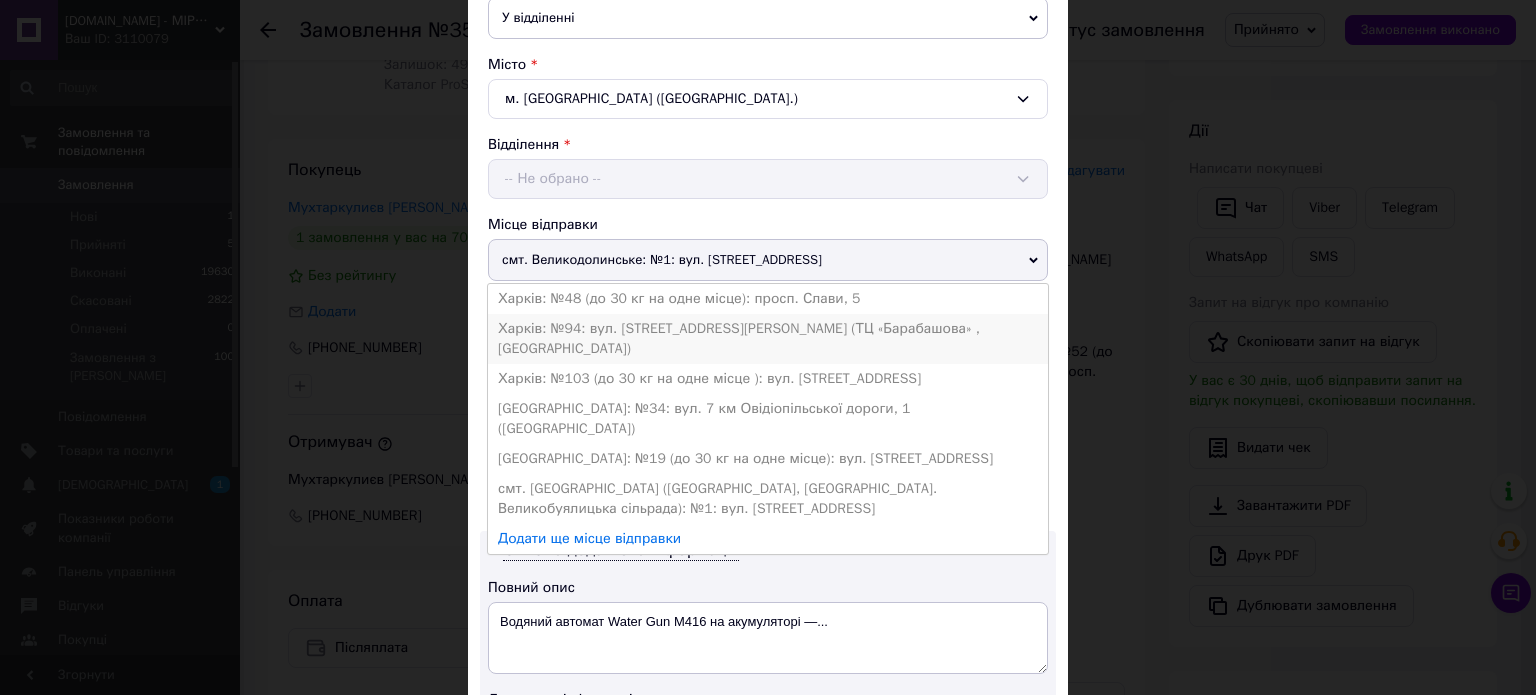 click on "Харків: №94: вул. Академіка Павлова, 165-К (ТЦ «Барабашова» , Вєтнамська площадка)" at bounding box center [768, 339] 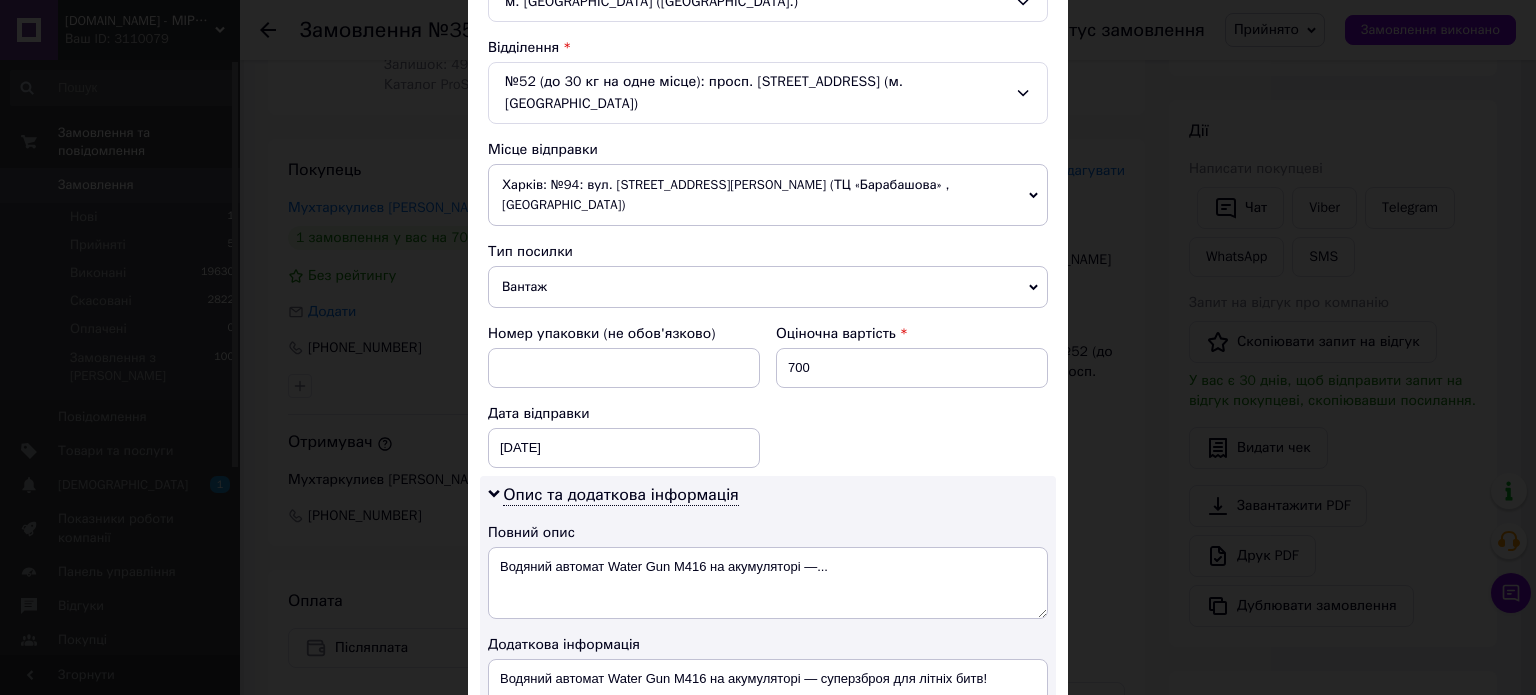 scroll, scrollTop: 700, scrollLeft: 0, axis: vertical 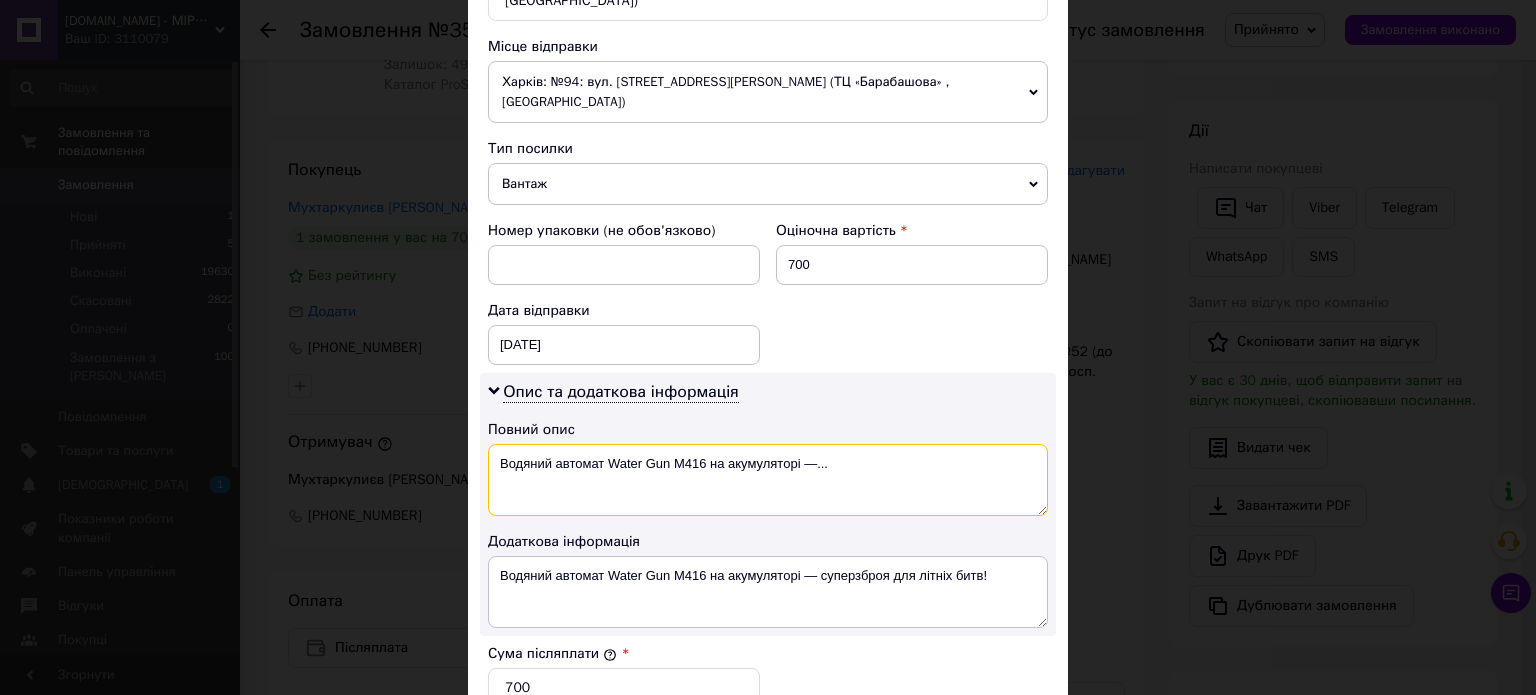 drag, startPoint x: 848, startPoint y: 429, endPoint x: 797, endPoint y: 435, distance: 51.351727 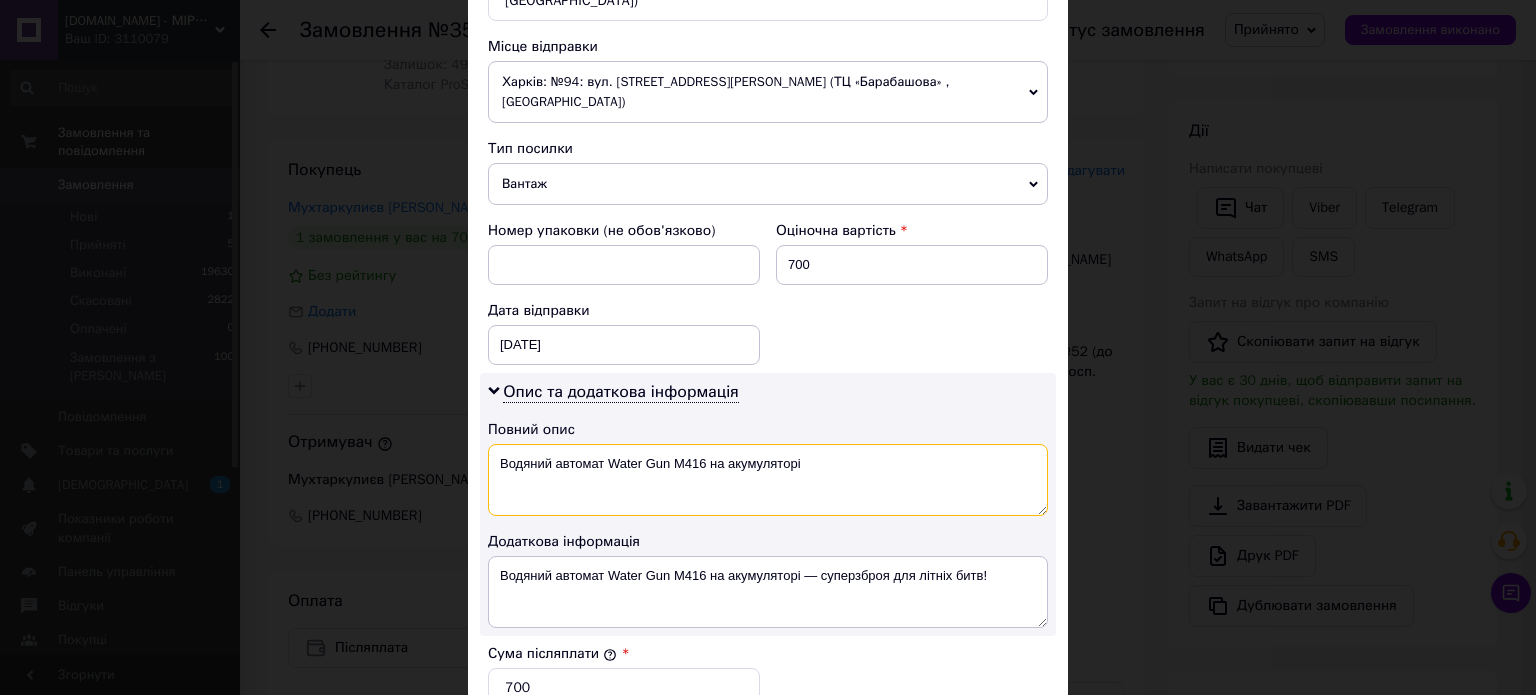 type on "Водяний автомат Water Gun M416 на акумуляторі" 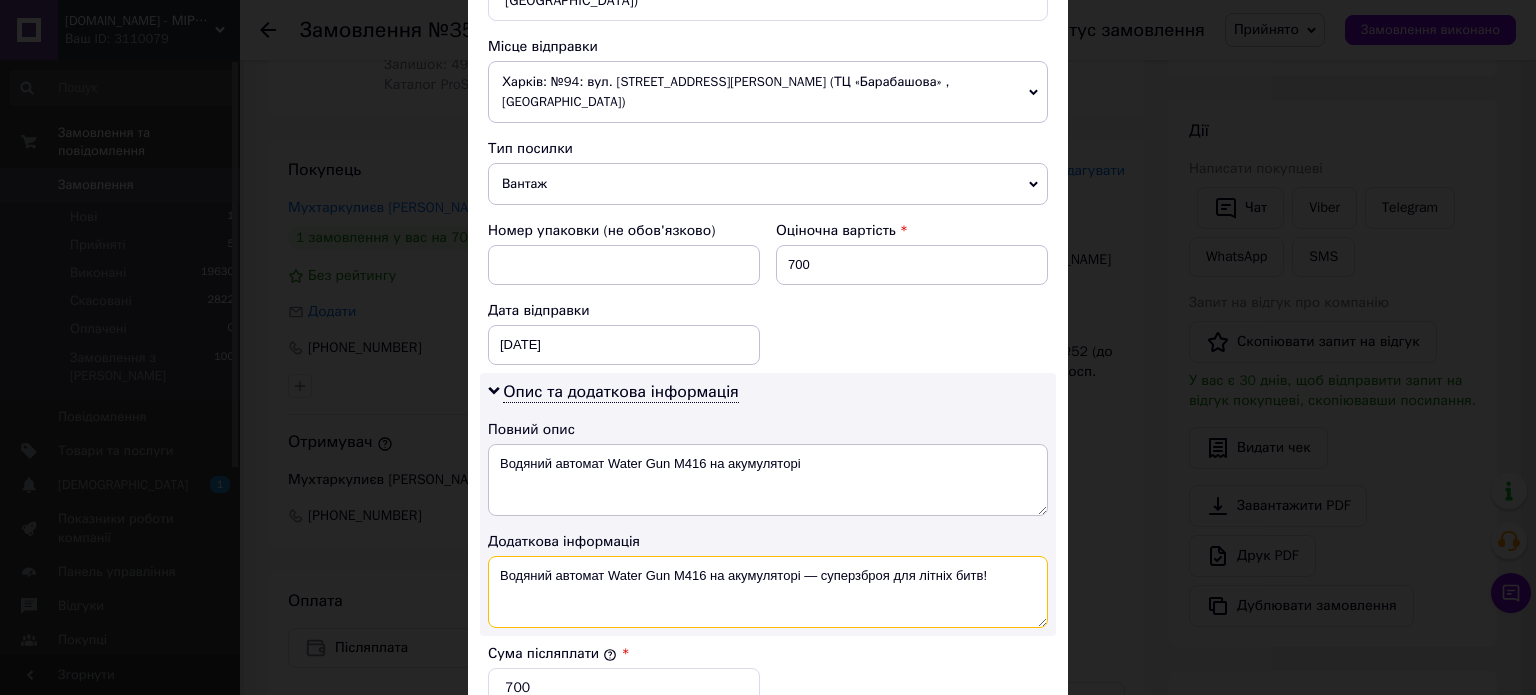click on "Водяний автомат Water Gun M416 на акумуляторі — суперзброя для літніх битв!" at bounding box center [768, 592] 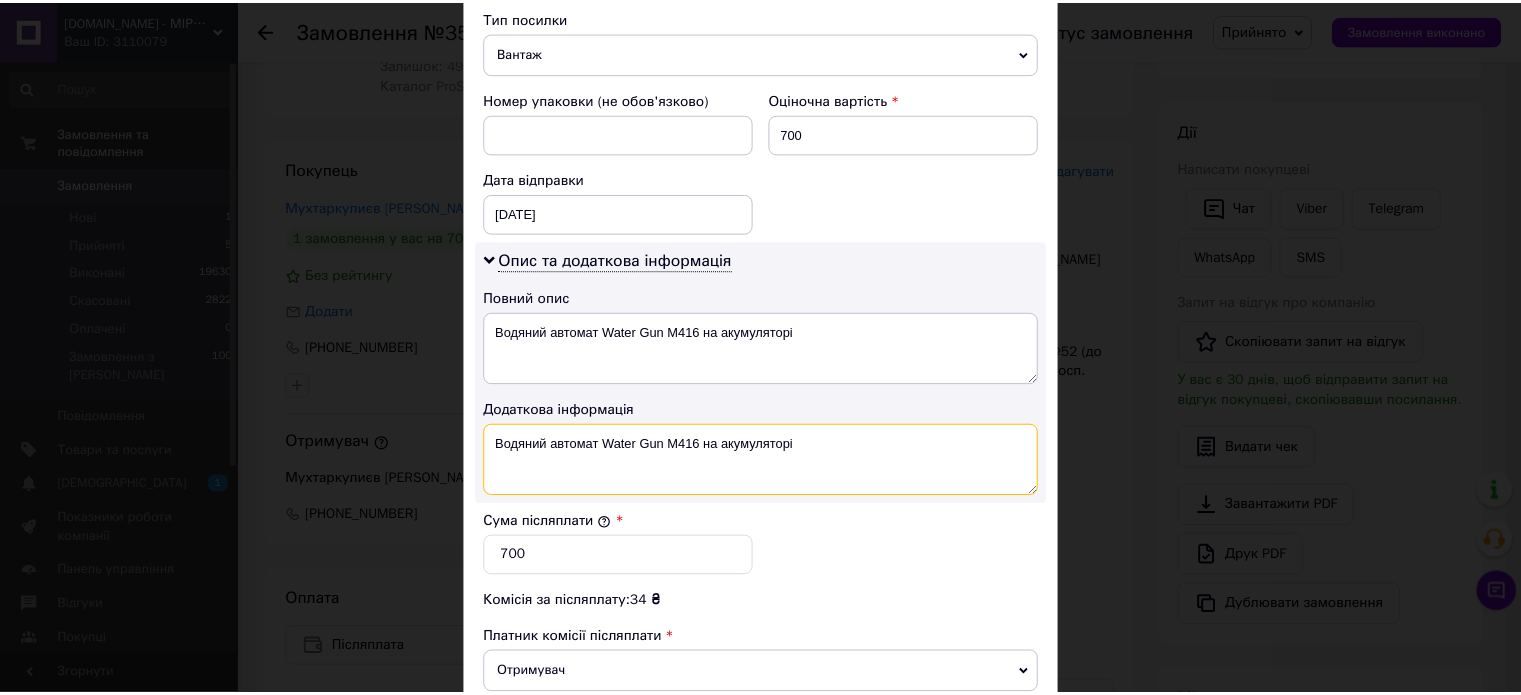 scroll, scrollTop: 1068, scrollLeft: 0, axis: vertical 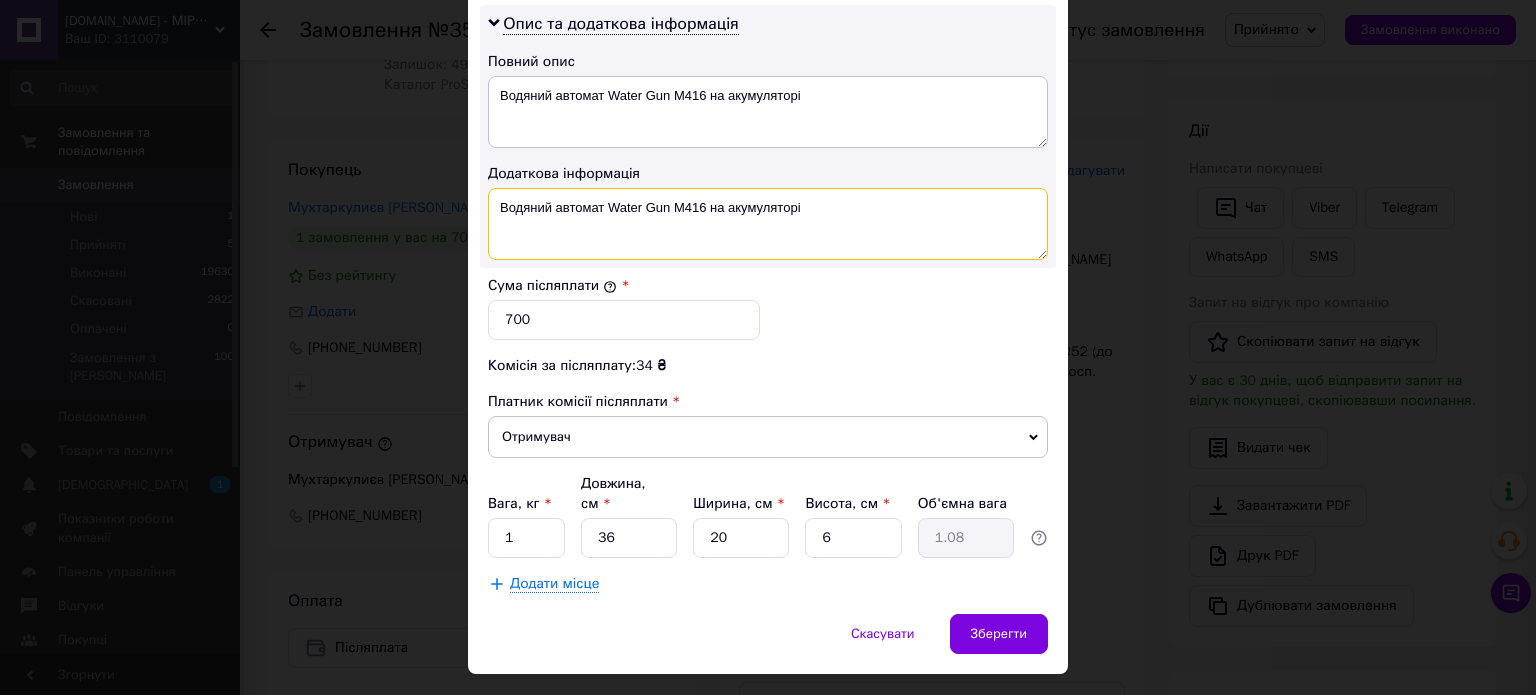 type on "Водяний автомат Water Gun M416 на акумуляторі" 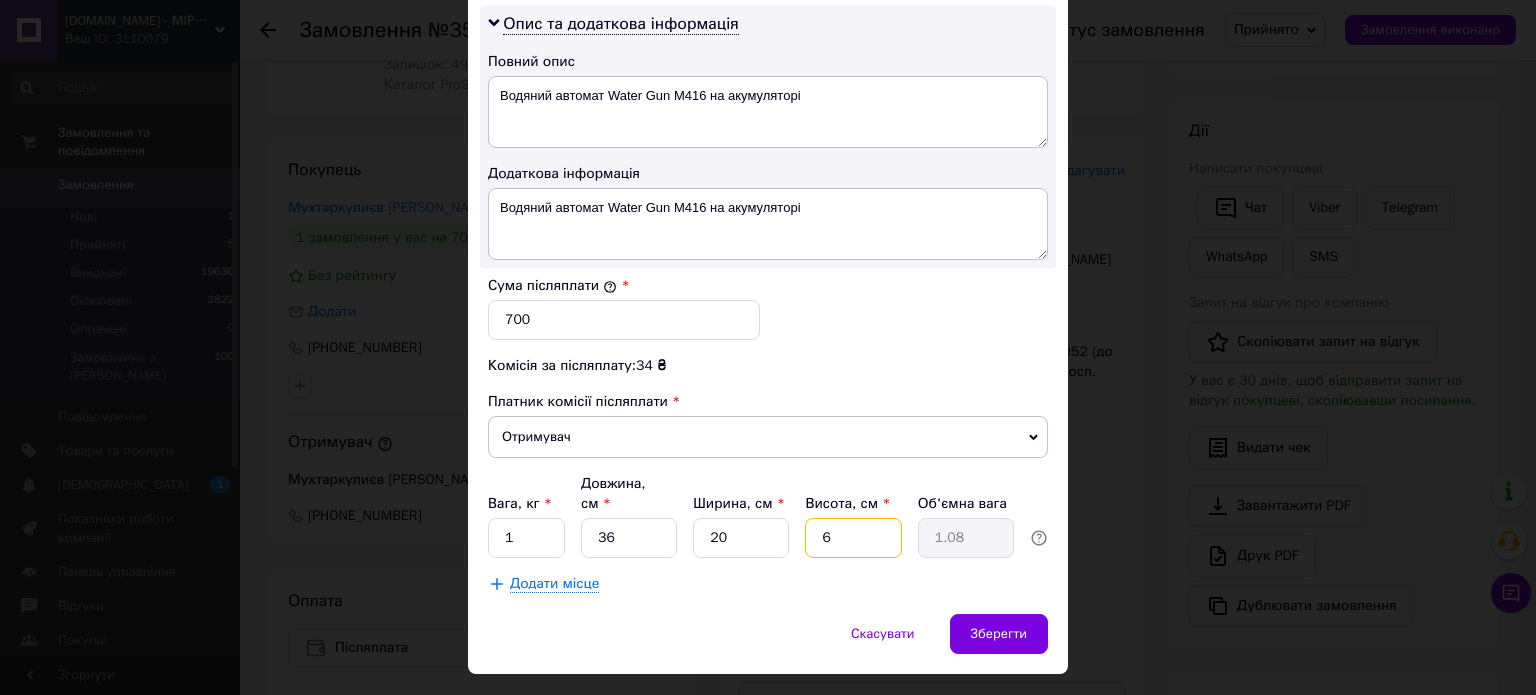 click on "6" at bounding box center (853, 538) 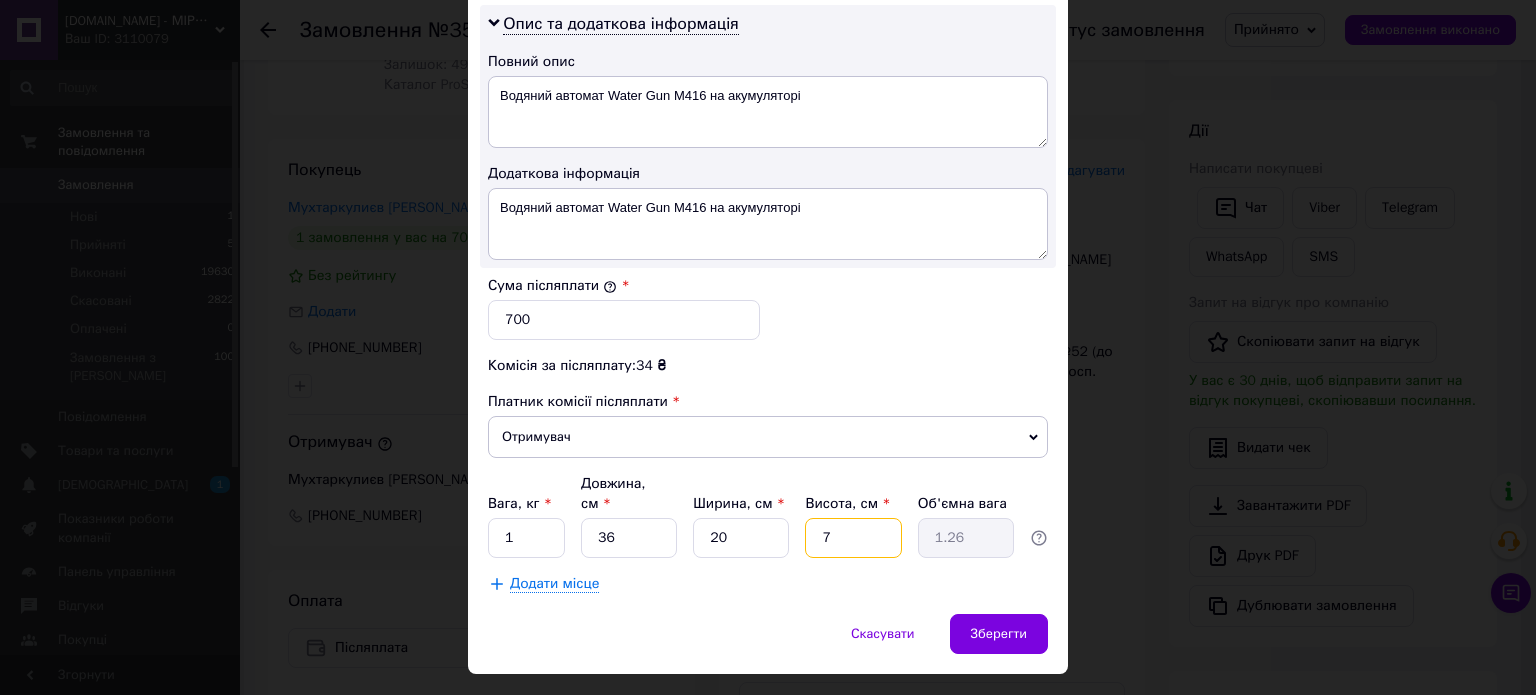 type on "7" 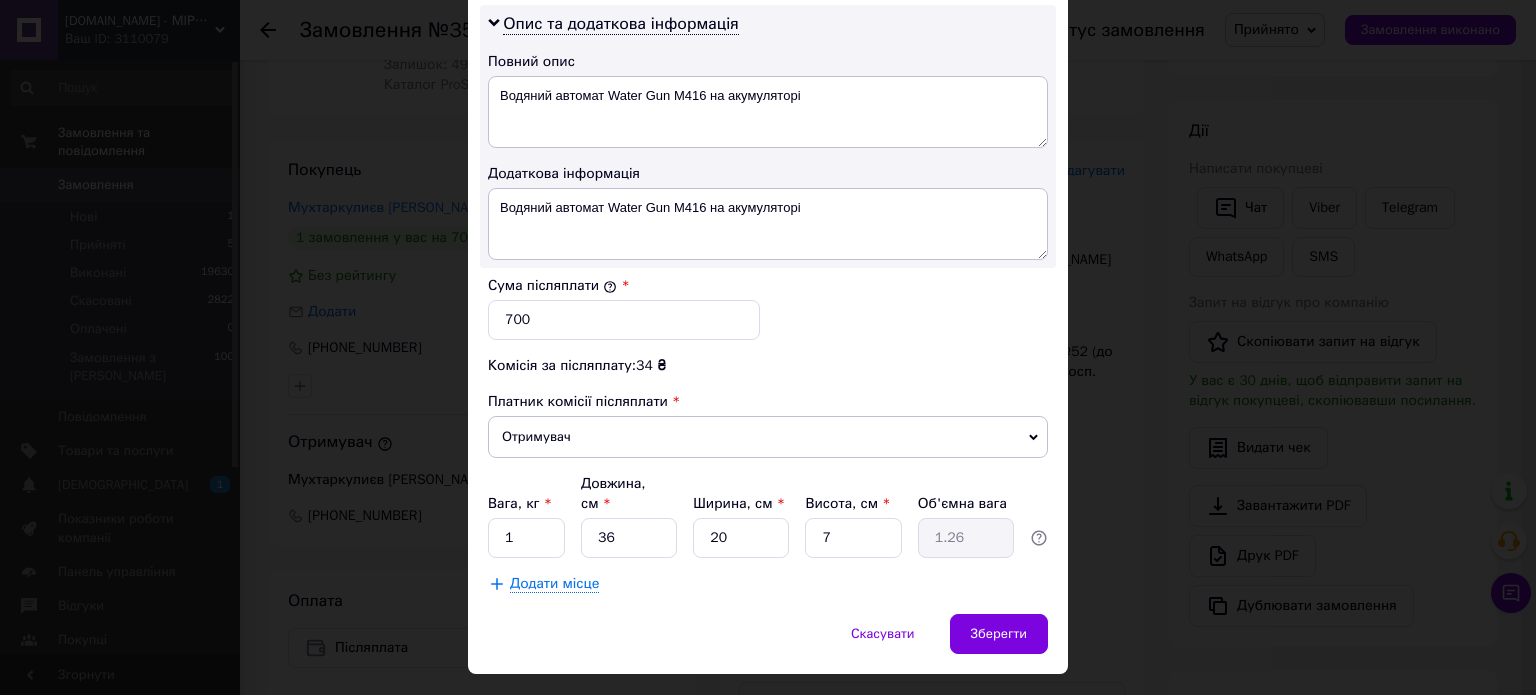 click on "Спосіб доставки Нова Пошта (платна) Платник Отримувач Відправник Прізвище отримувача Мухтаркулиєв Ім'я отримувача Максат По батькові отримувача Телефон отримувача +380984134340 Тип доставки У відділенні Кур'єром В поштоматі Місто м. Київ (Київська обл.) Відділення №52 (до 30 кг на одне місце): просп. М.Бажана, 3 (м. Харківська) Місце відправки Харків: №94: вул. Академіка Павлова, 165-К (ТЦ «Барабашова» , Вєтнамська площадка) смт. Великодолинське: №1: вул. Центральна, 103 Харків: №48 (до 30 кг на одне місце): просп. Слави, 5 Харків: №103 (до 30 кг на одне місце ): вул. Холодногірська, 9" at bounding box center (768, -162) 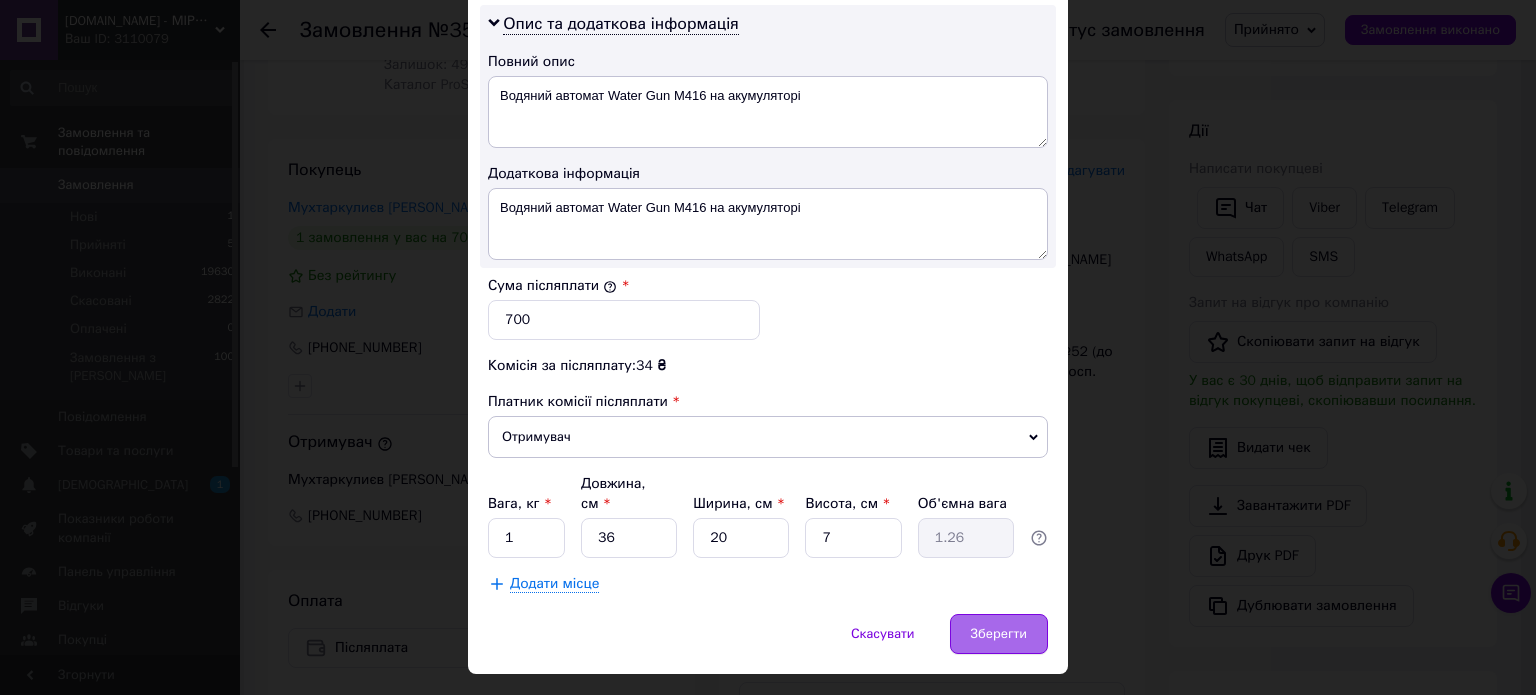 click on "Зберегти" at bounding box center (999, 634) 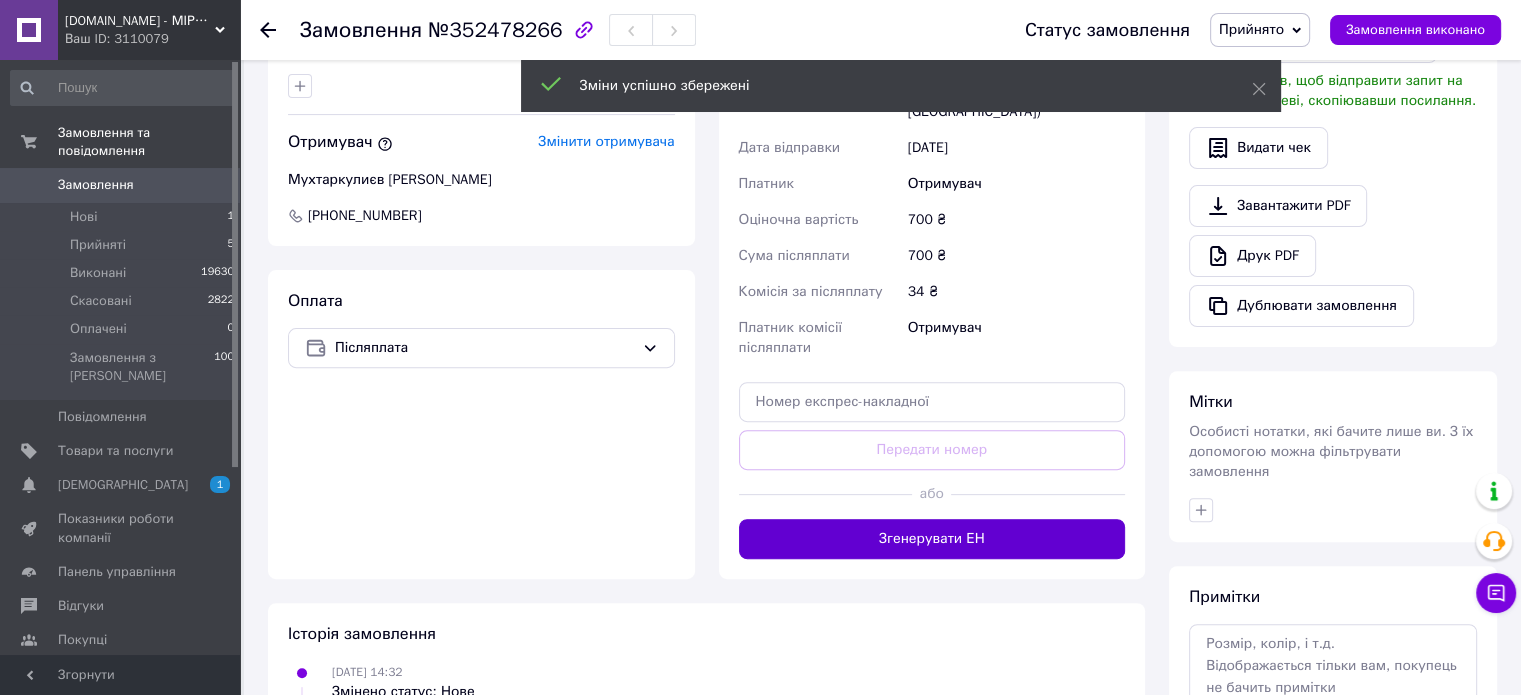 click on "Згенерувати ЕН" at bounding box center [932, 539] 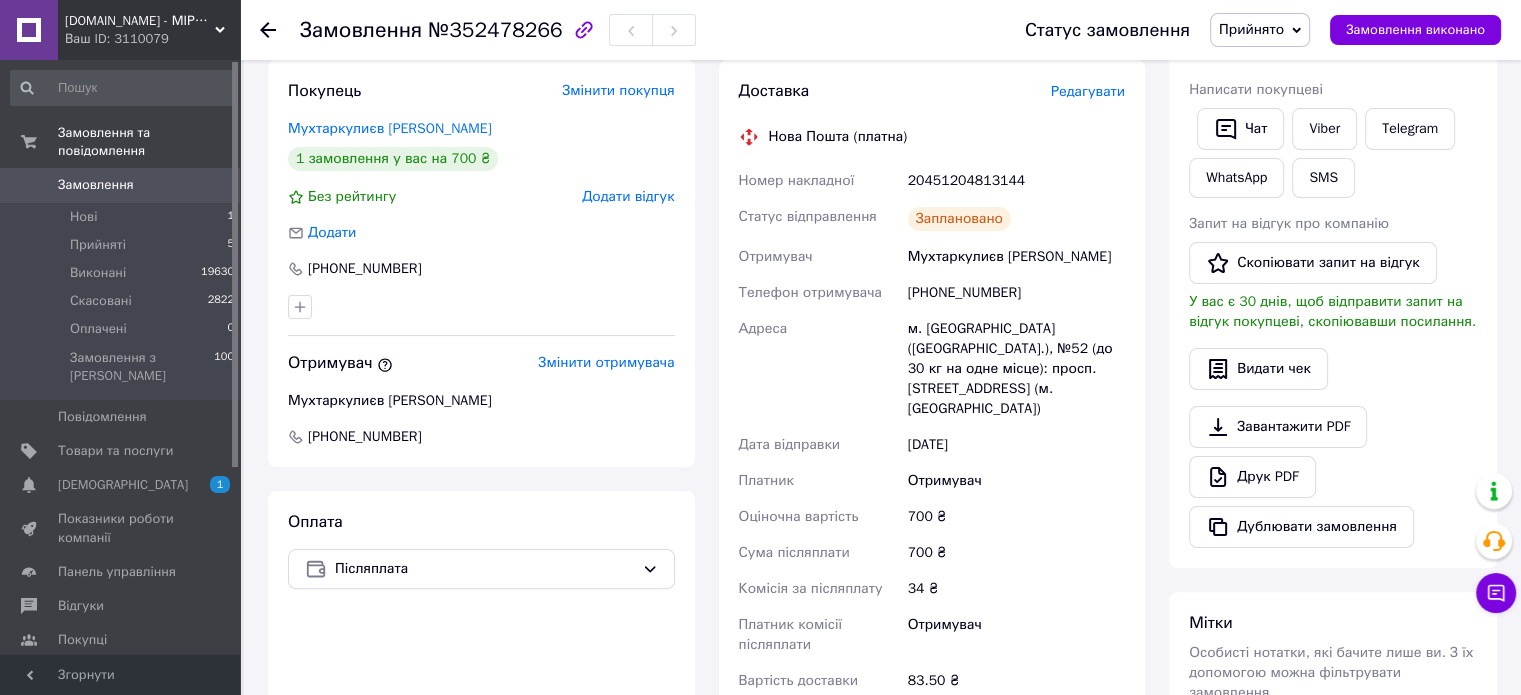 scroll, scrollTop: 600, scrollLeft: 0, axis: vertical 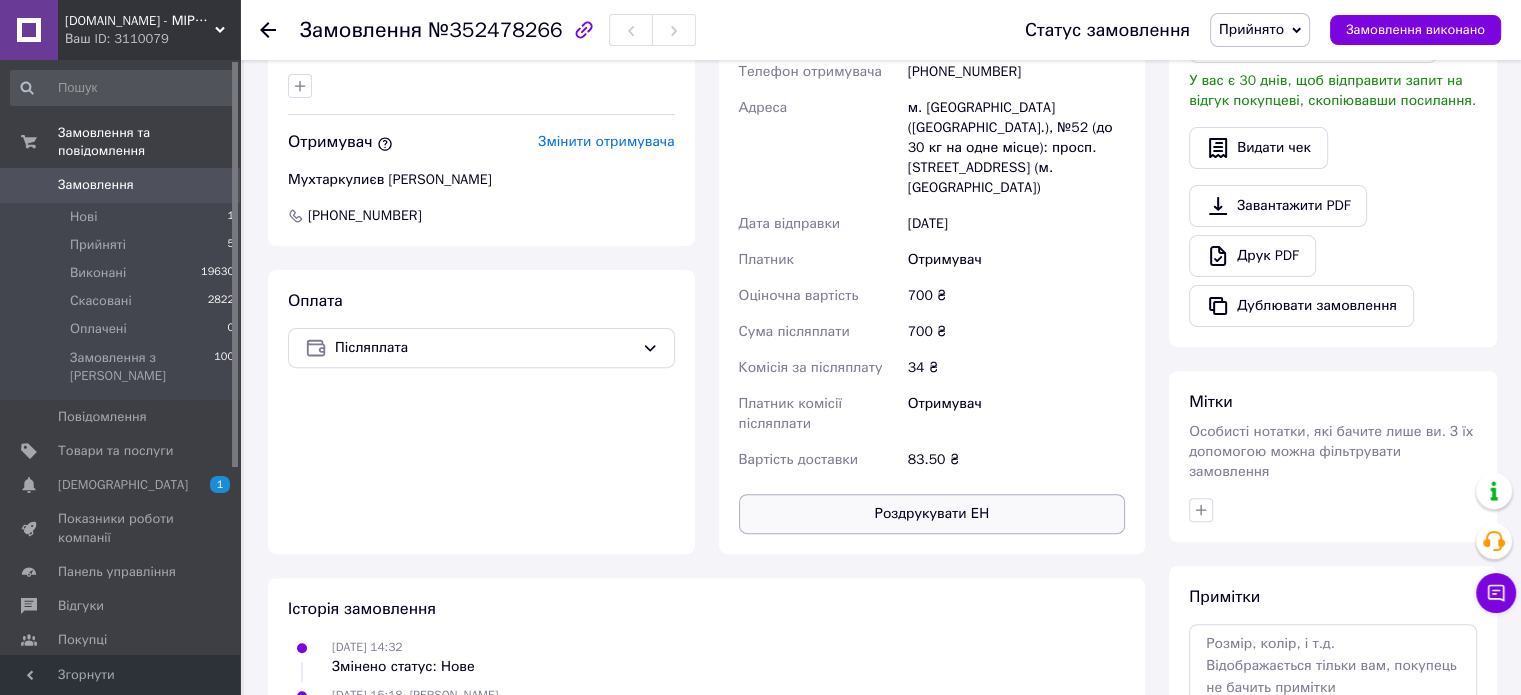 click on "Роздрукувати ЕН" at bounding box center (932, 514) 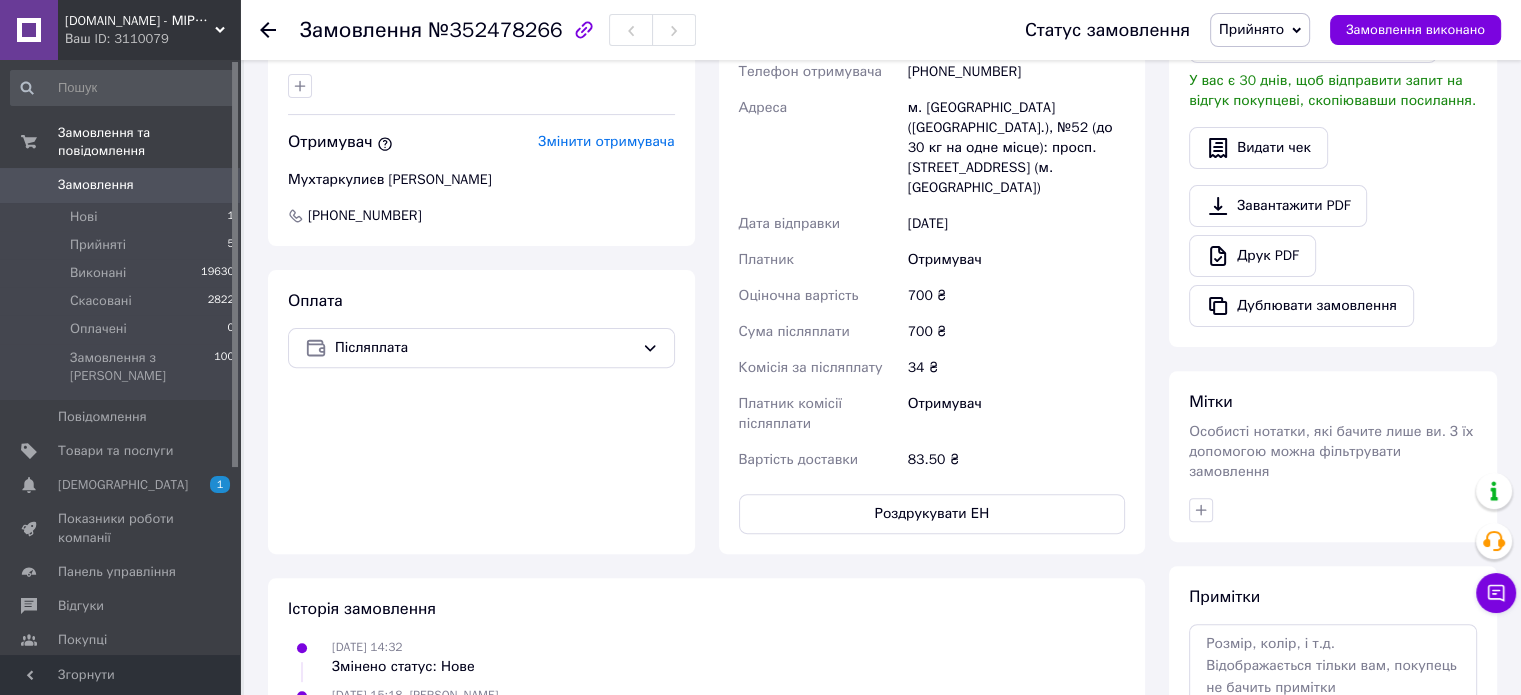 click on "Замовлення" at bounding box center (96, 185) 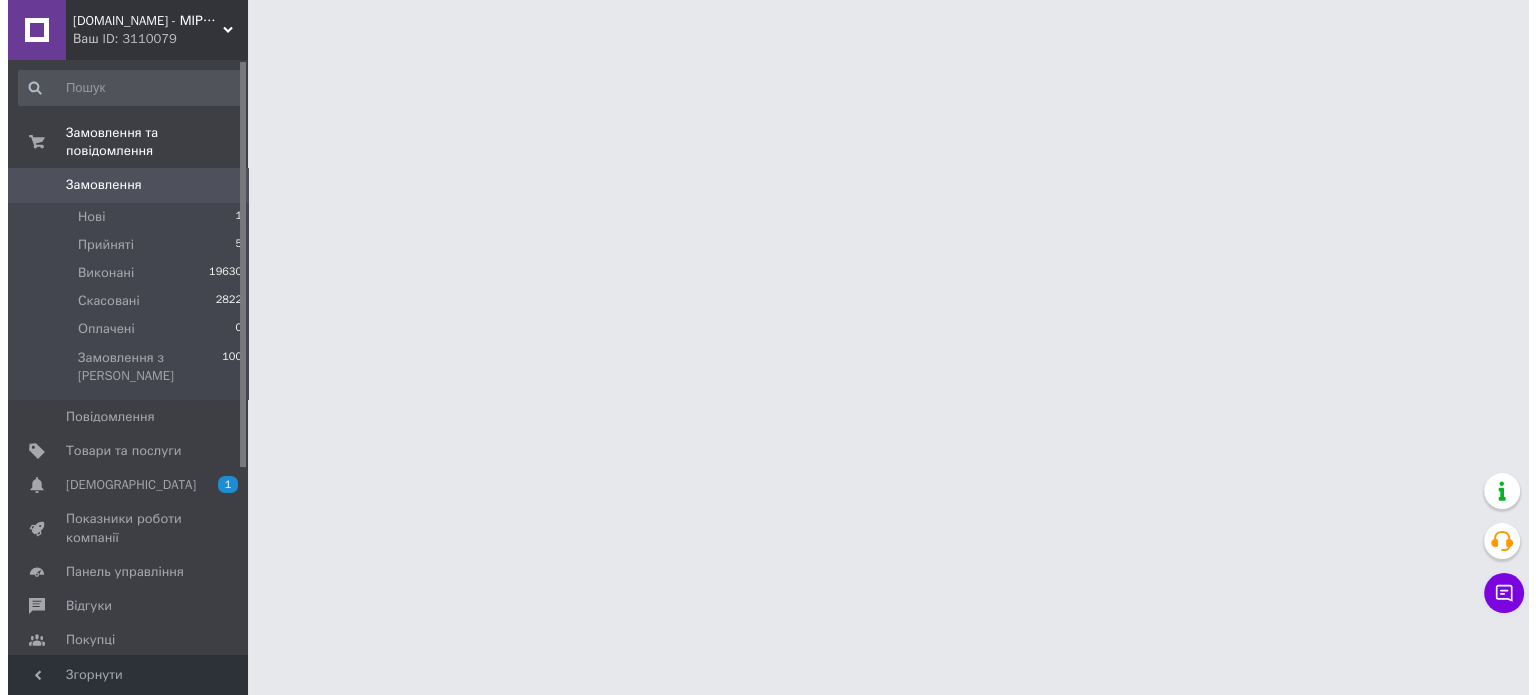 scroll, scrollTop: 0, scrollLeft: 0, axis: both 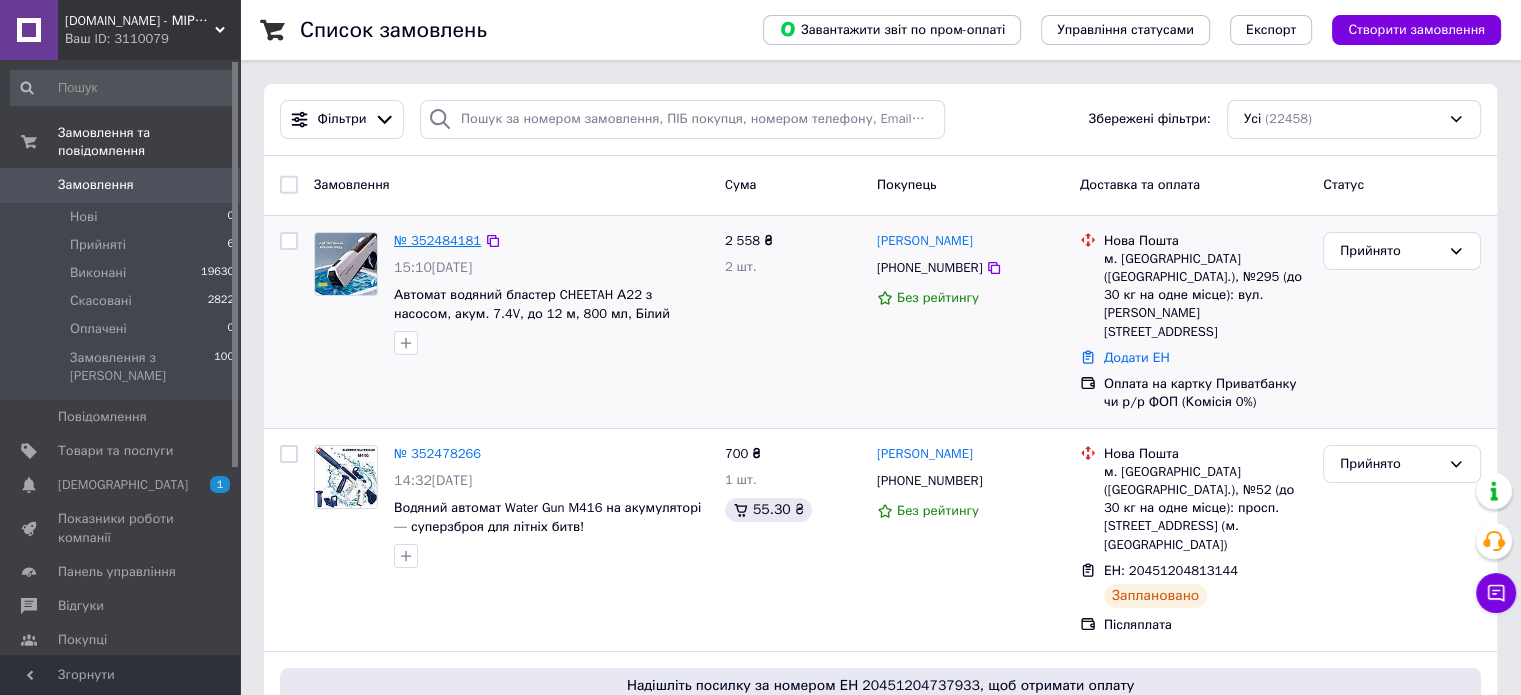 click on "№ 352484181" at bounding box center [437, 240] 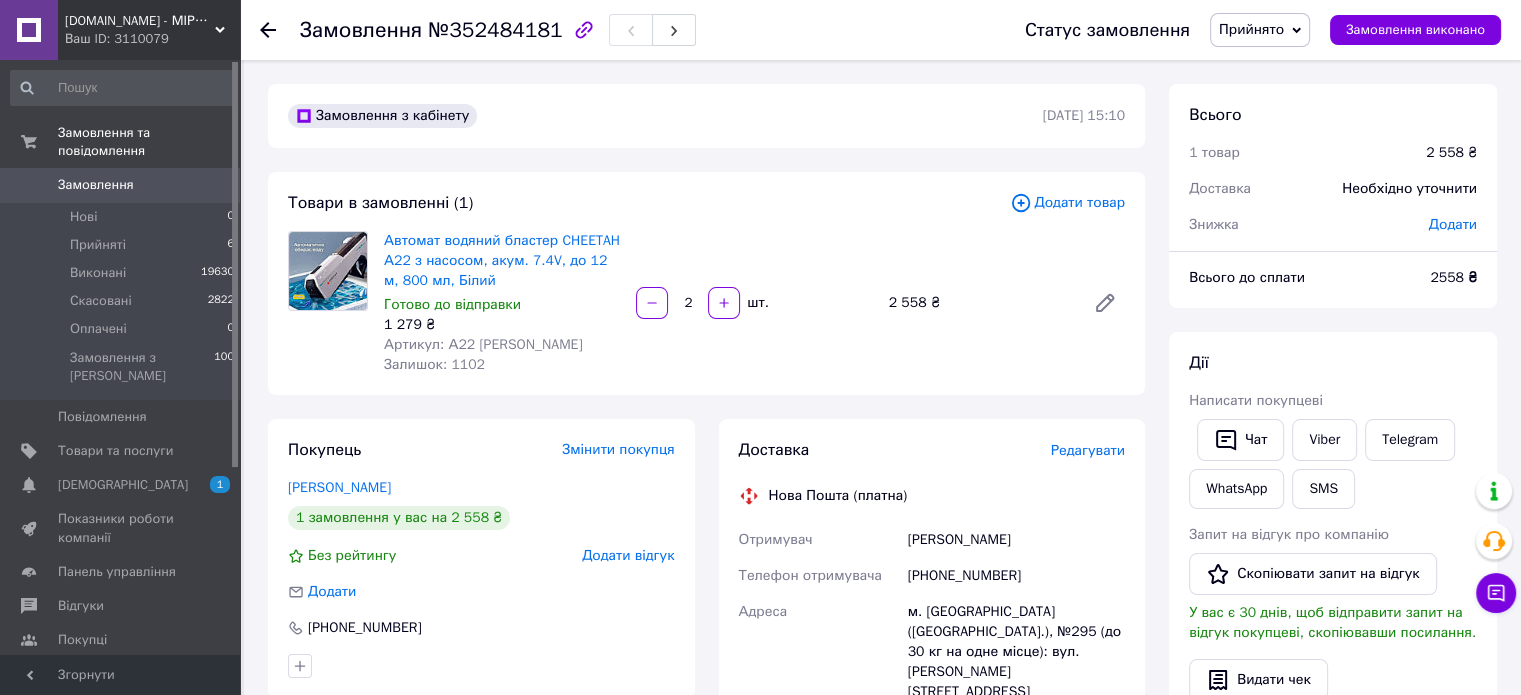 click on "Редагувати" at bounding box center (1088, 450) 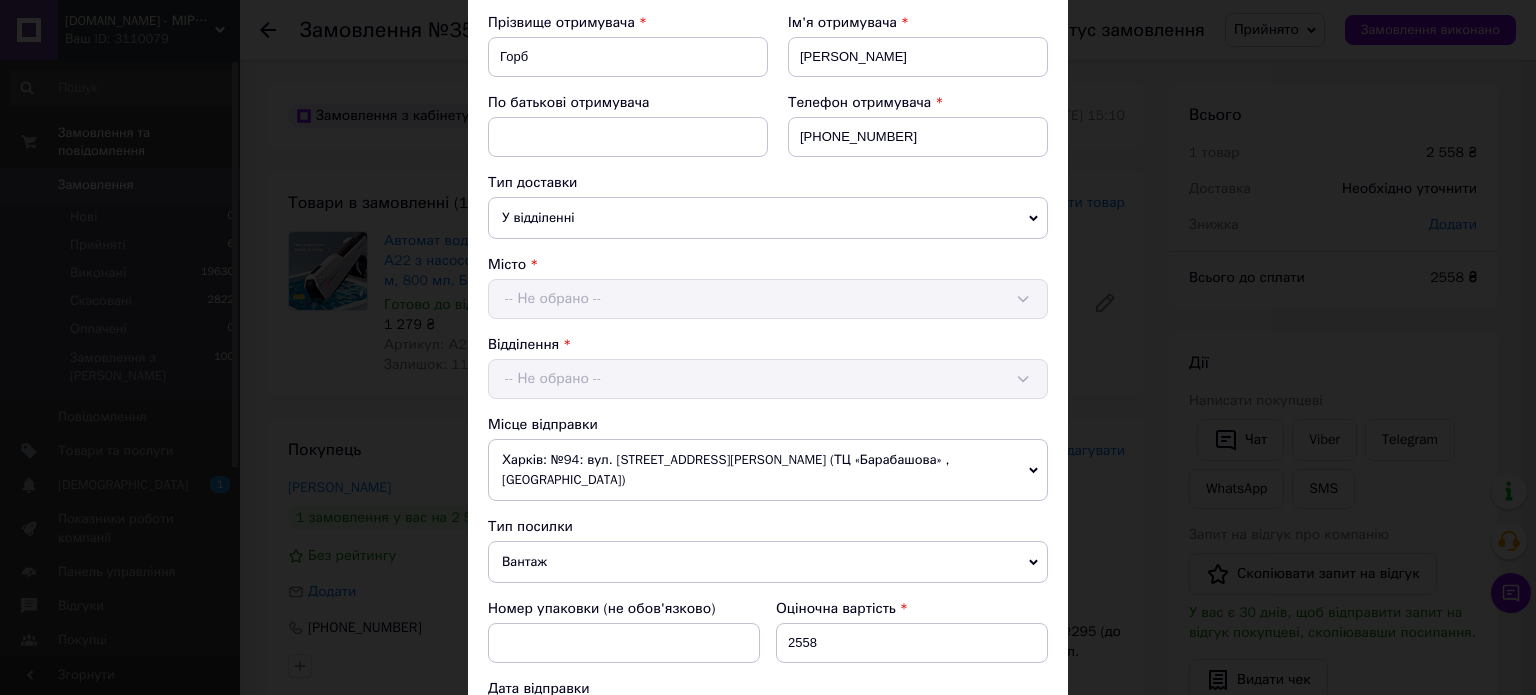 scroll, scrollTop: 600, scrollLeft: 0, axis: vertical 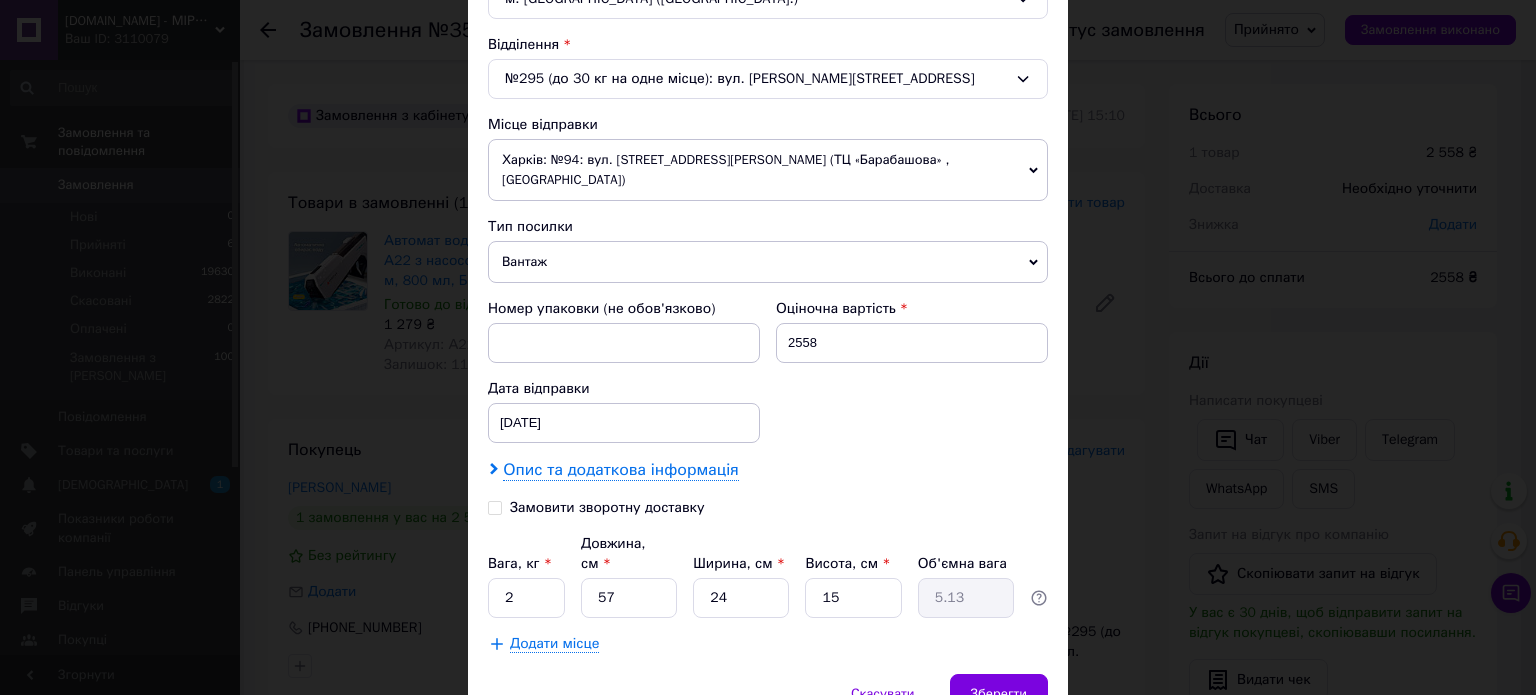 click on "Опис та додаткова інформація" at bounding box center [620, 470] 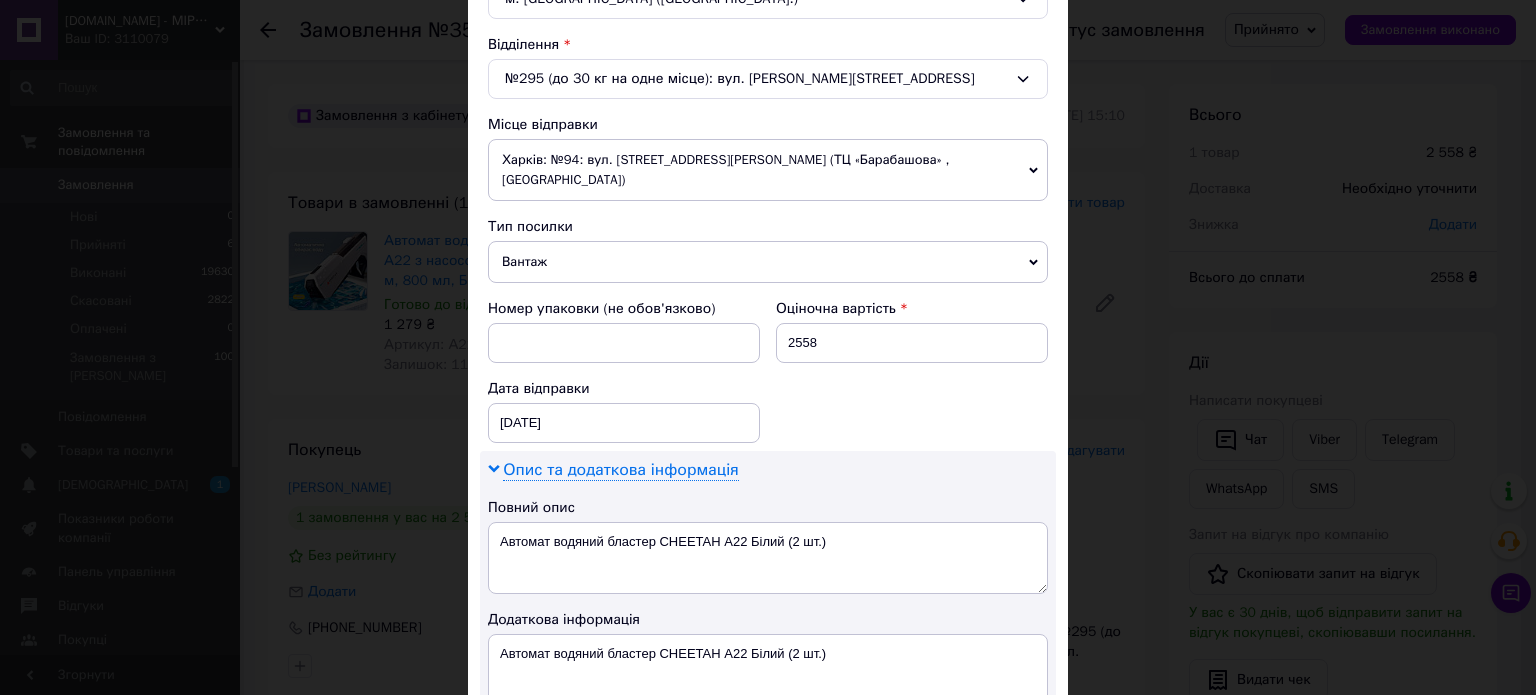 click on "Опис та додаткова інформація" at bounding box center [620, 470] 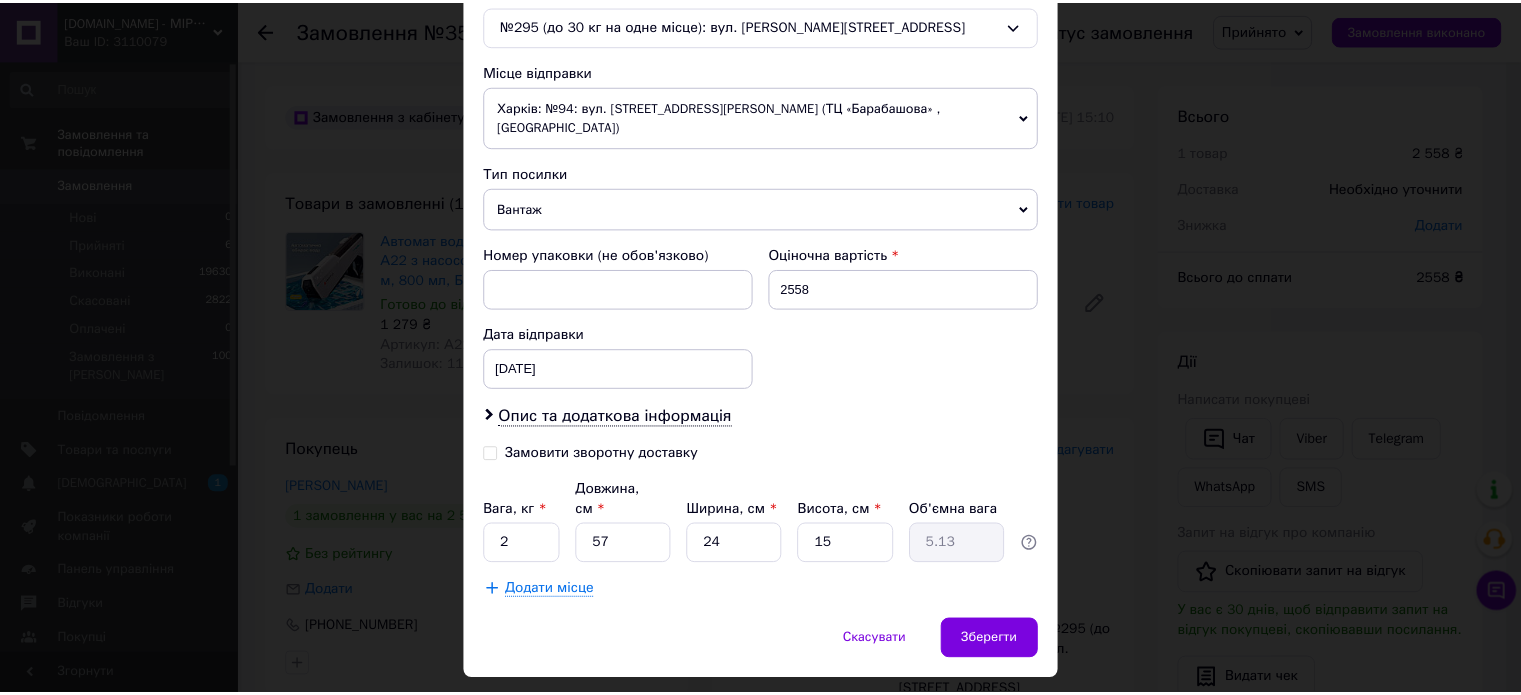scroll, scrollTop: 683, scrollLeft: 0, axis: vertical 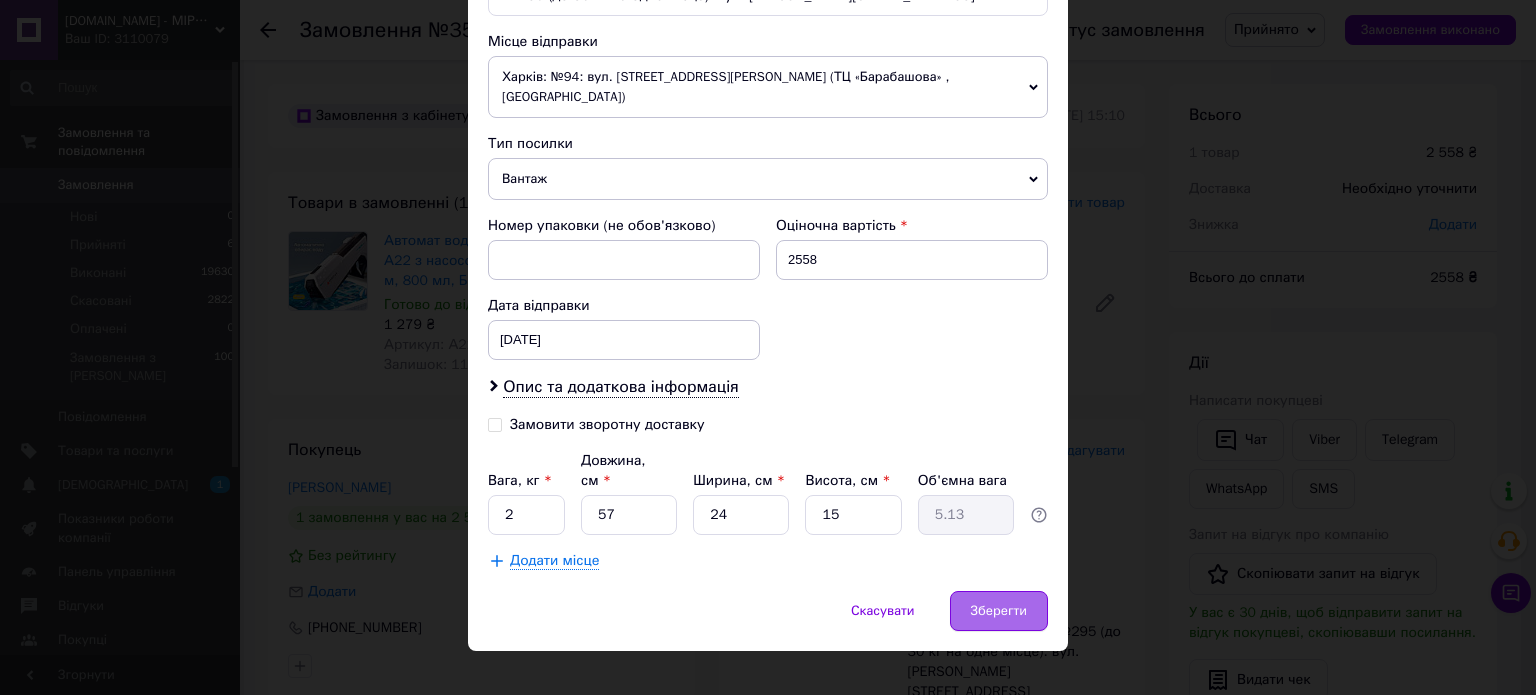 click on "Зберегти" at bounding box center [999, 611] 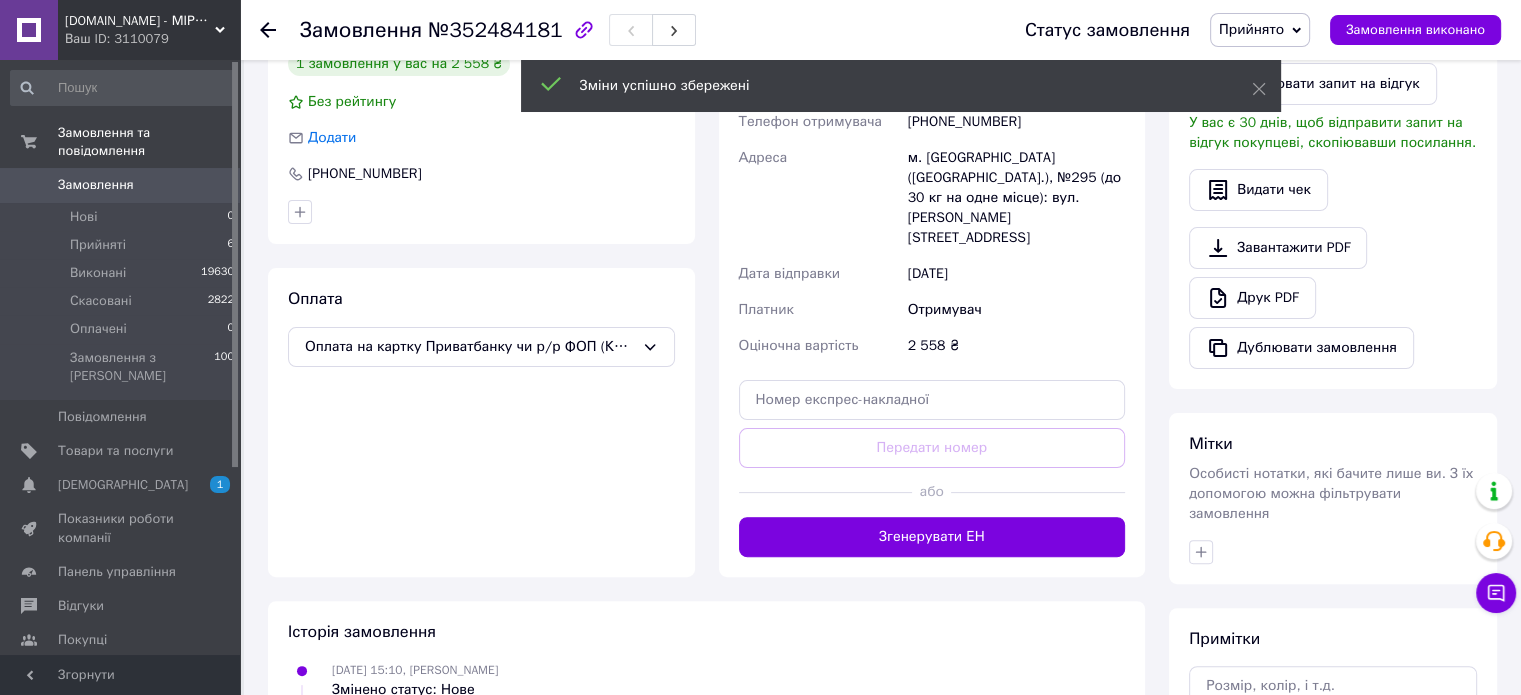 scroll, scrollTop: 500, scrollLeft: 0, axis: vertical 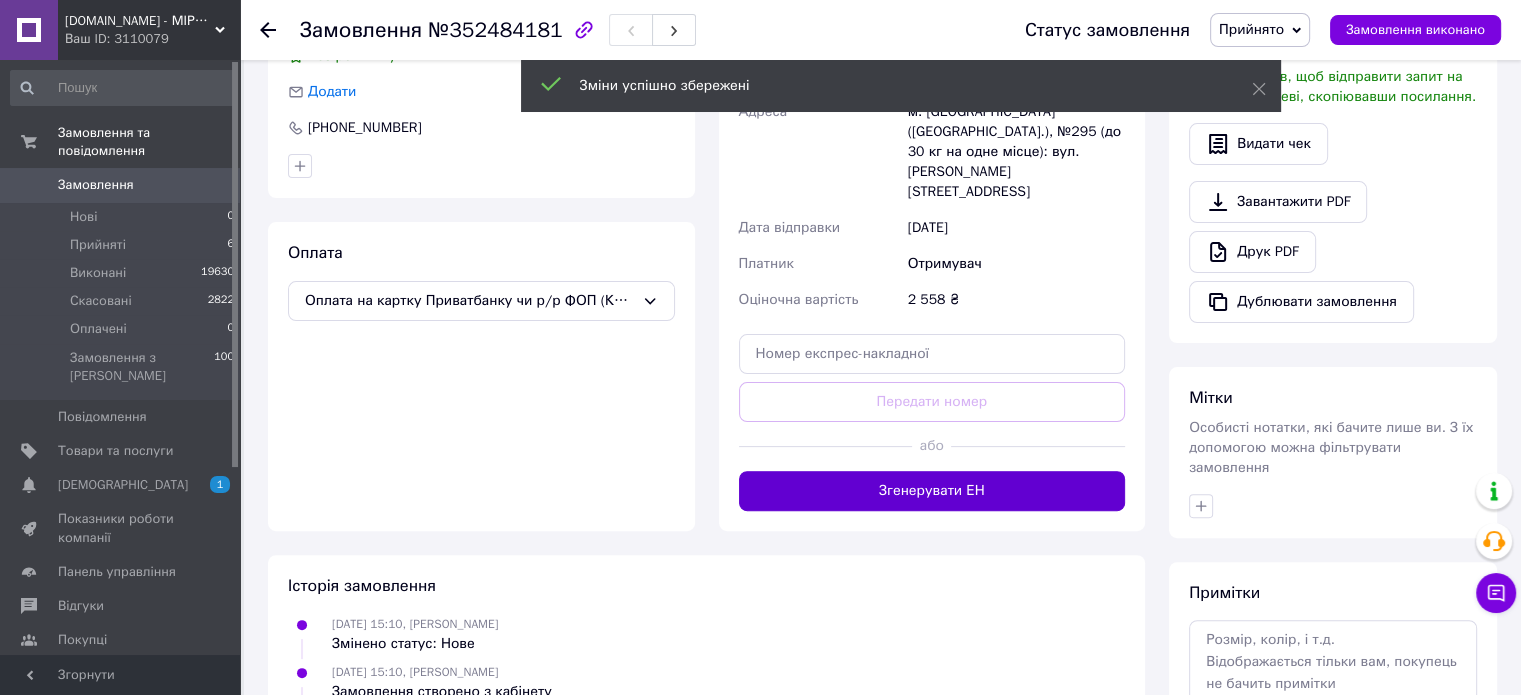 click on "Згенерувати ЕН" at bounding box center (932, 491) 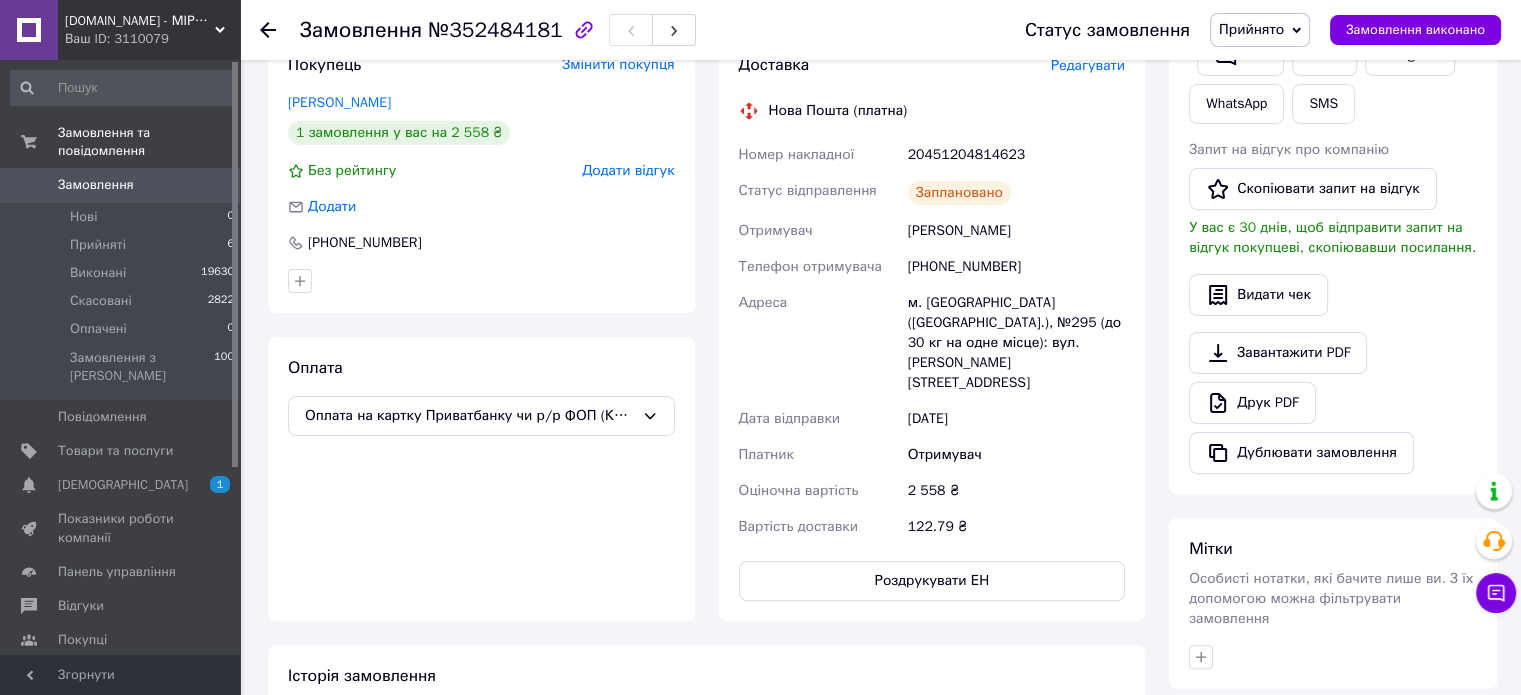 scroll, scrollTop: 300, scrollLeft: 0, axis: vertical 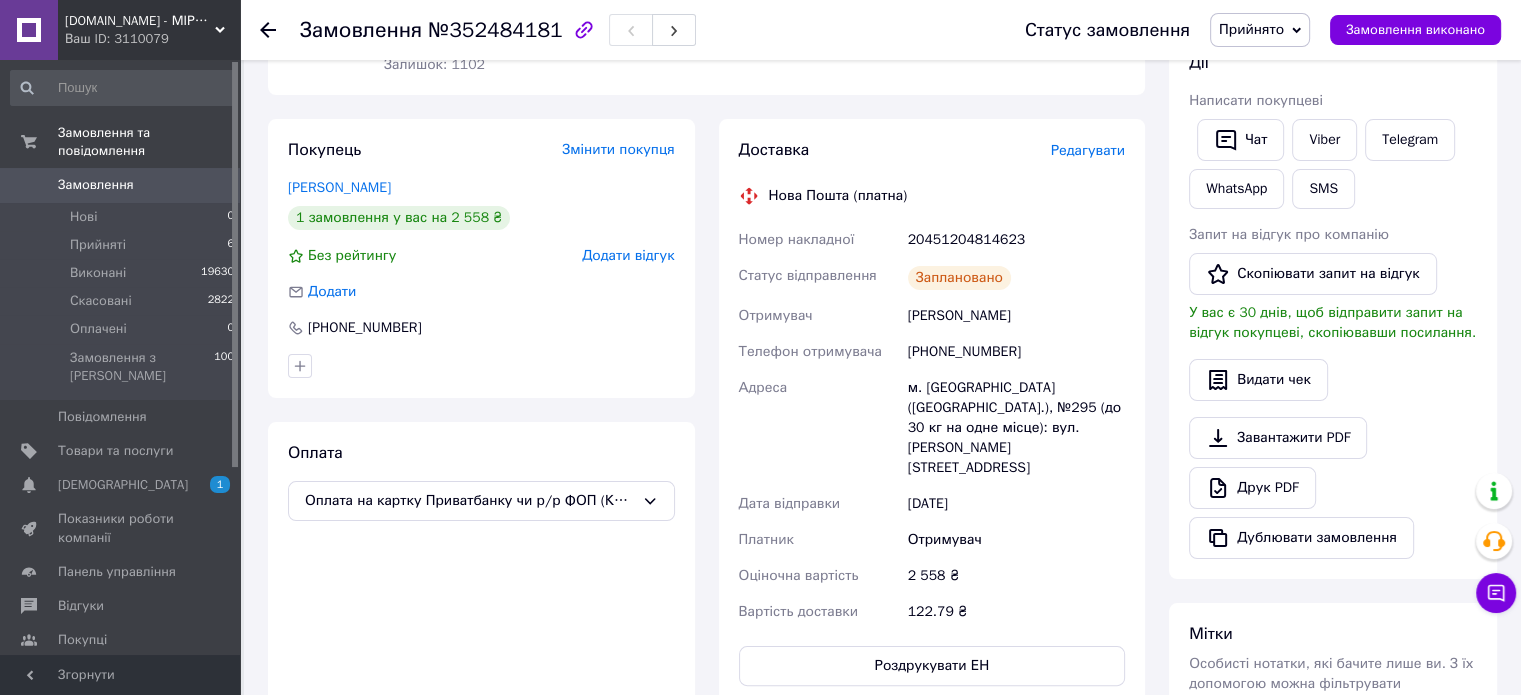 click on "Замовлення 0" at bounding box center (123, 185) 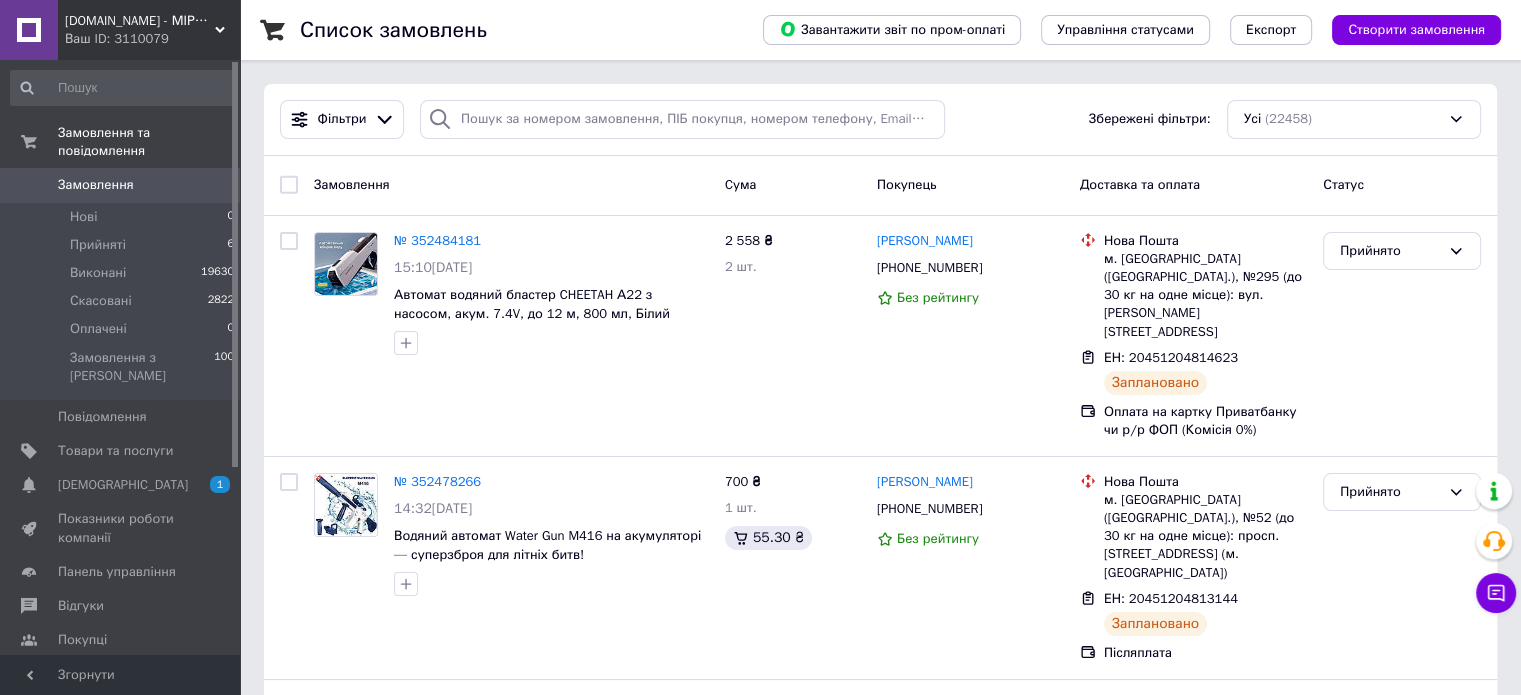 click on "[DOMAIN_NAME] - МІРАТОЙС" at bounding box center (140, 21) 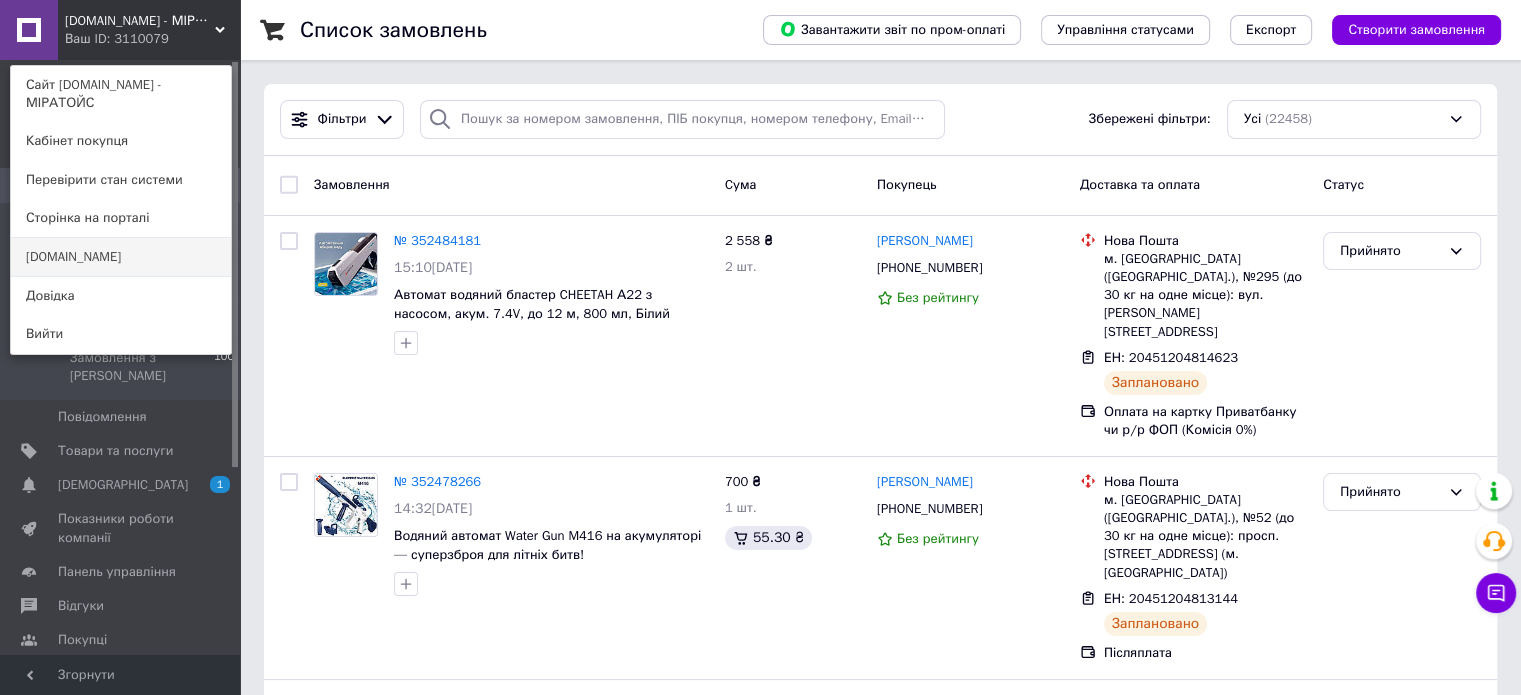 click on "[DOMAIN_NAME]" at bounding box center (121, 257) 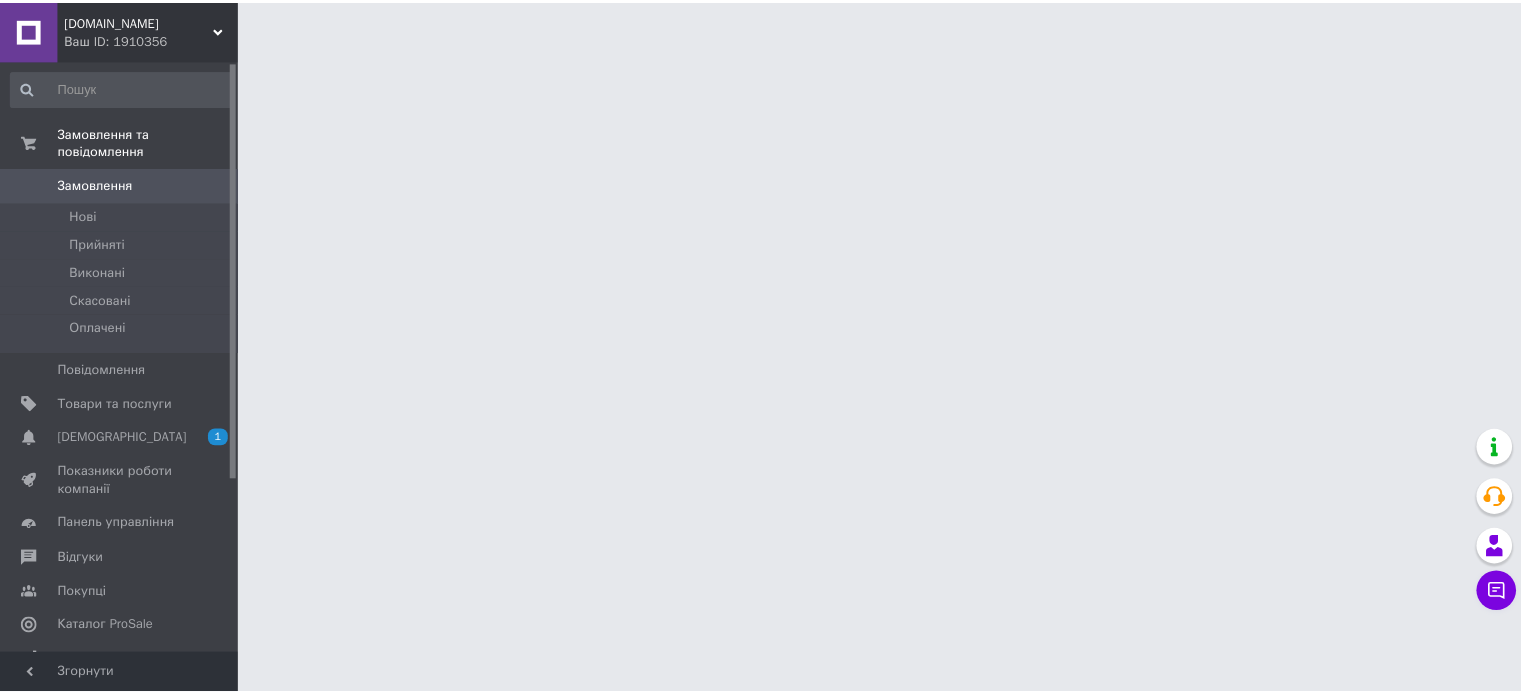 scroll, scrollTop: 0, scrollLeft: 0, axis: both 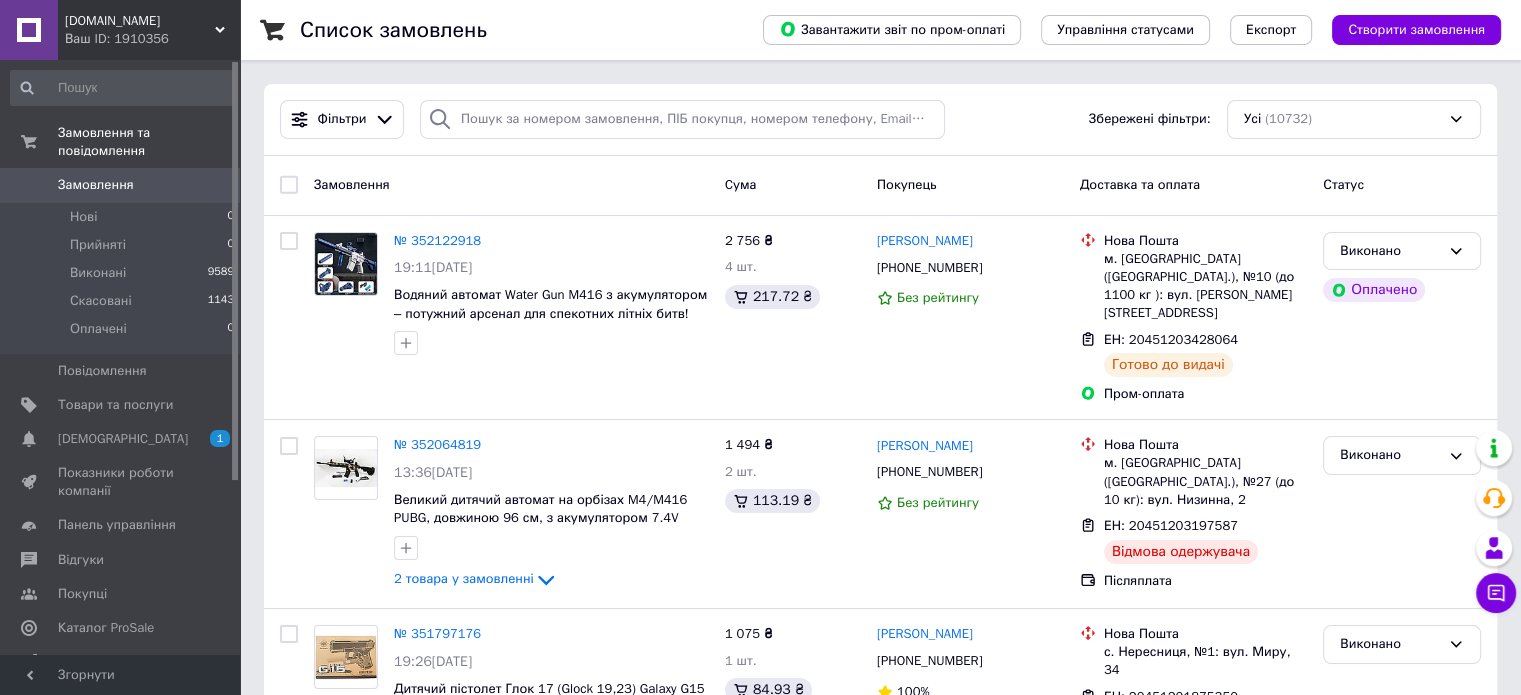 click on "[DOMAIN_NAME]" at bounding box center (140, 21) 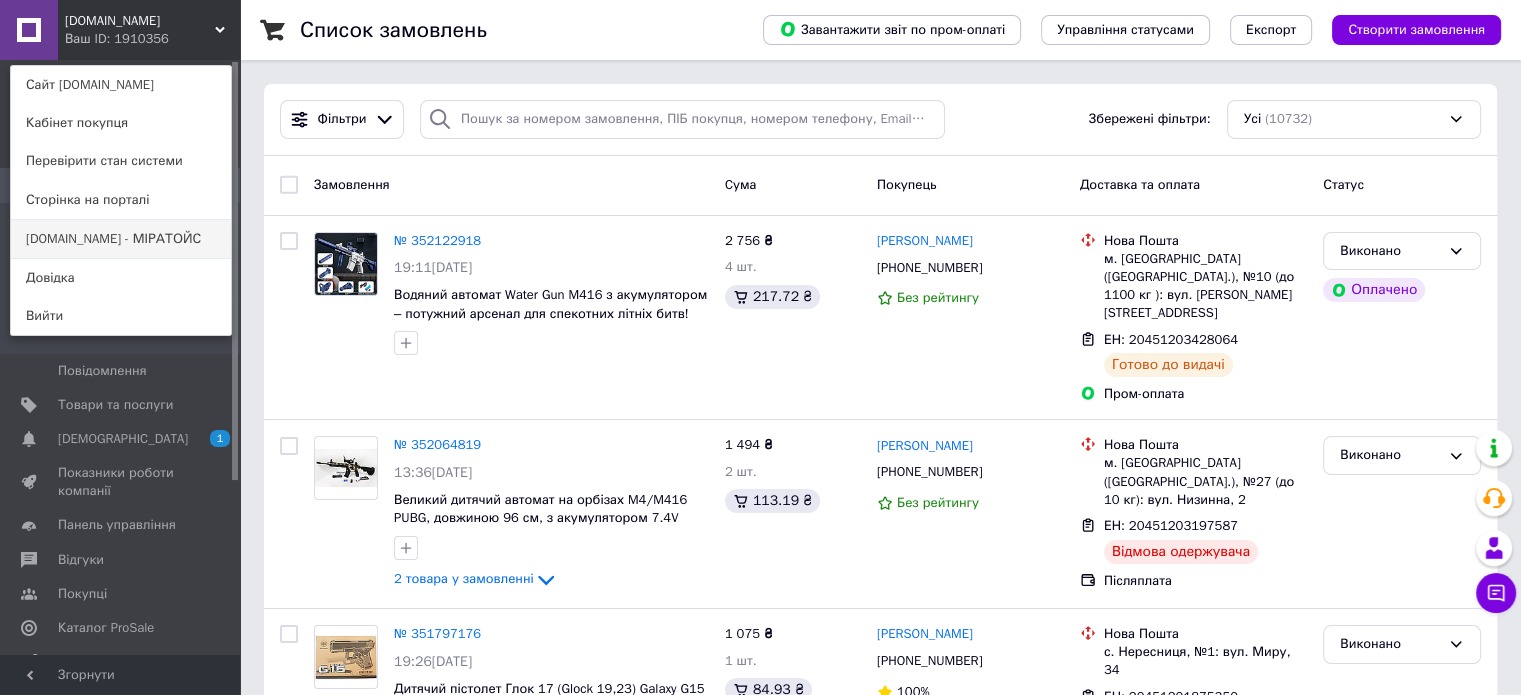 click on "[DOMAIN_NAME] - МІРАТОЙС" at bounding box center (121, 239) 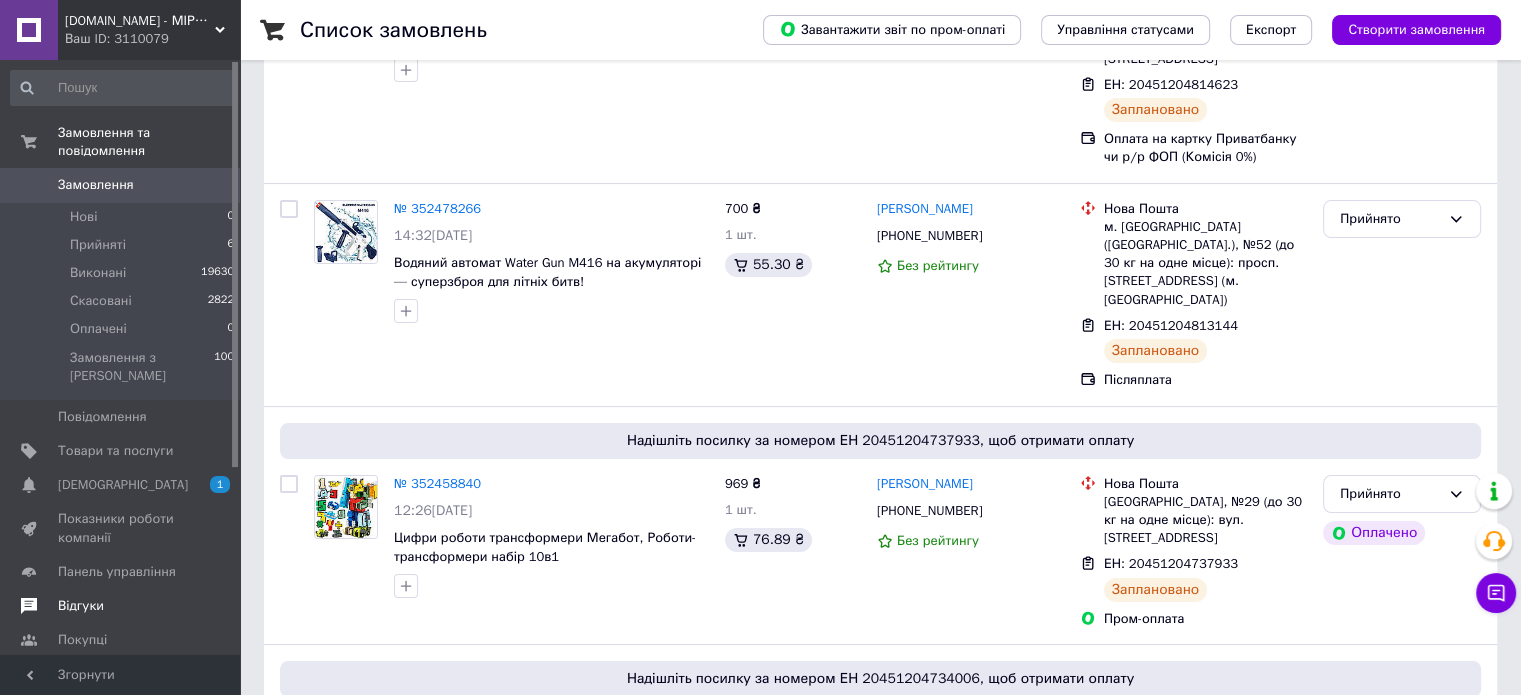 scroll, scrollTop: 300, scrollLeft: 0, axis: vertical 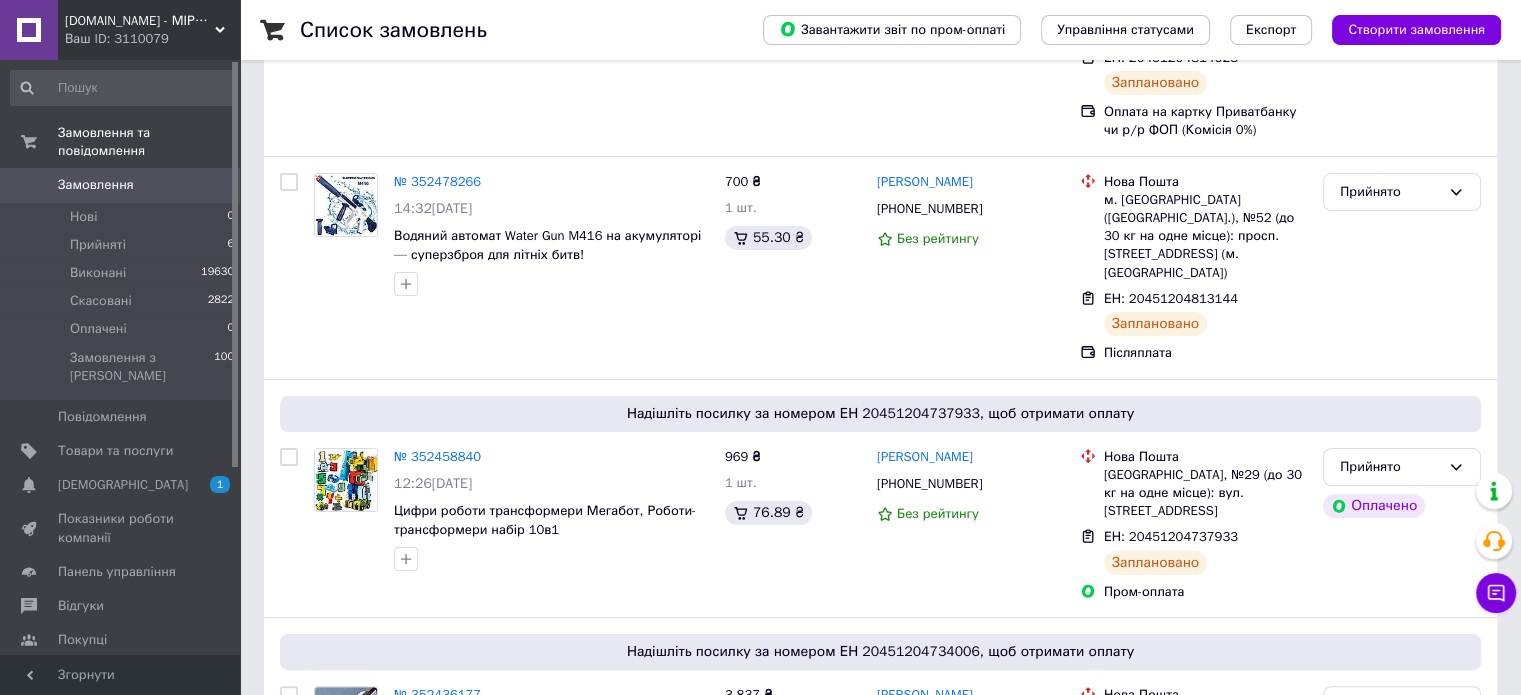 click on "Каталог ProSale" at bounding box center (106, 674) 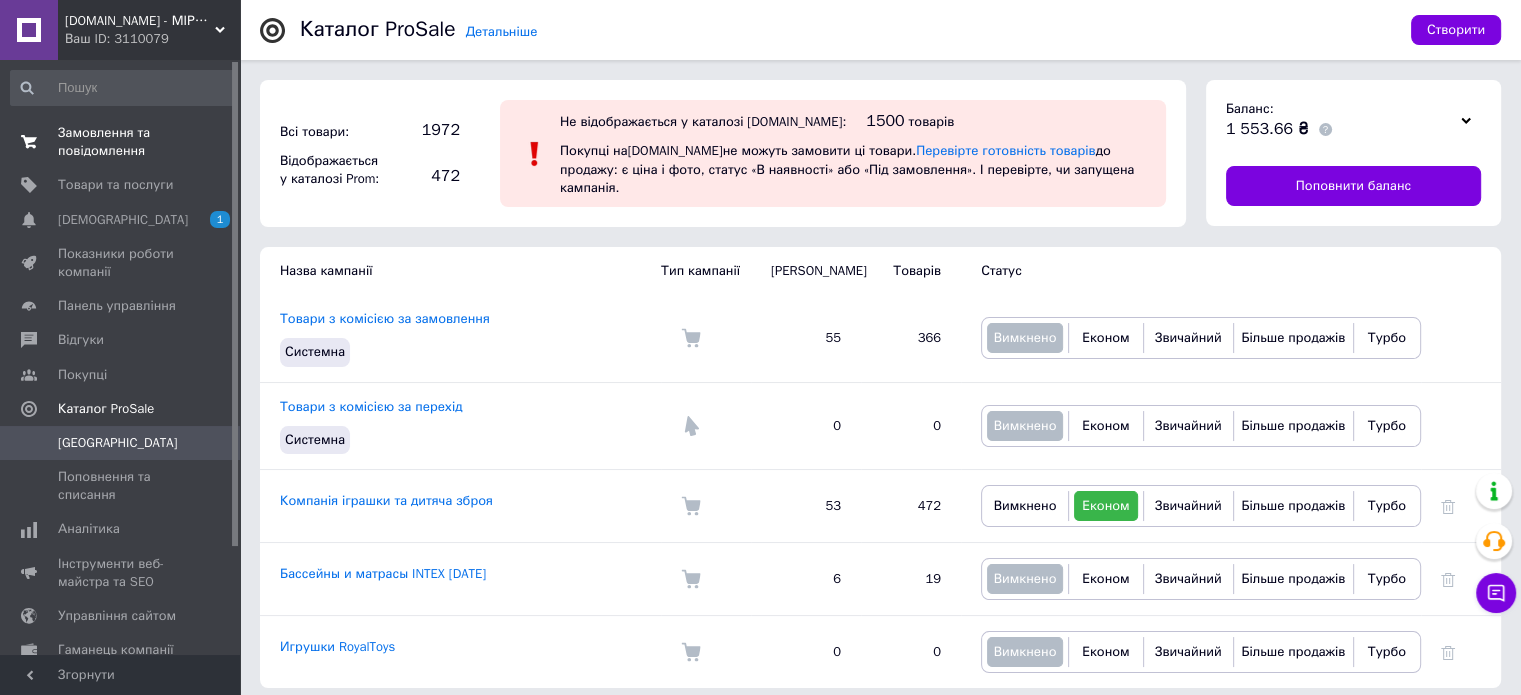 click on "Замовлення та повідомлення" at bounding box center (121, 142) 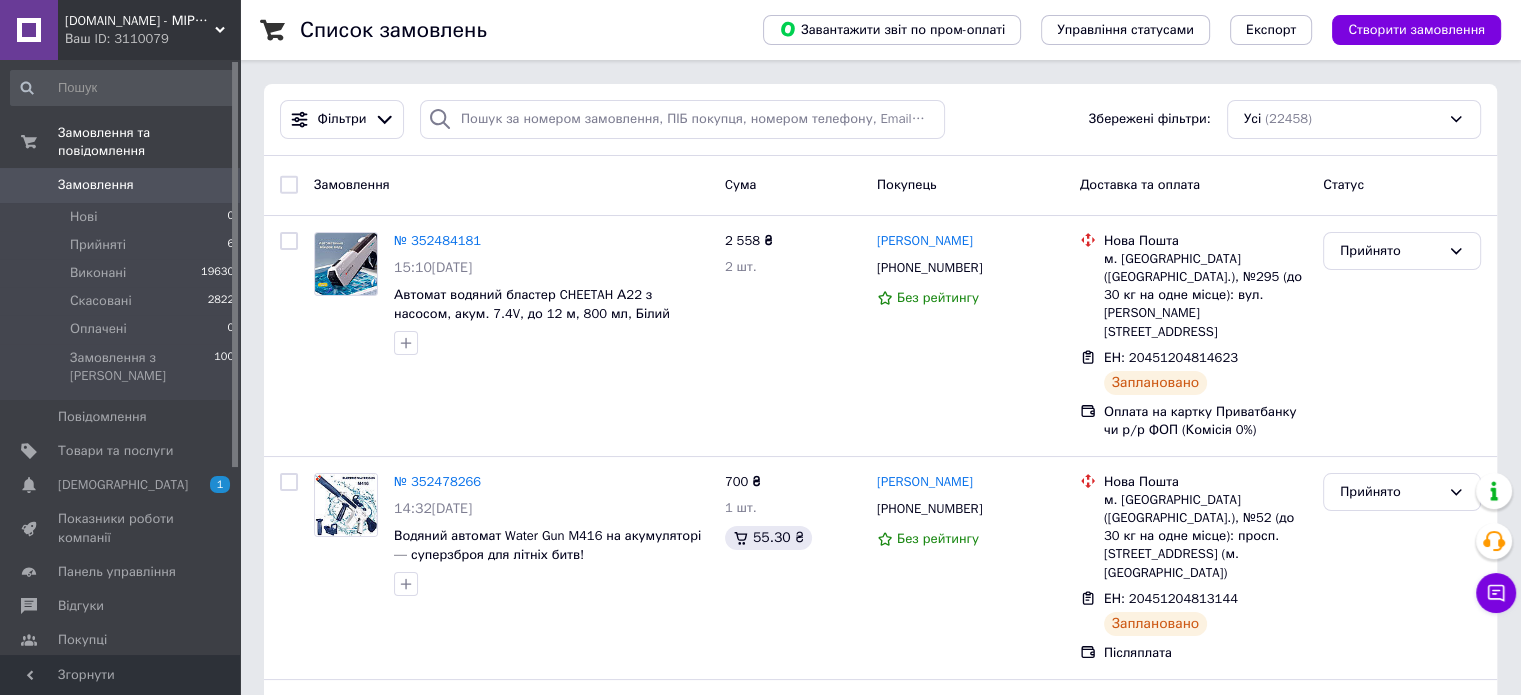 click on "[DOMAIN_NAME] - МІРАТОЙС" at bounding box center [140, 21] 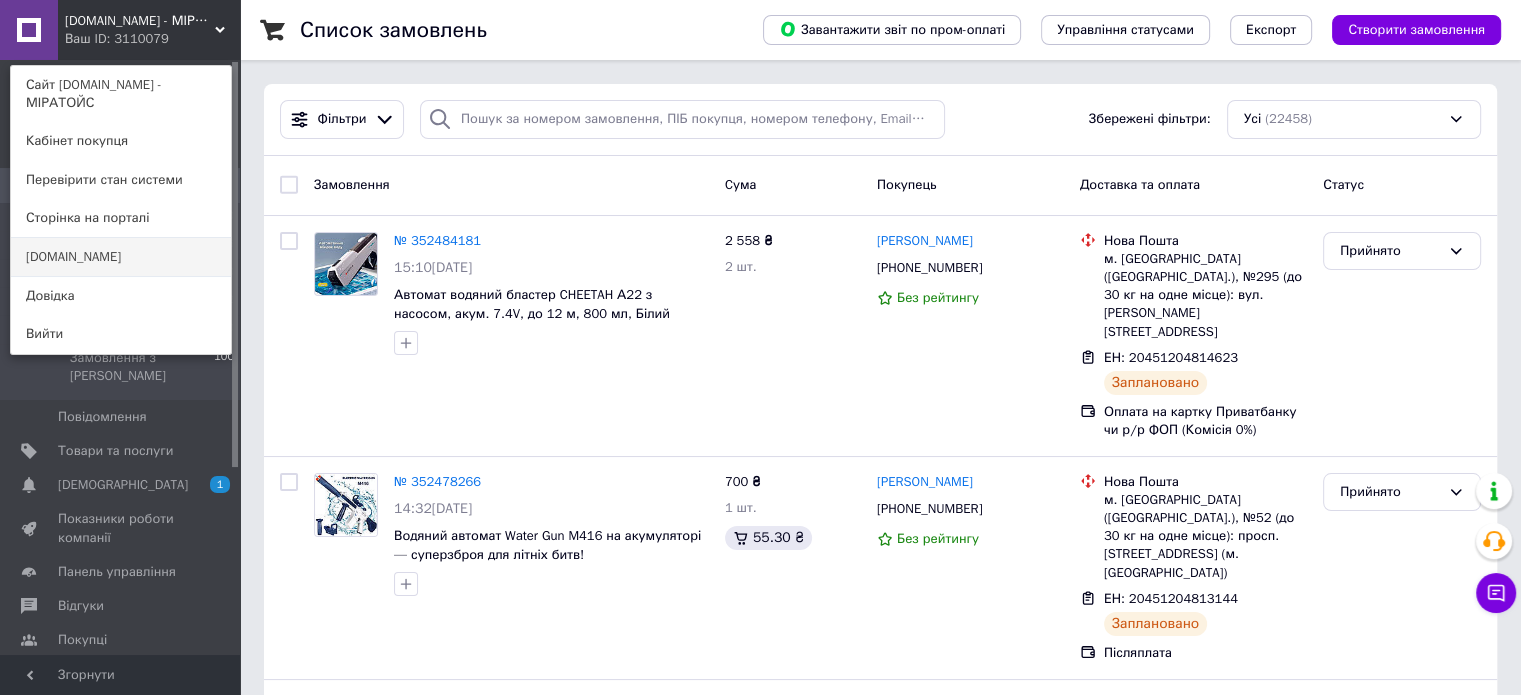 click on "[DOMAIN_NAME]" at bounding box center (121, 257) 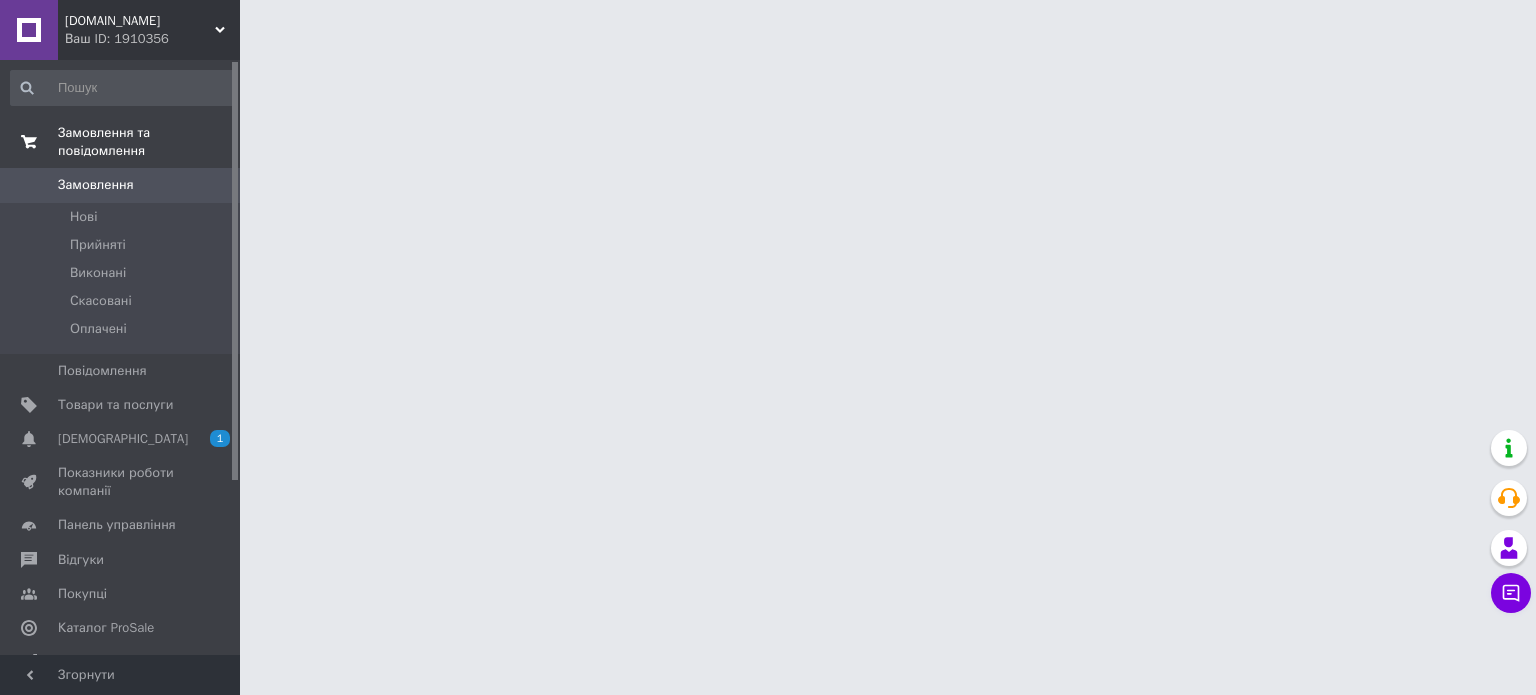 scroll, scrollTop: 0, scrollLeft: 0, axis: both 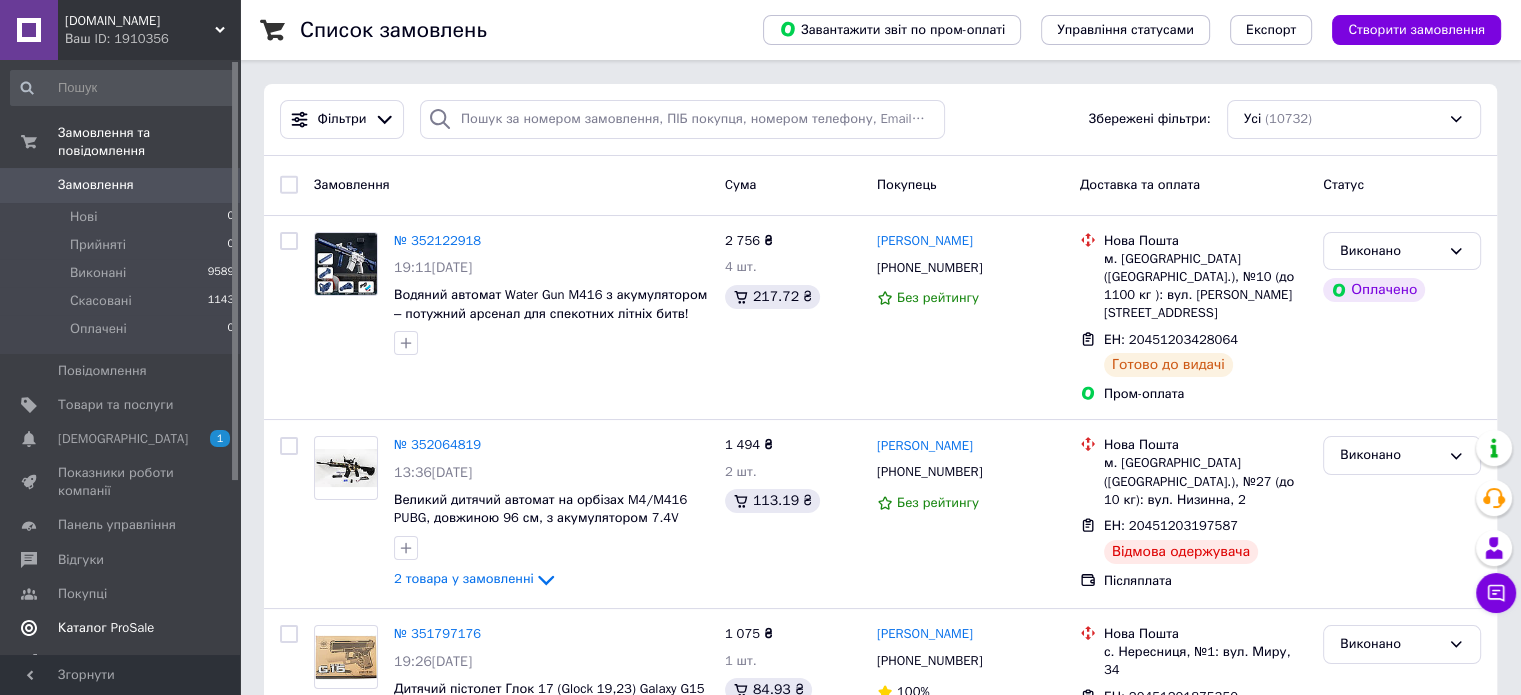 click on "Каталог ProSale" at bounding box center [106, 628] 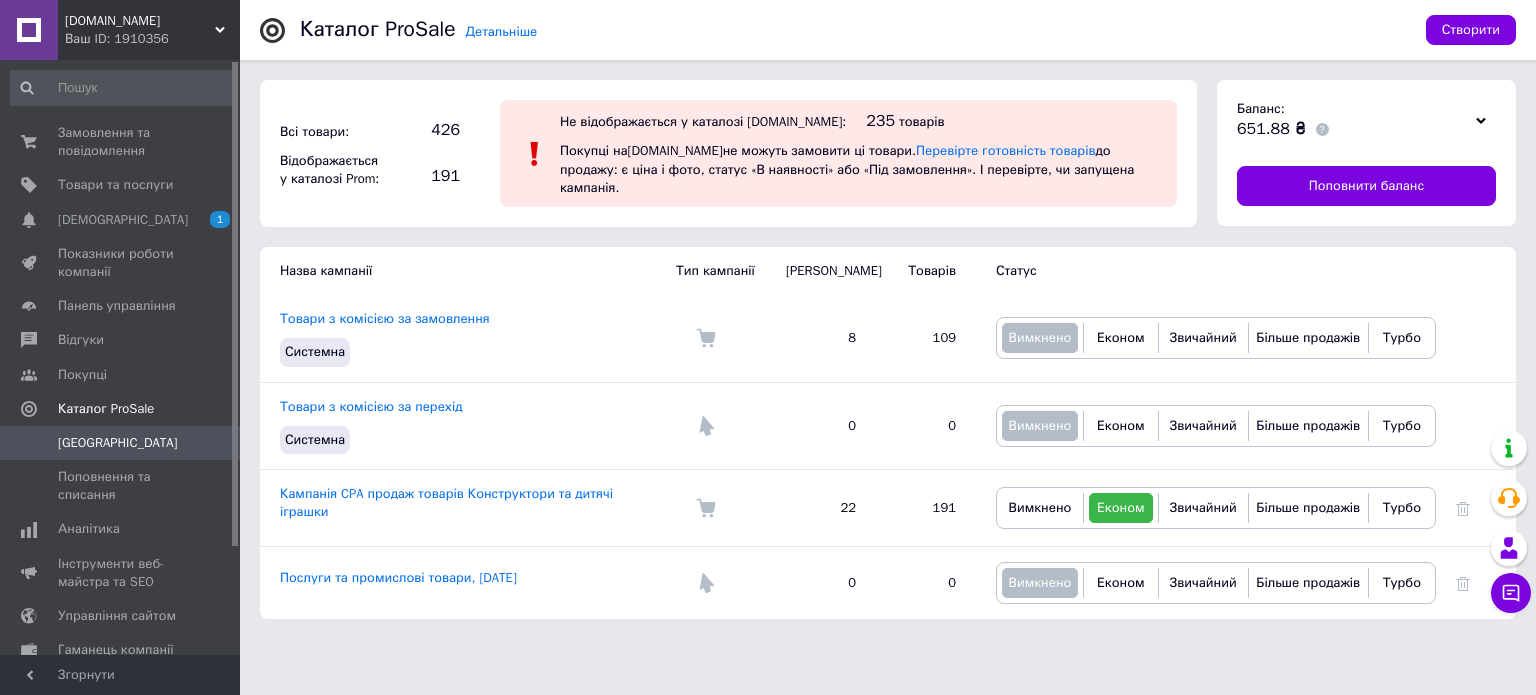 click on "[DOMAIN_NAME]" at bounding box center [140, 21] 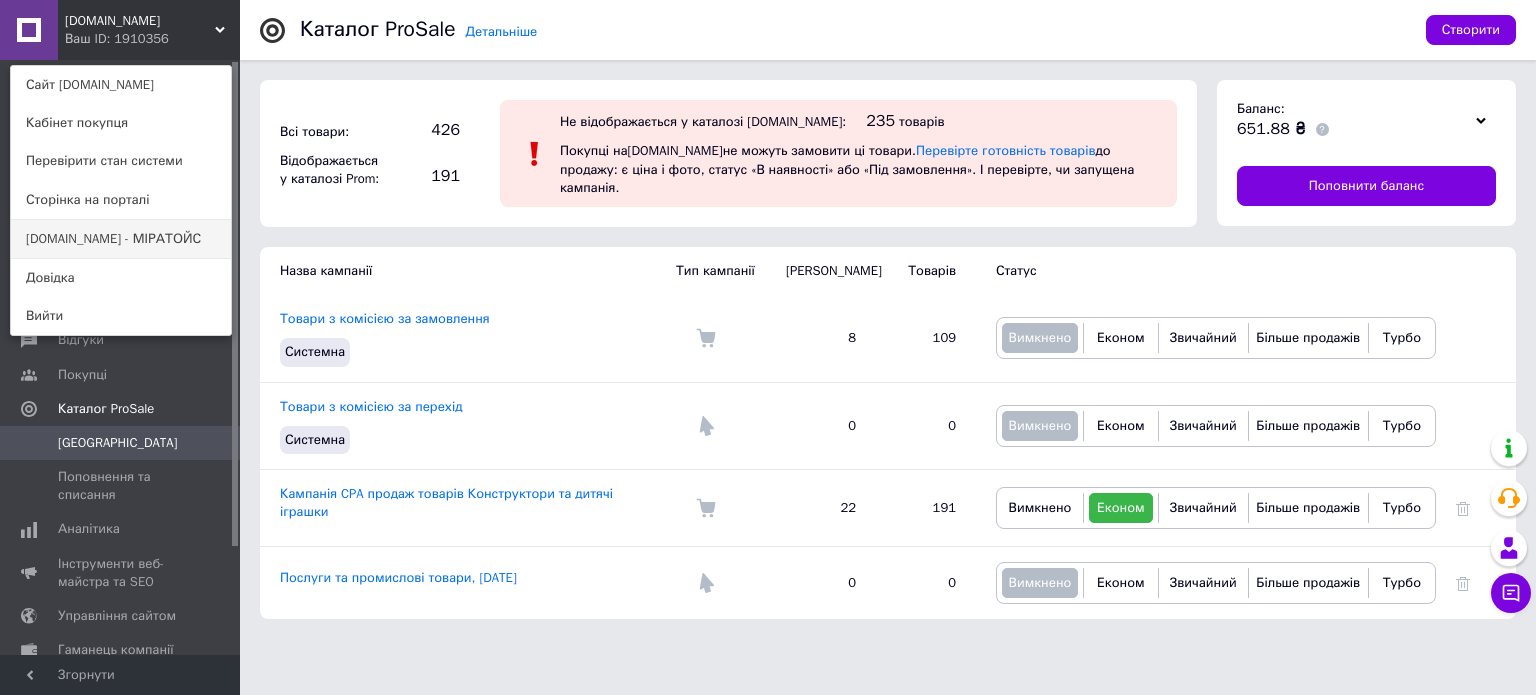 click on "[DOMAIN_NAME] - МІРАТОЙС" at bounding box center [121, 239] 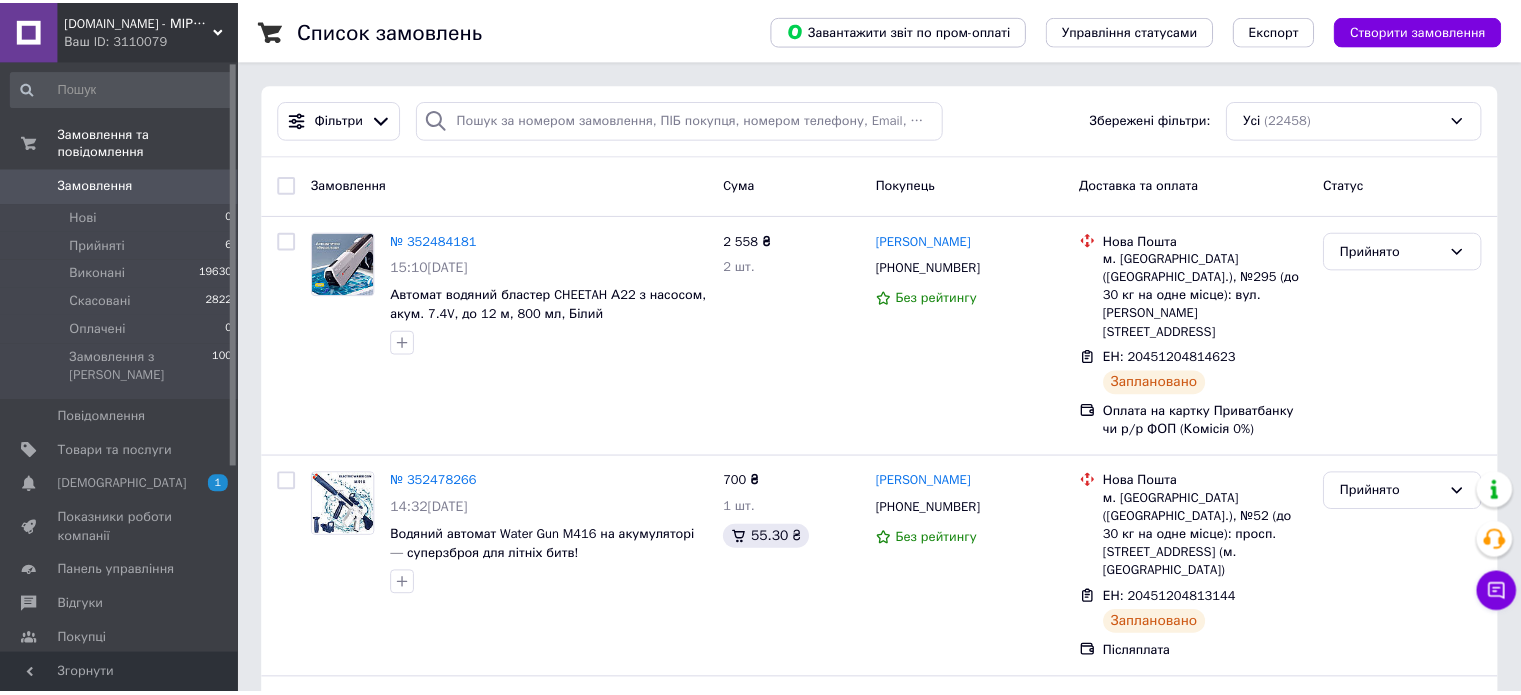 scroll, scrollTop: 0, scrollLeft: 0, axis: both 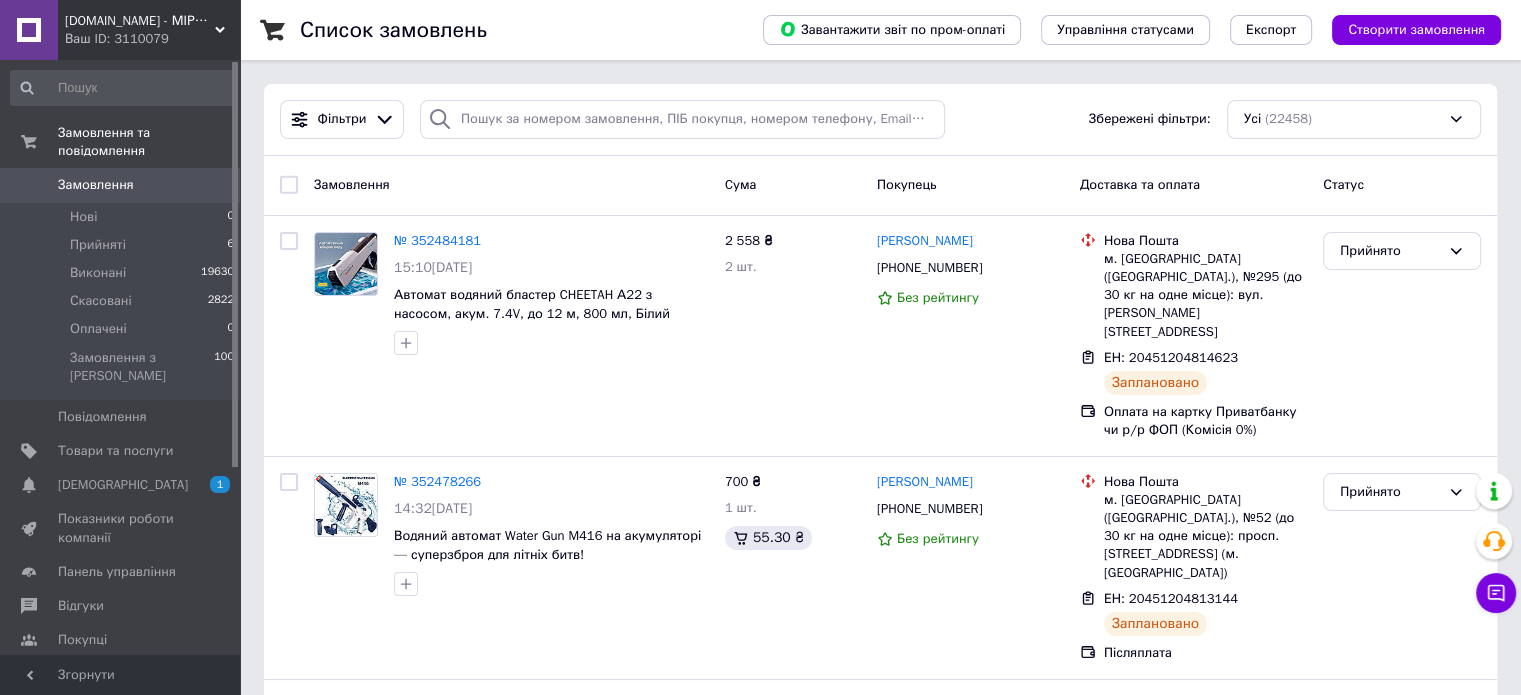 click on "Замовлення" at bounding box center (121, 185) 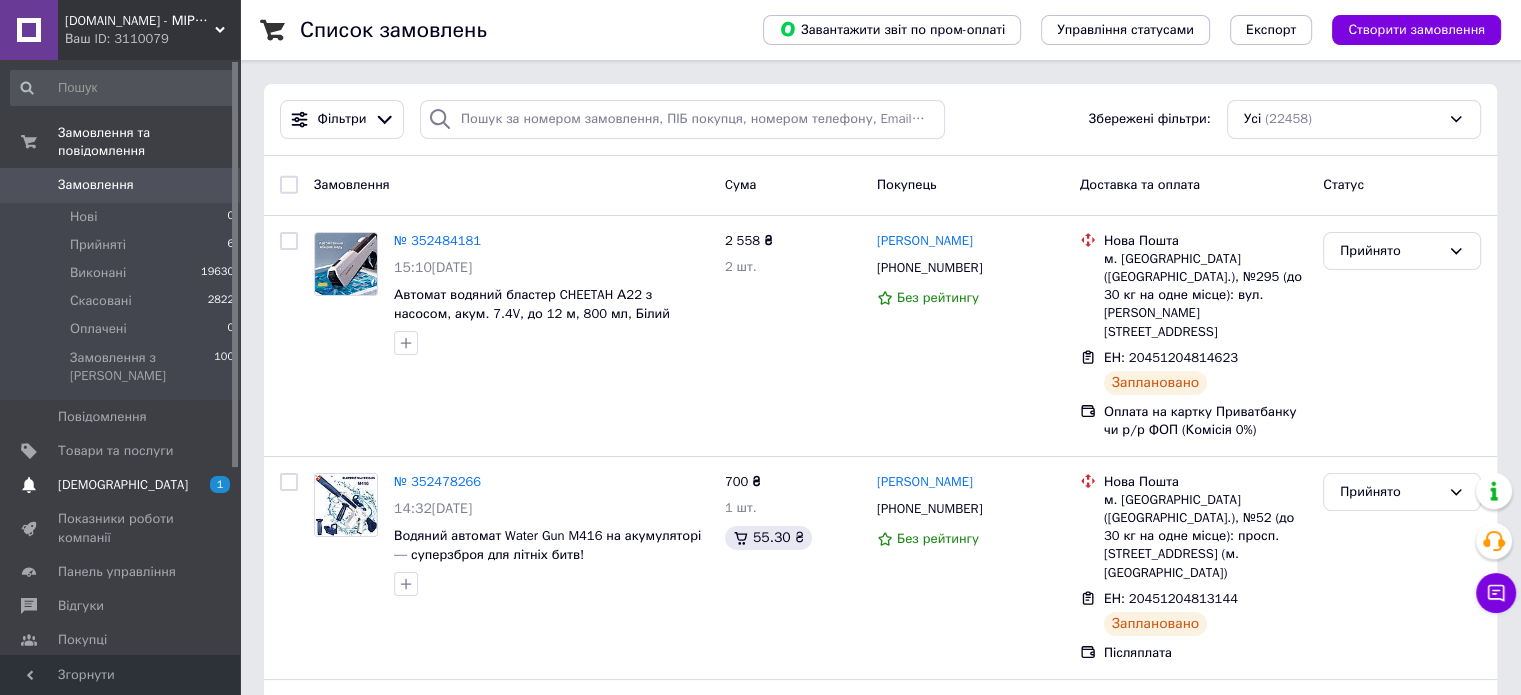 click on "[DEMOGRAPHIC_DATA] 1 0" at bounding box center [123, 485] 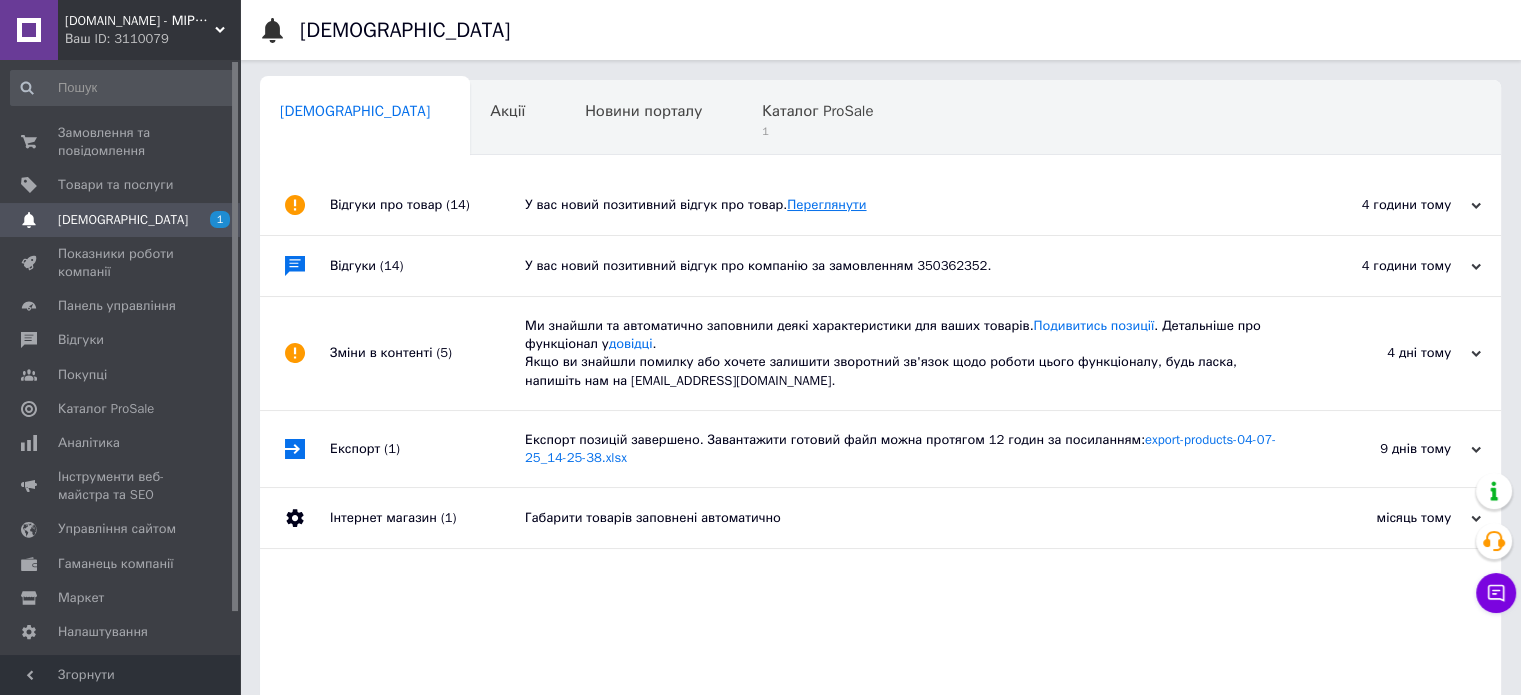 click on "Переглянути" at bounding box center [826, 204] 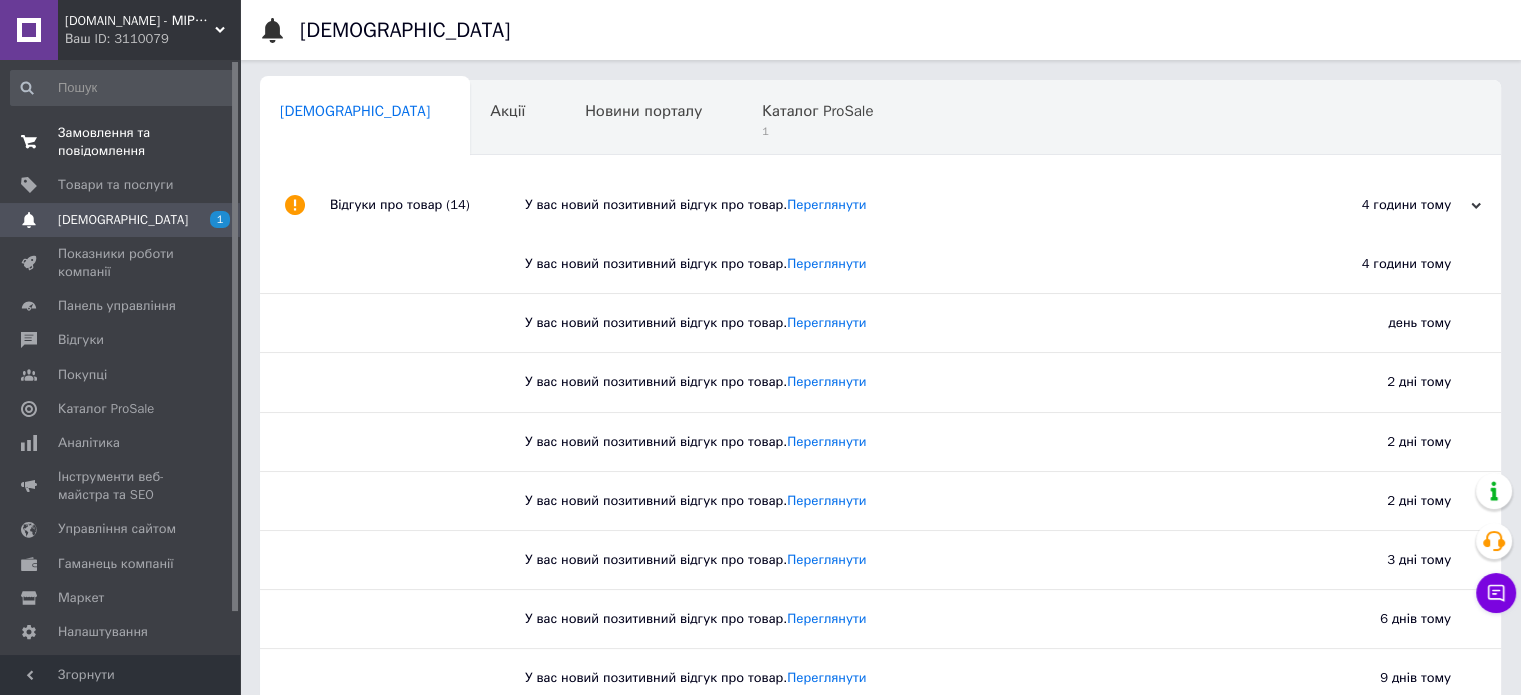 click on "Замовлення та повідомлення" at bounding box center [121, 142] 